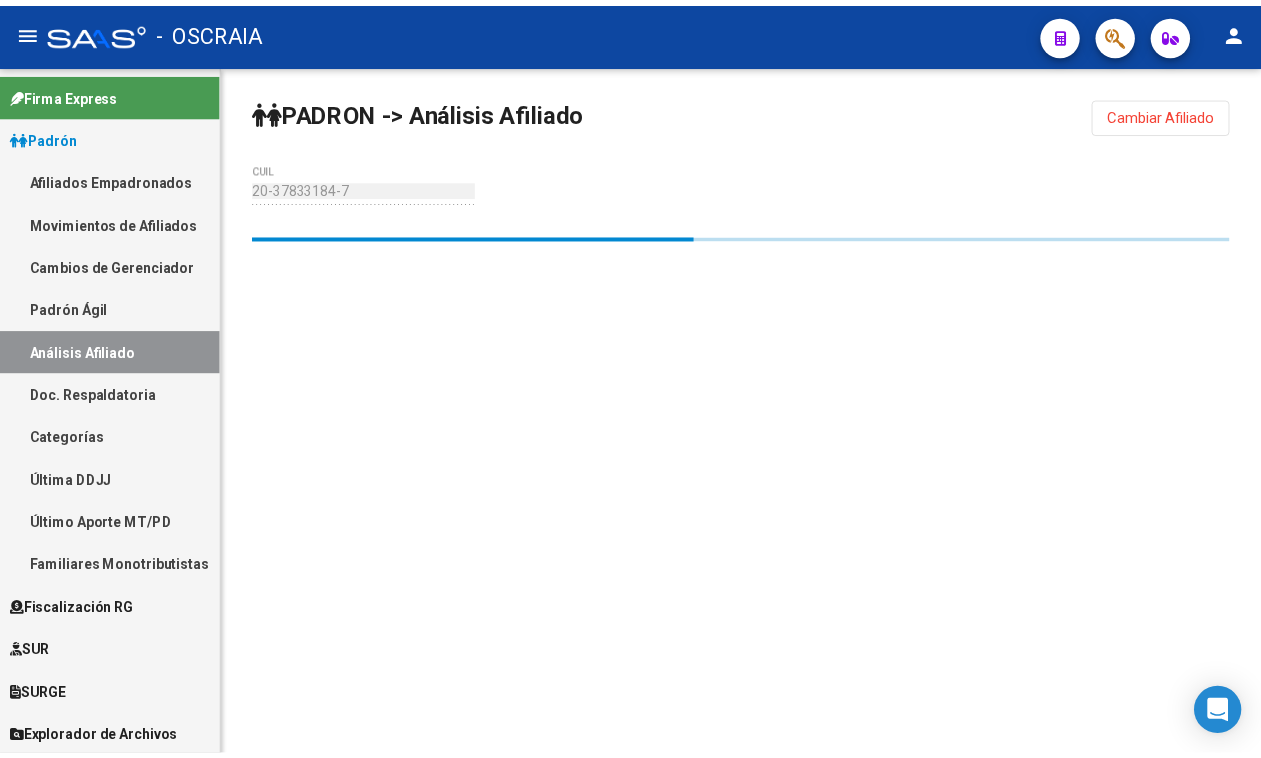 scroll, scrollTop: 0, scrollLeft: 0, axis: both 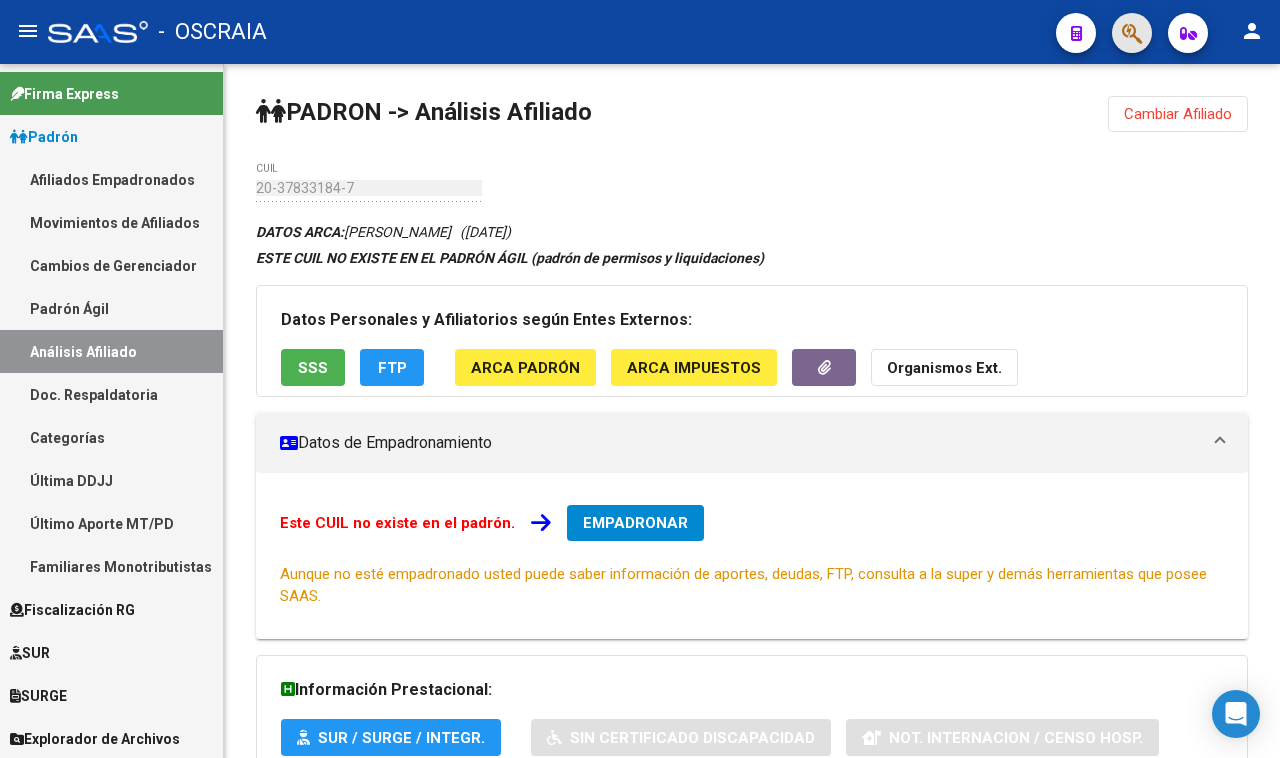 click 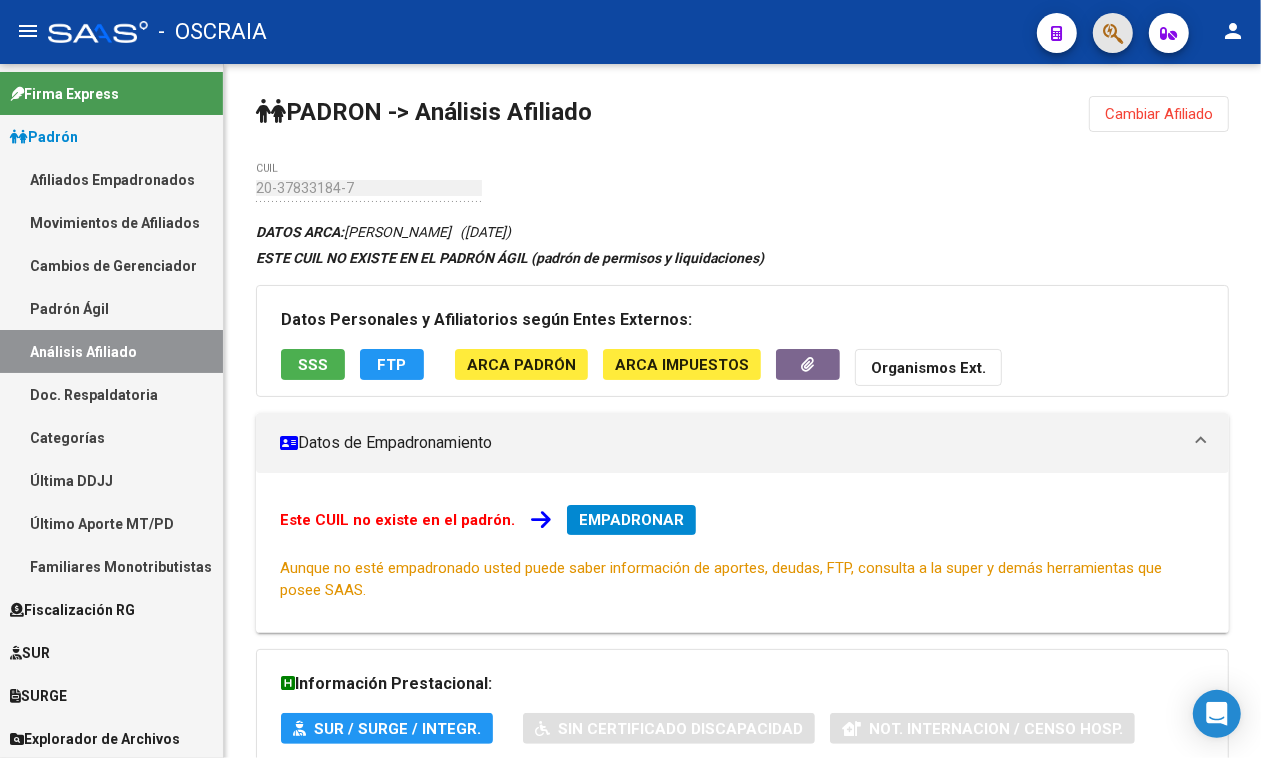 type 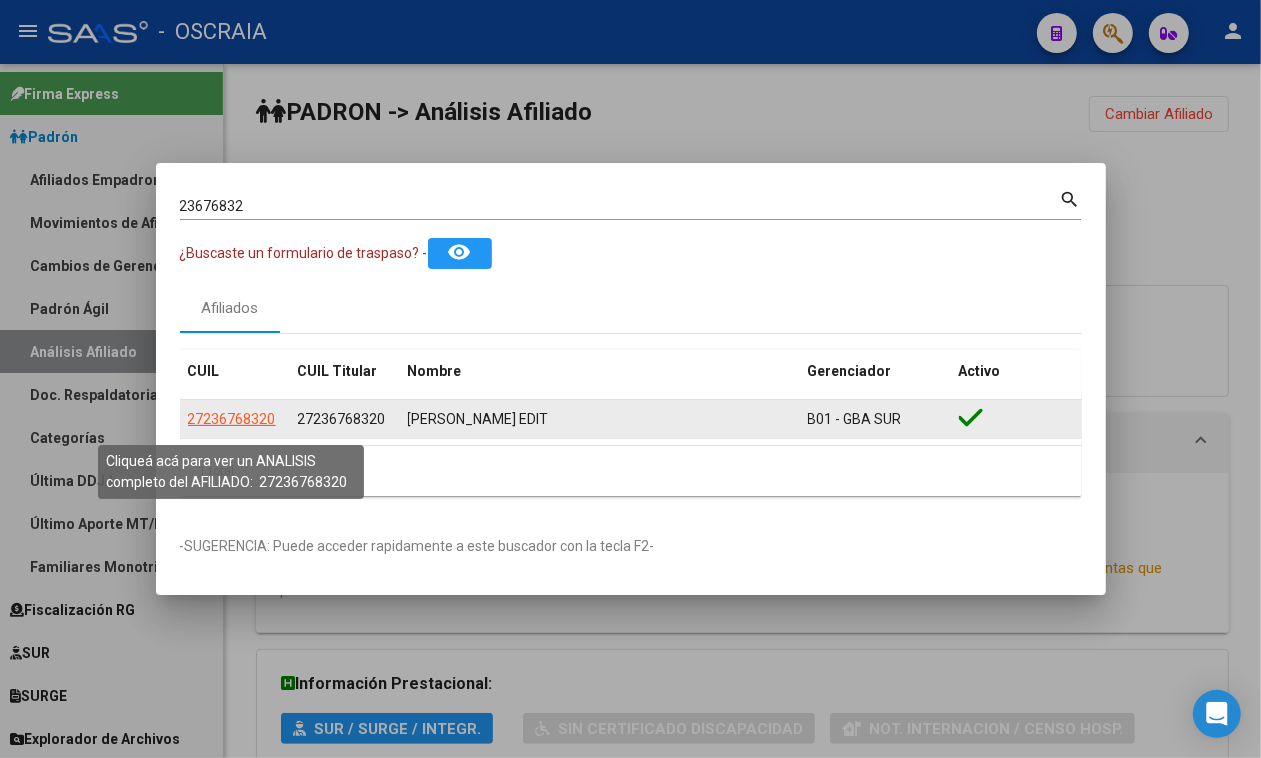 click on "27236768320" 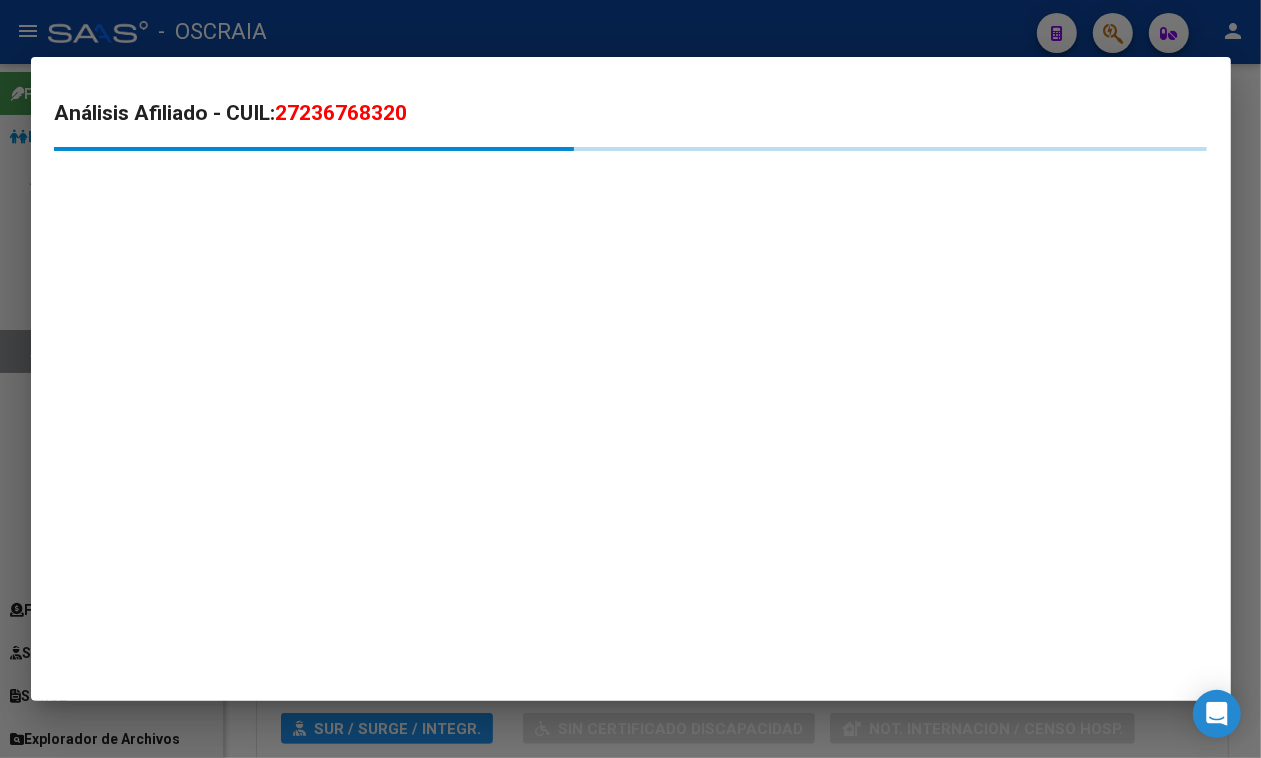 click on "27236768320" at bounding box center [342, 113] 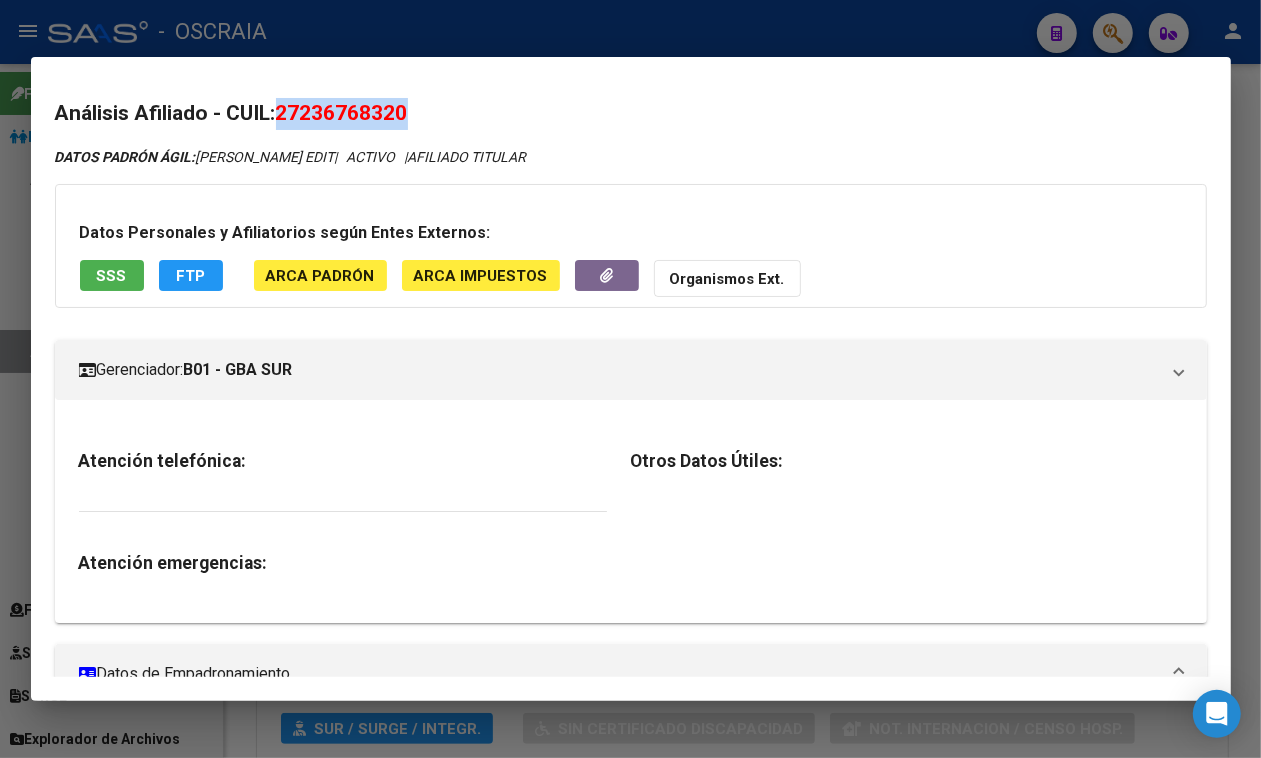 click on "27236768320" at bounding box center [342, 113] 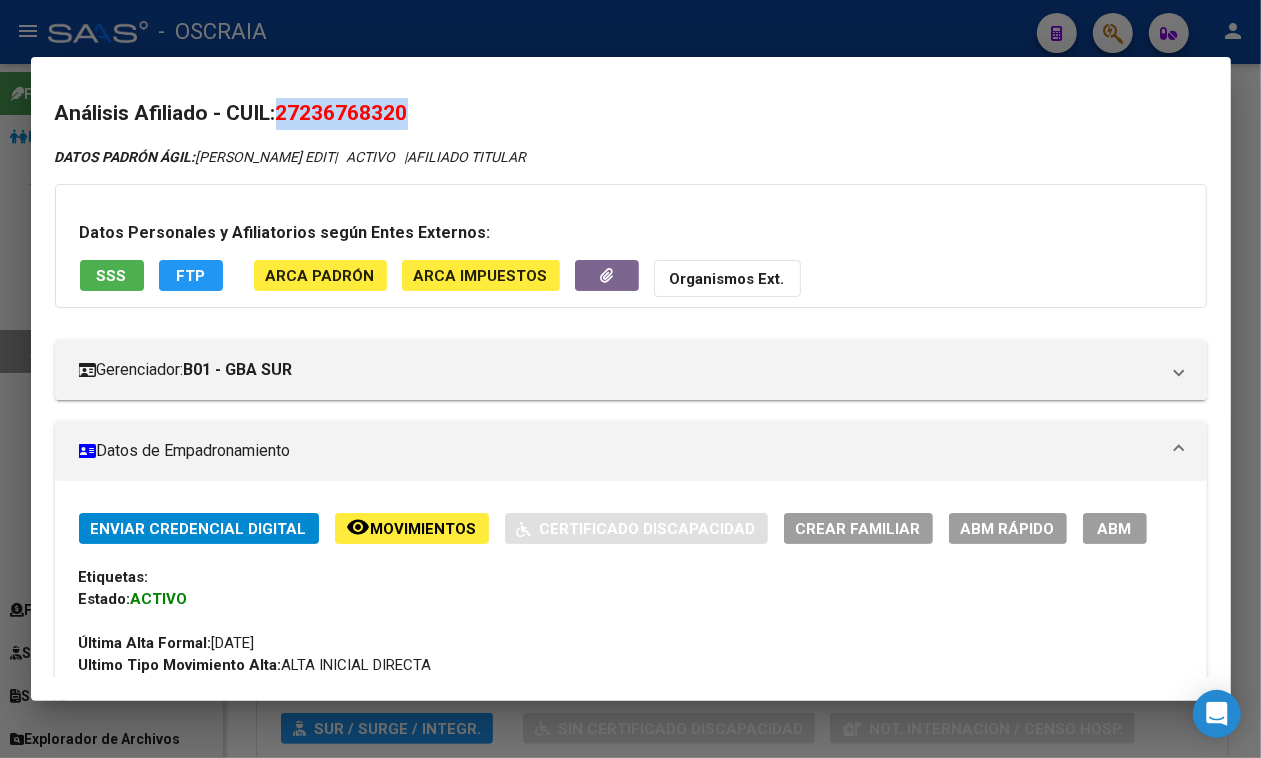 copy on "27236768320" 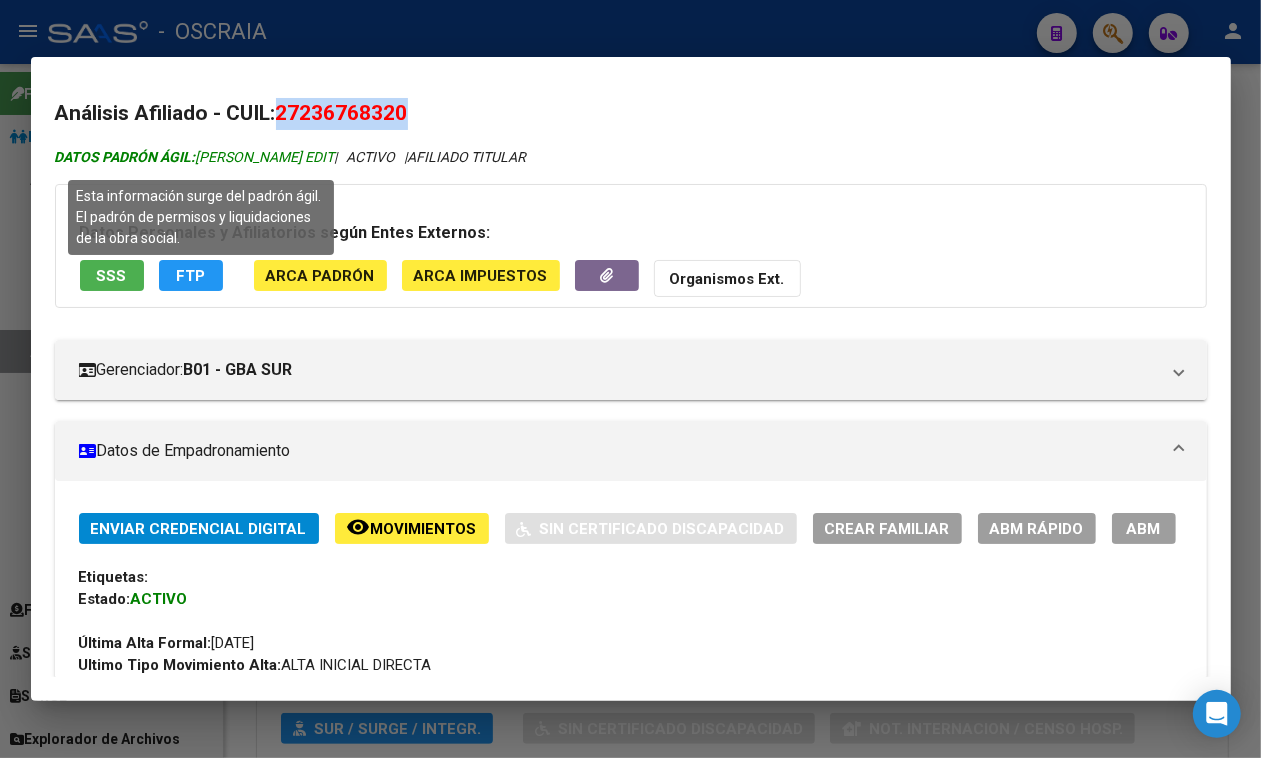 drag, startPoint x: 197, startPoint y: 153, endPoint x: 346, endPoint y: 153, distance: 149 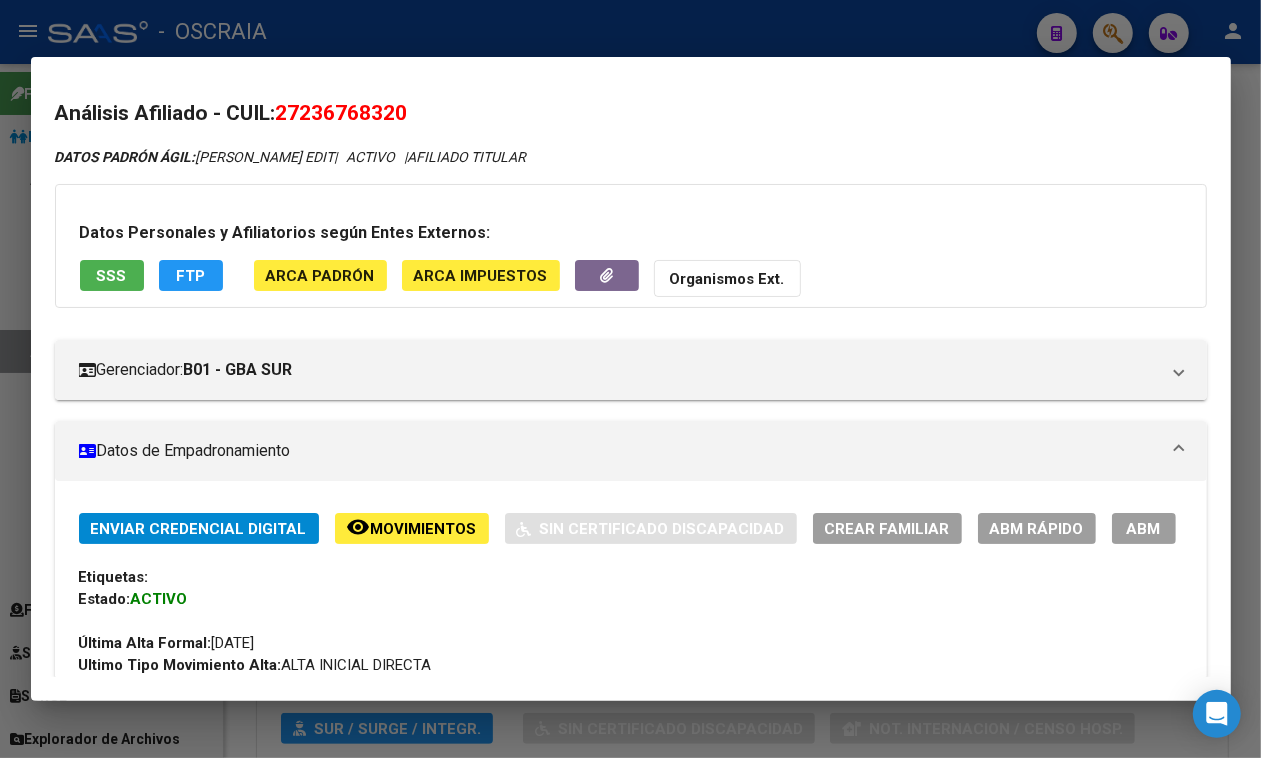 click at bounding box center [630, 379] 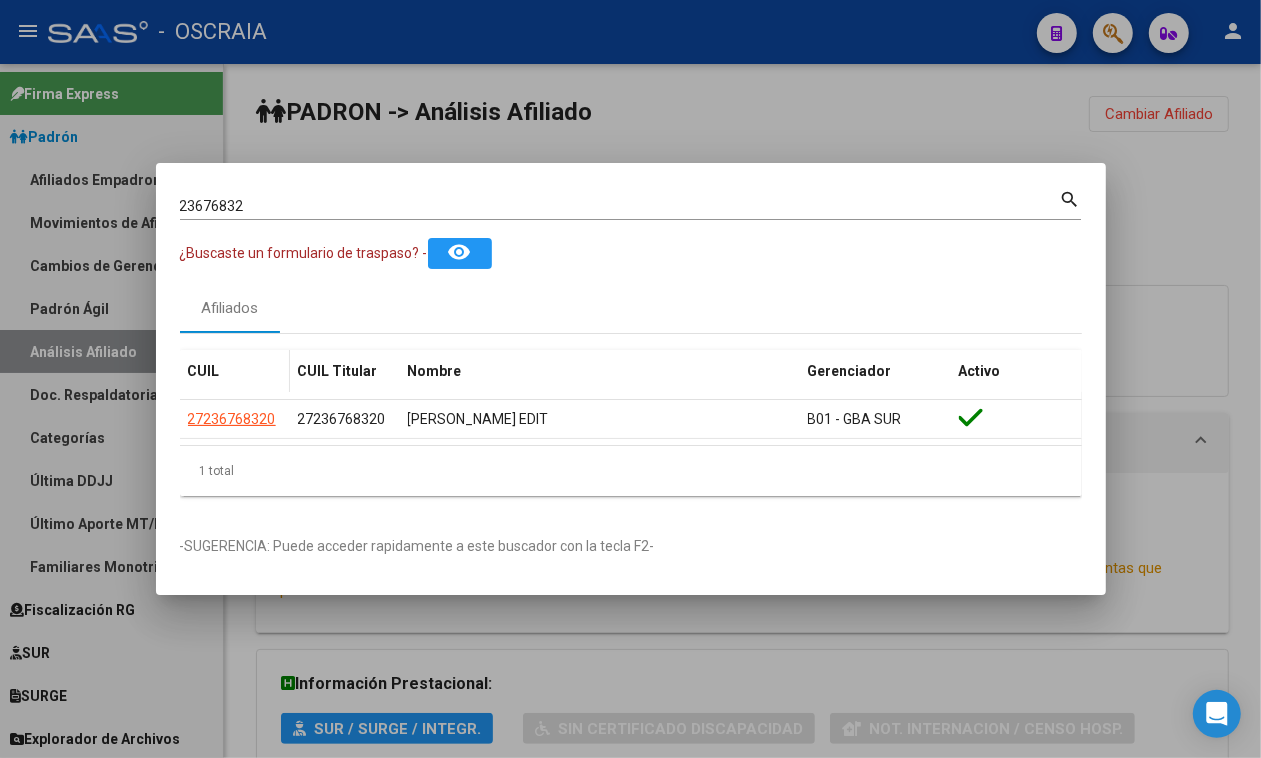 click on "CUIL" at bounding box center (235, 371) 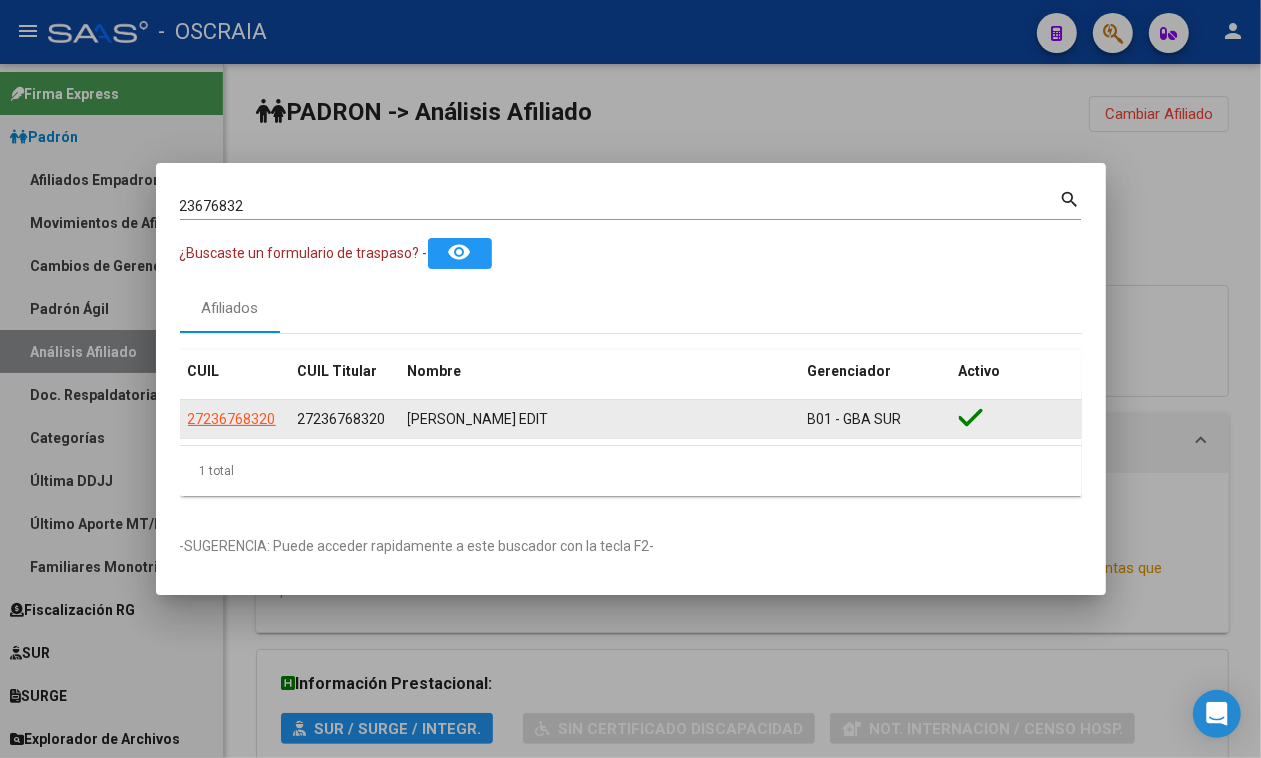 click on "27236768320" 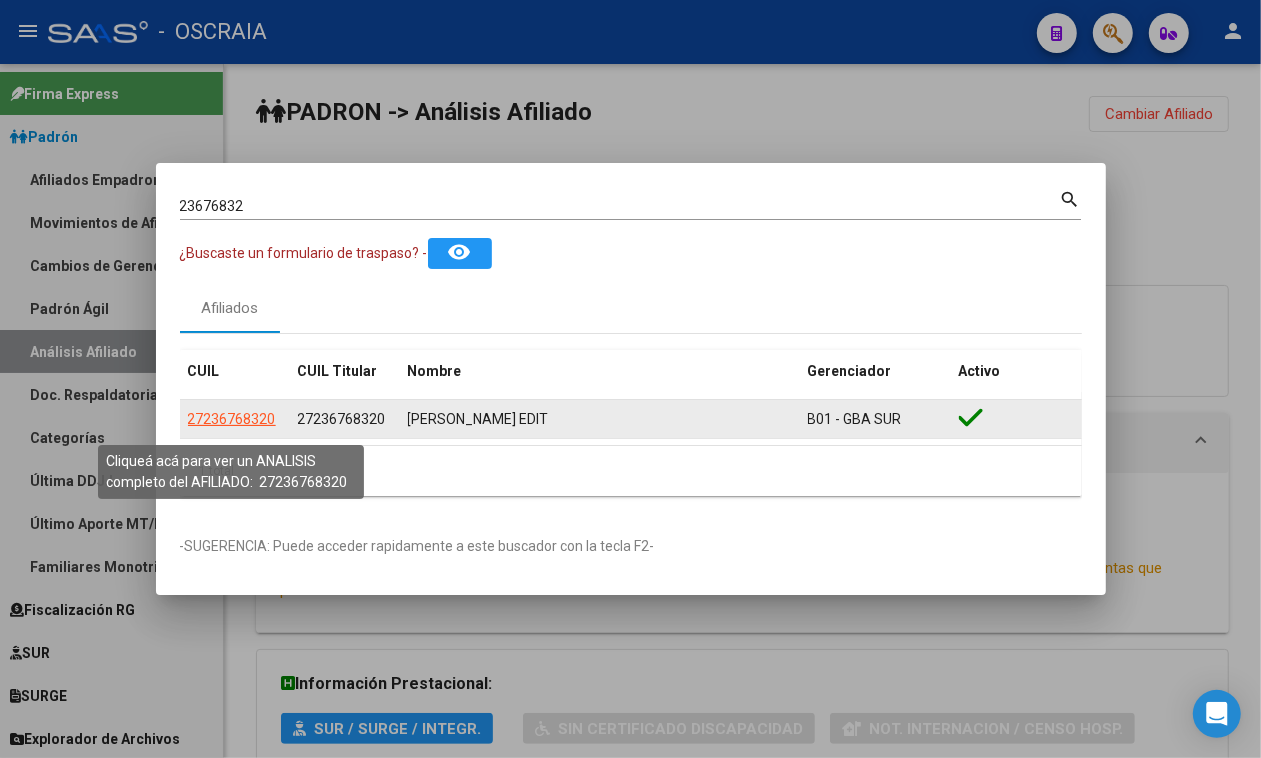 click on "27236768320" 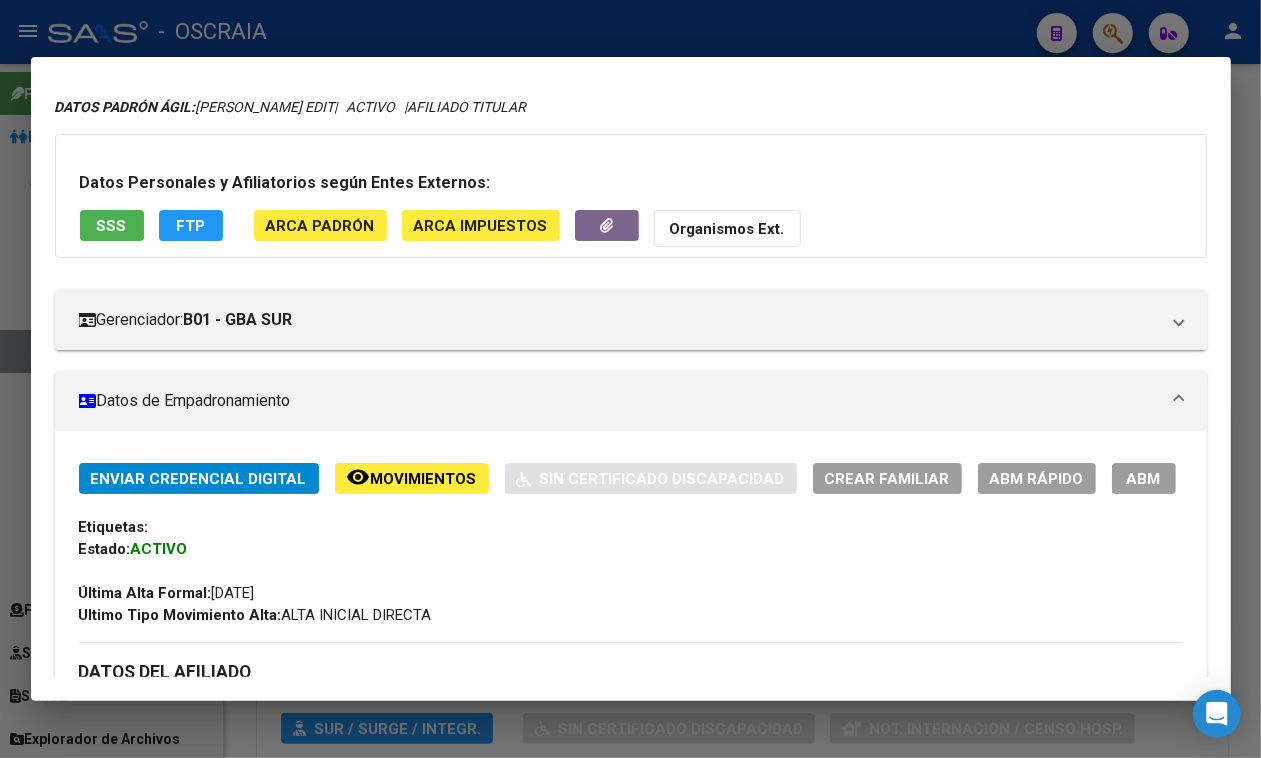 scroll, scrollTop: 38, scrollLeft: 0, axis: vertical 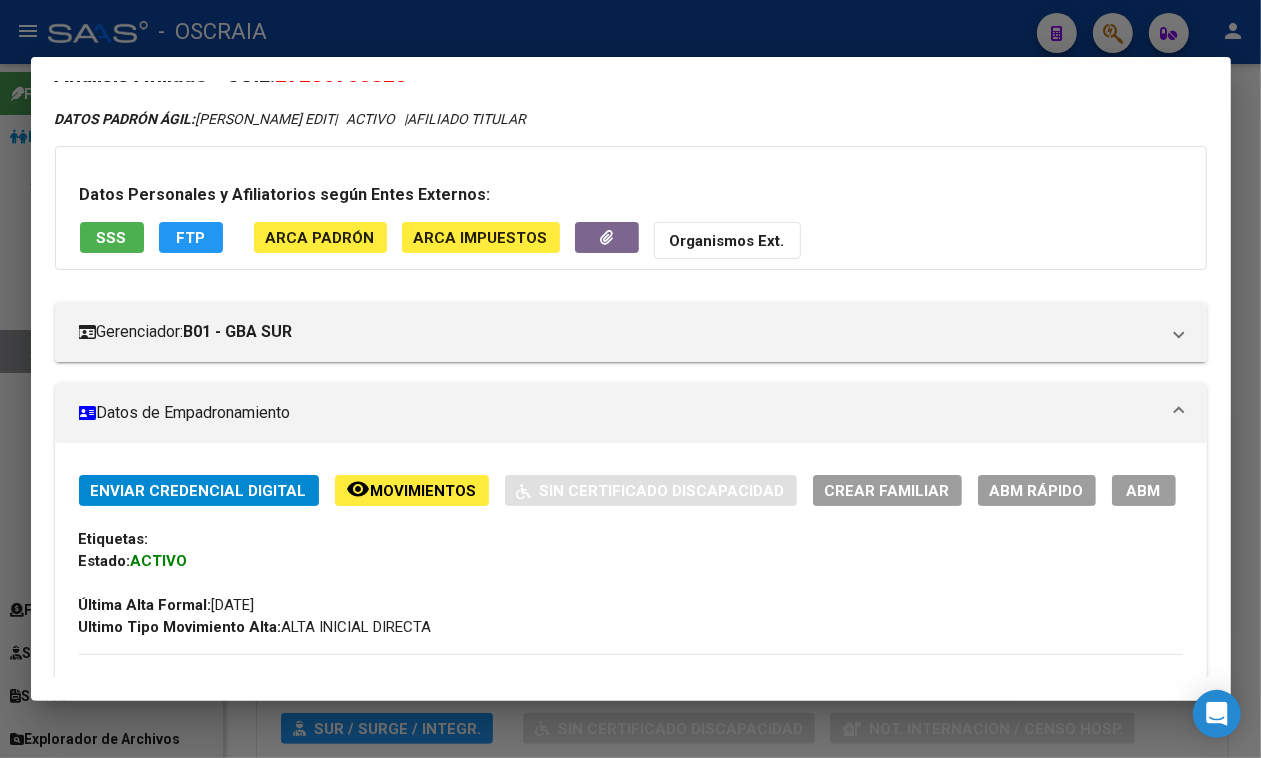 click on "SSS" at bounding box center [112, 238] 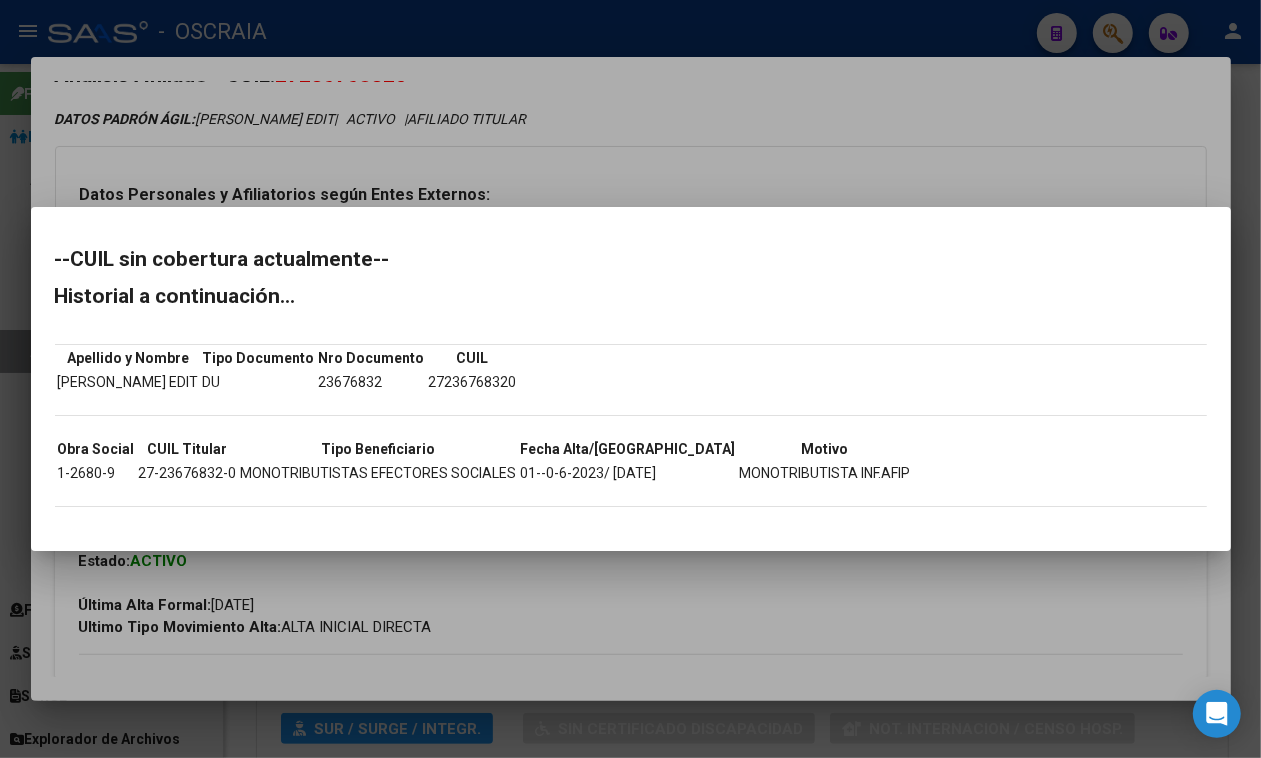 click at bounding box center [630, 379] 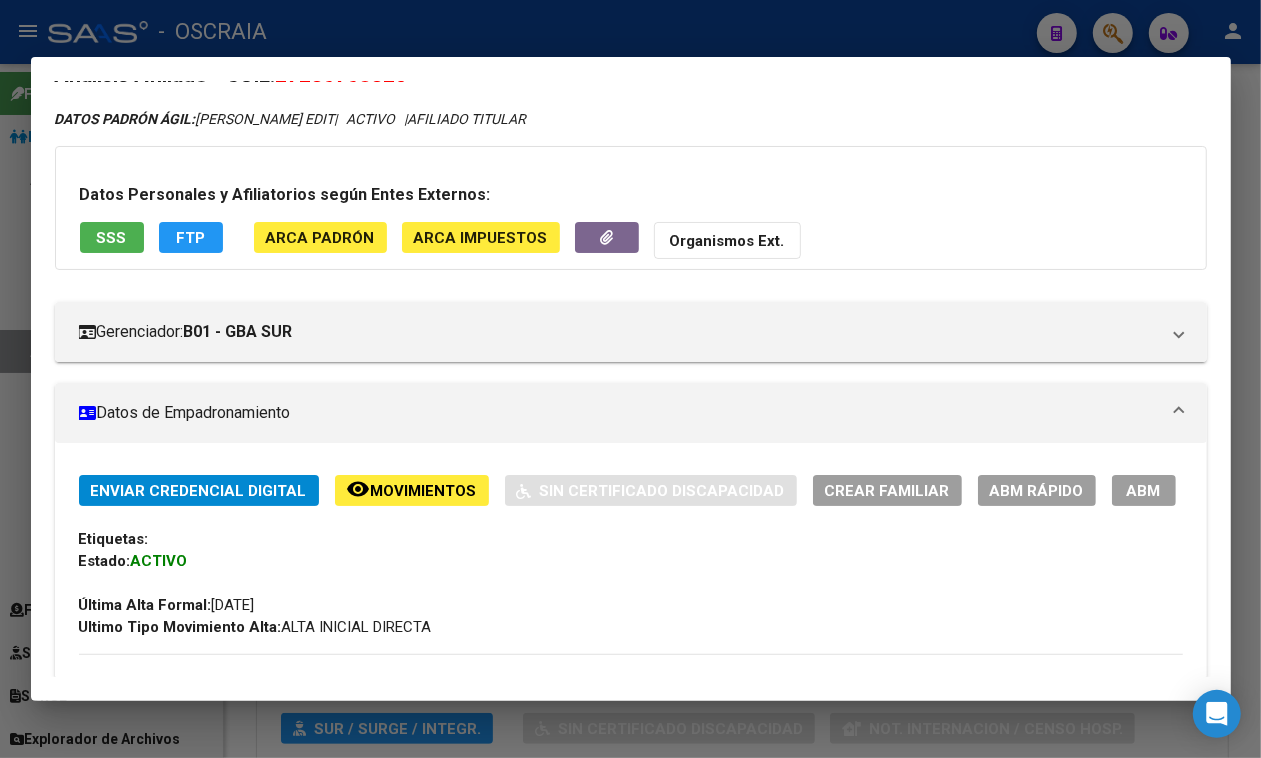 scroll, scrollTop: 0, scrollLeft: 0, axis: both 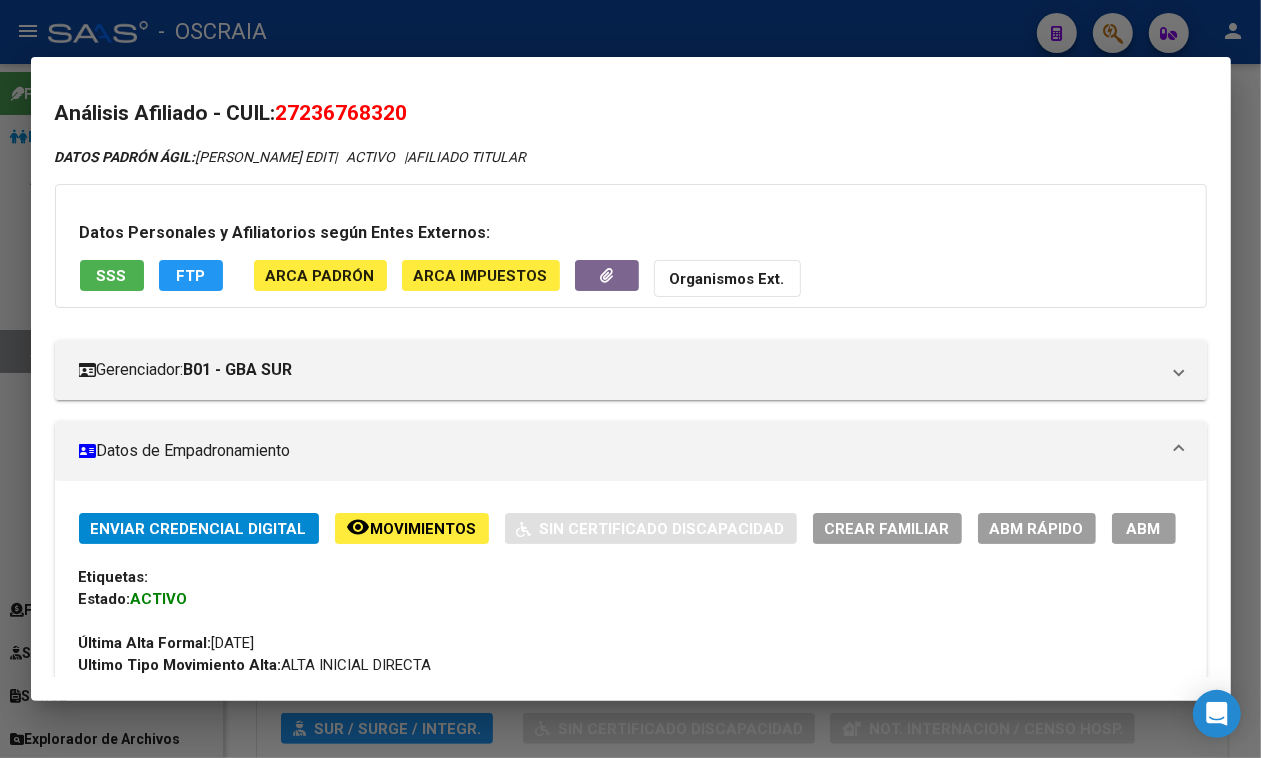click on "27236768320" at bounding box center [342, 113] 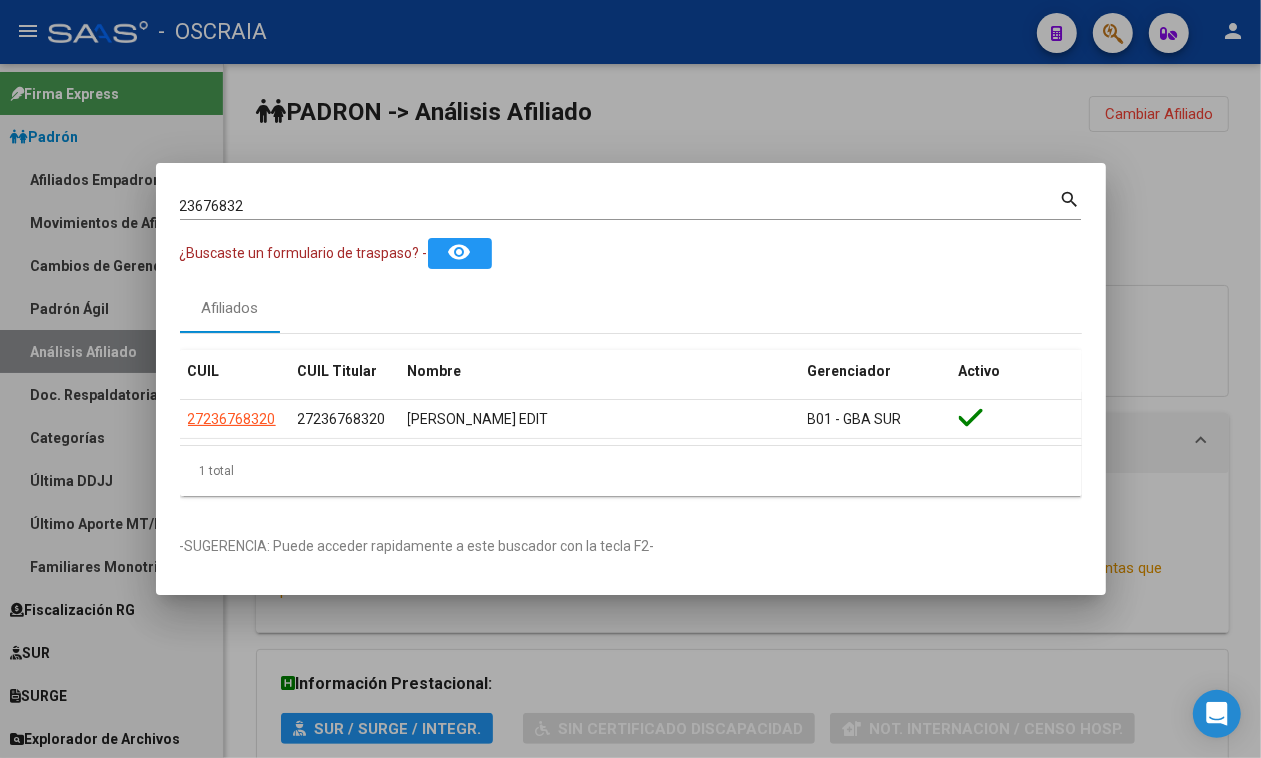 drag, startPoint x: 307, startPoint y: 193, endPoint x: 136, endPoint y: 197, distance: 171.04678 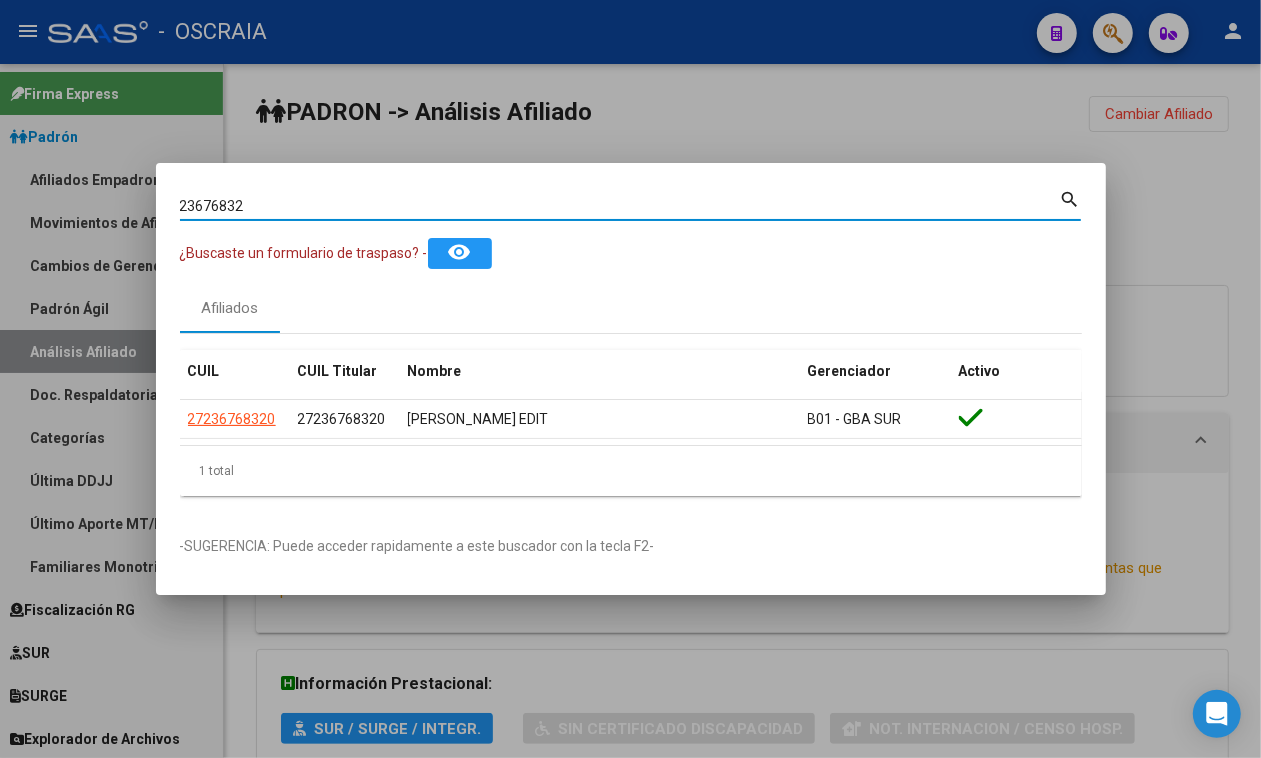 click on "23676832" at bounding box center (620, 206) 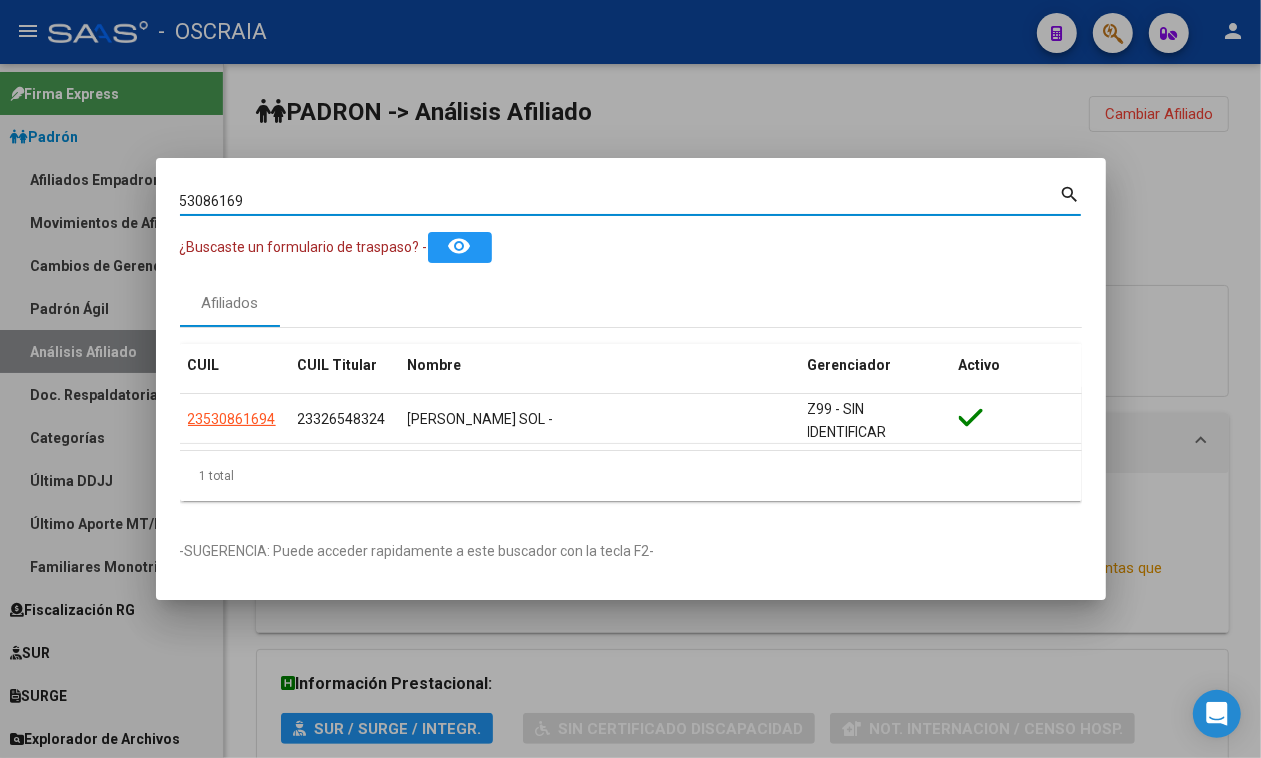 drag, startPoint x: 471, startPoint y: 195, endPoint x: 6, endPoint y: 182, distance: 465.18167 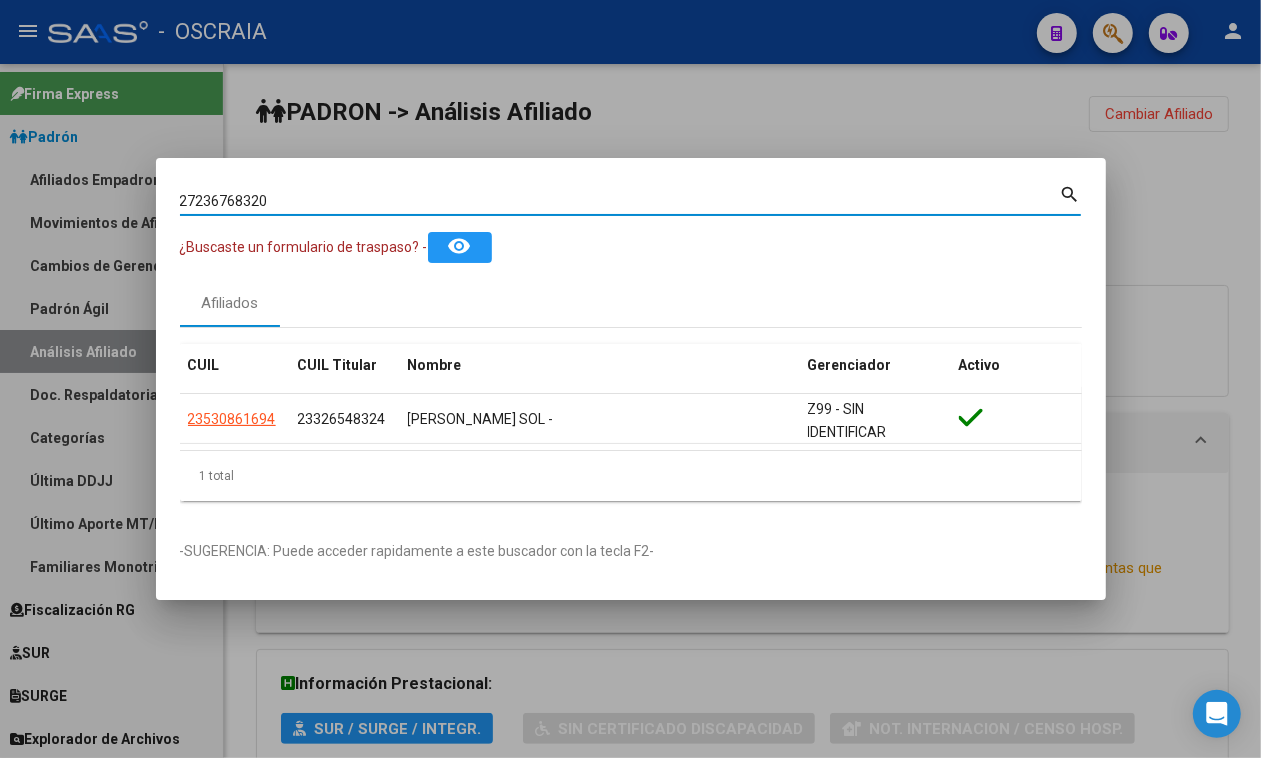 type on "27236768320" 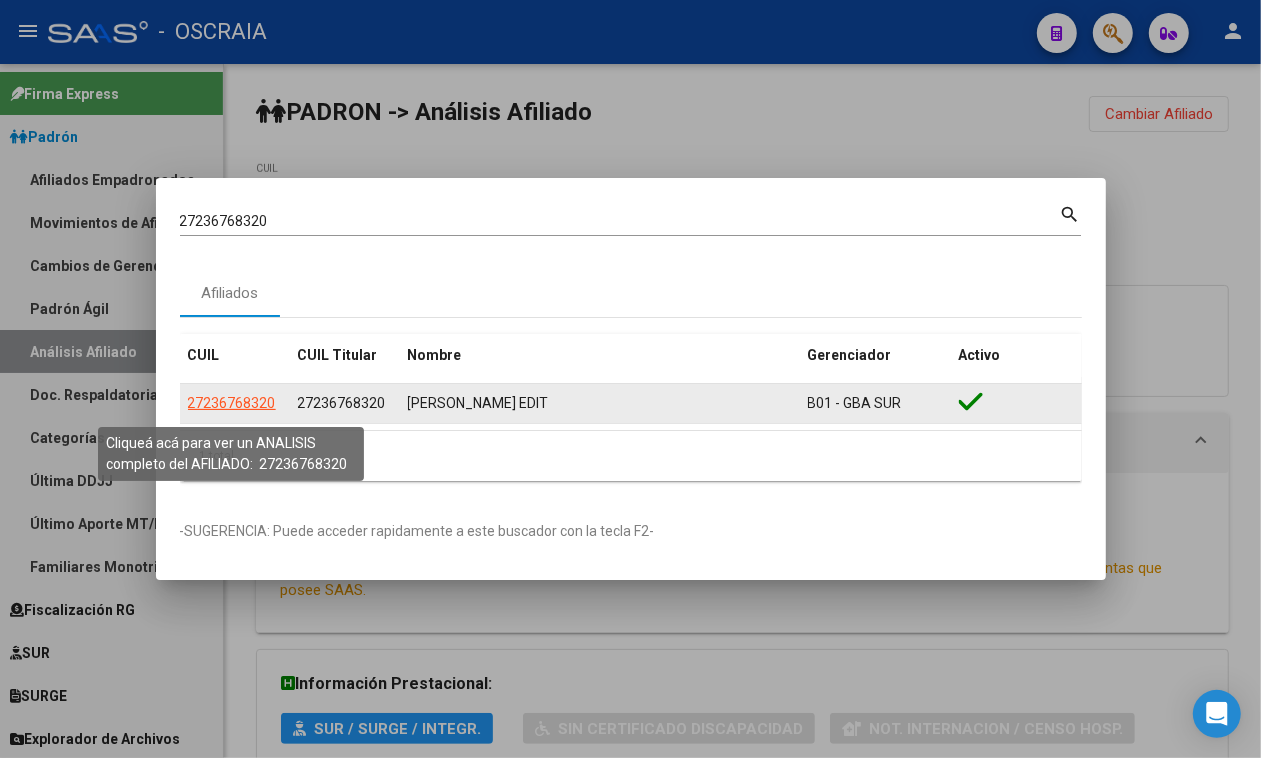 click on "27236768320" 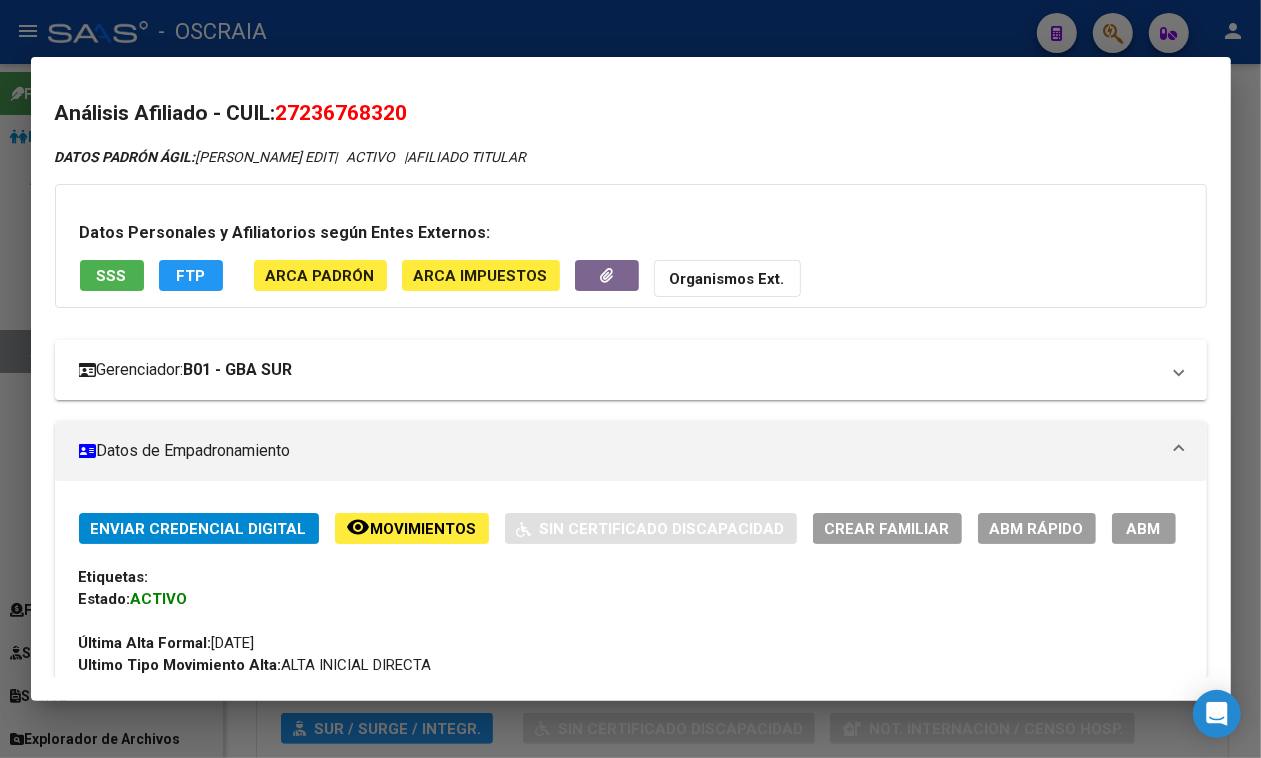 scroll, scrollTop: 125, scrollLeft: 0, axis: vertical 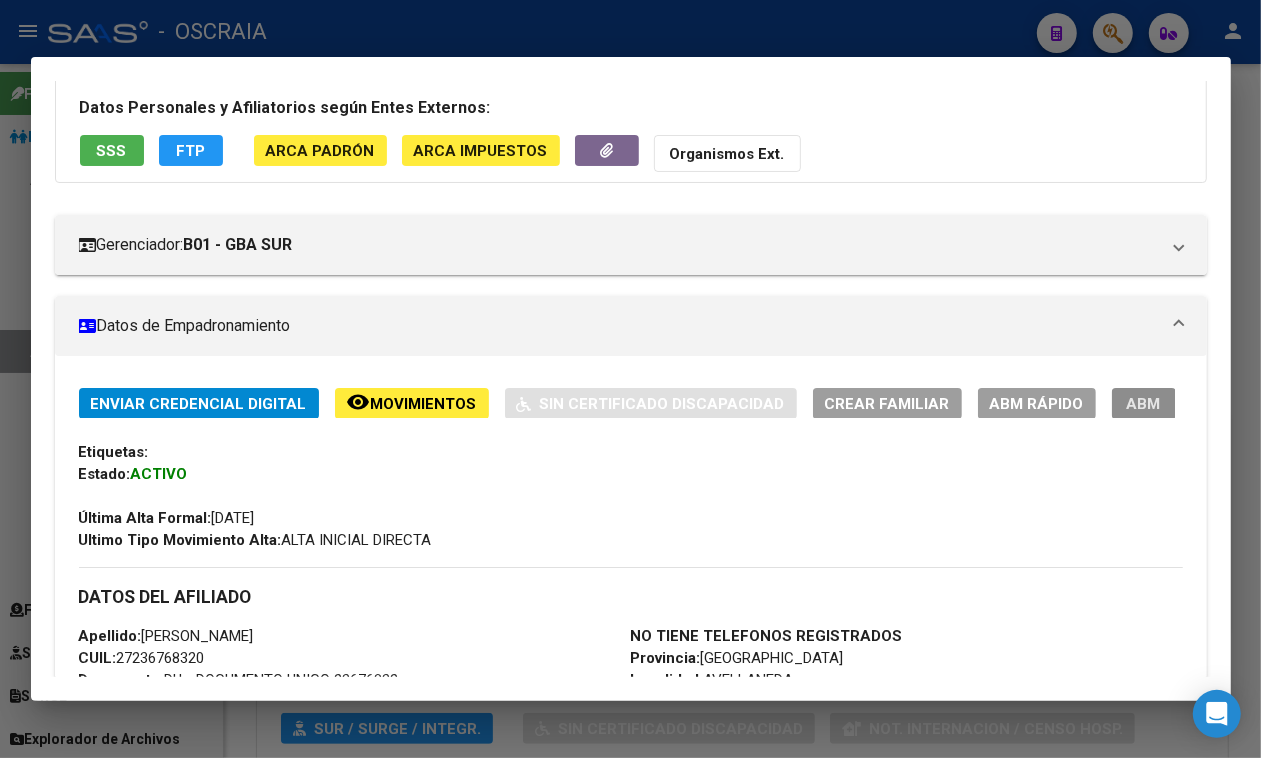 click on "ABM" at bounding box center [1144, 404] 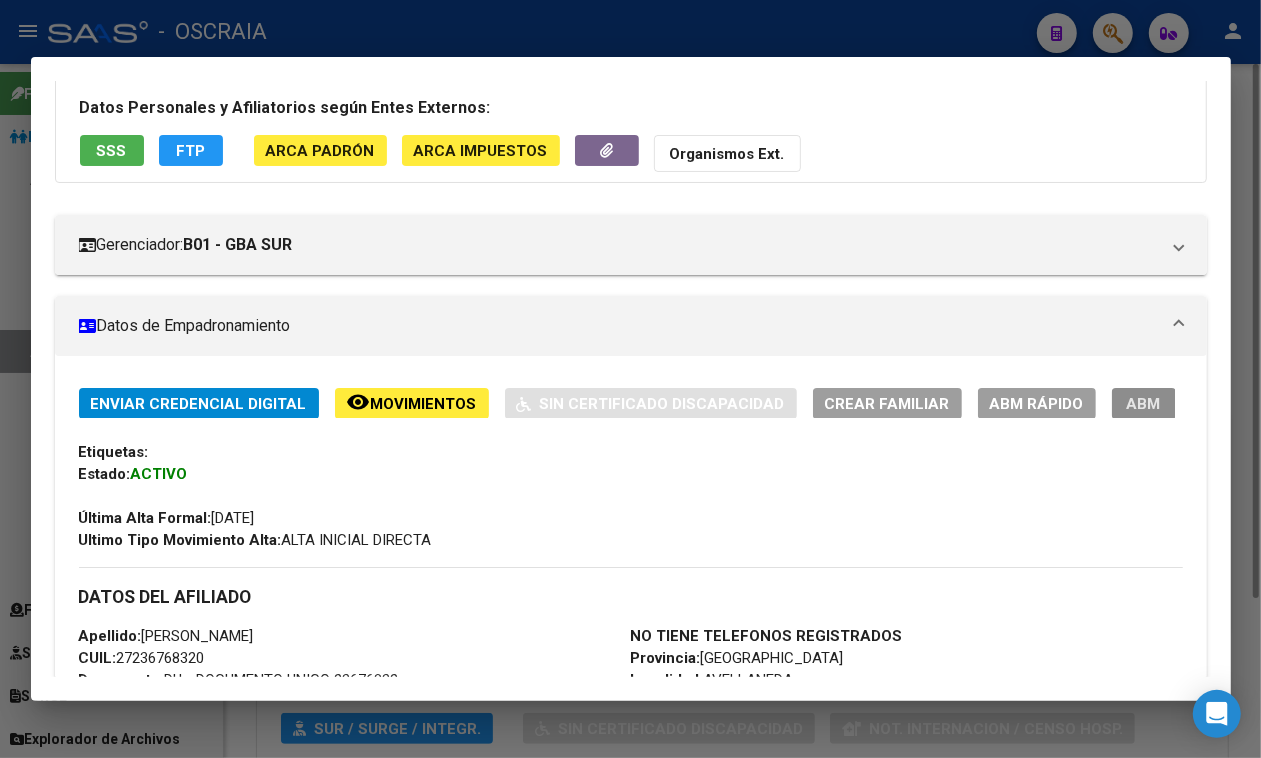 type 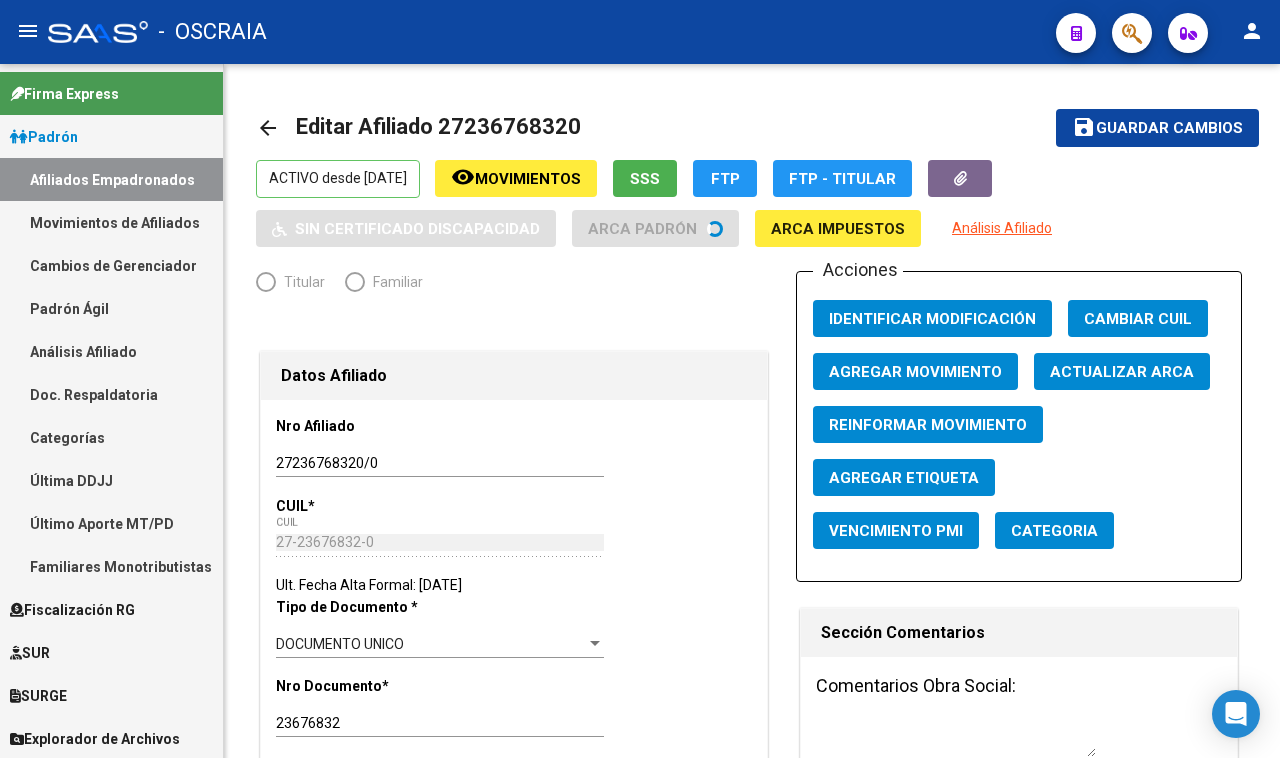 radio on "true" 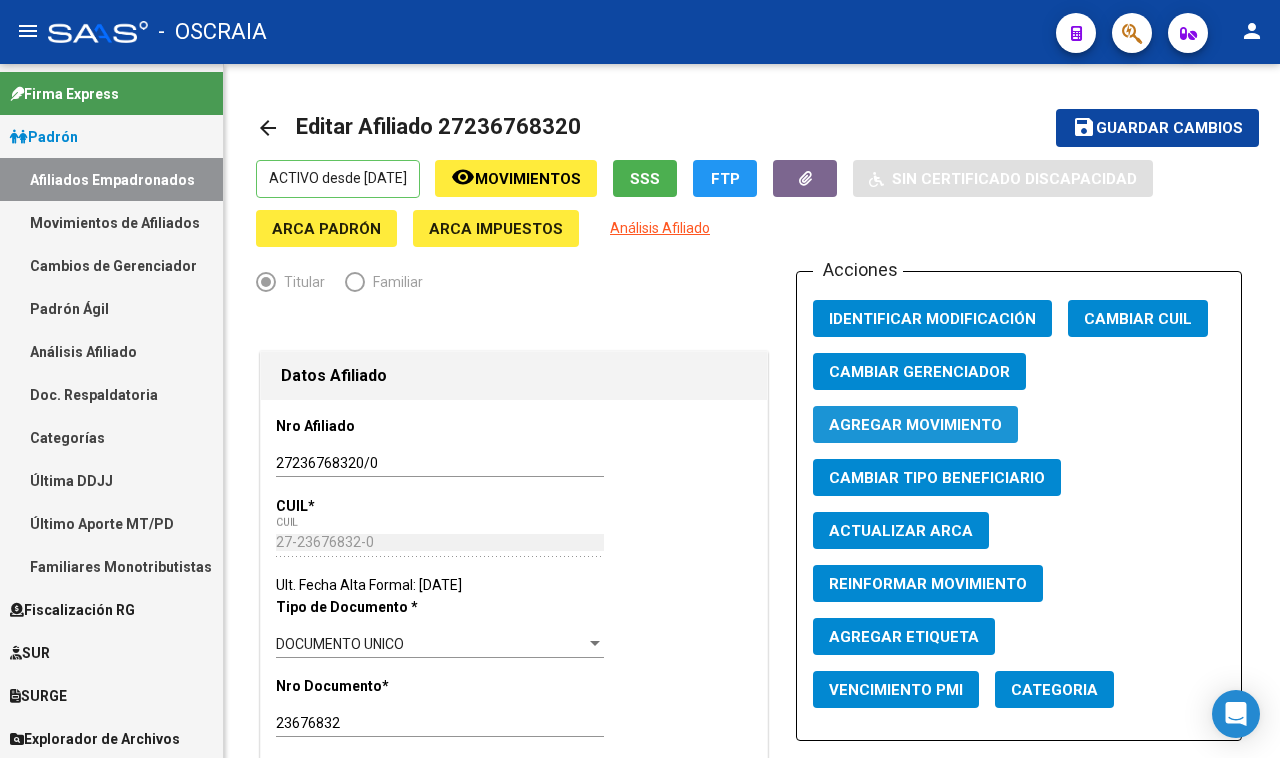 click on "Agregar Movimiento" 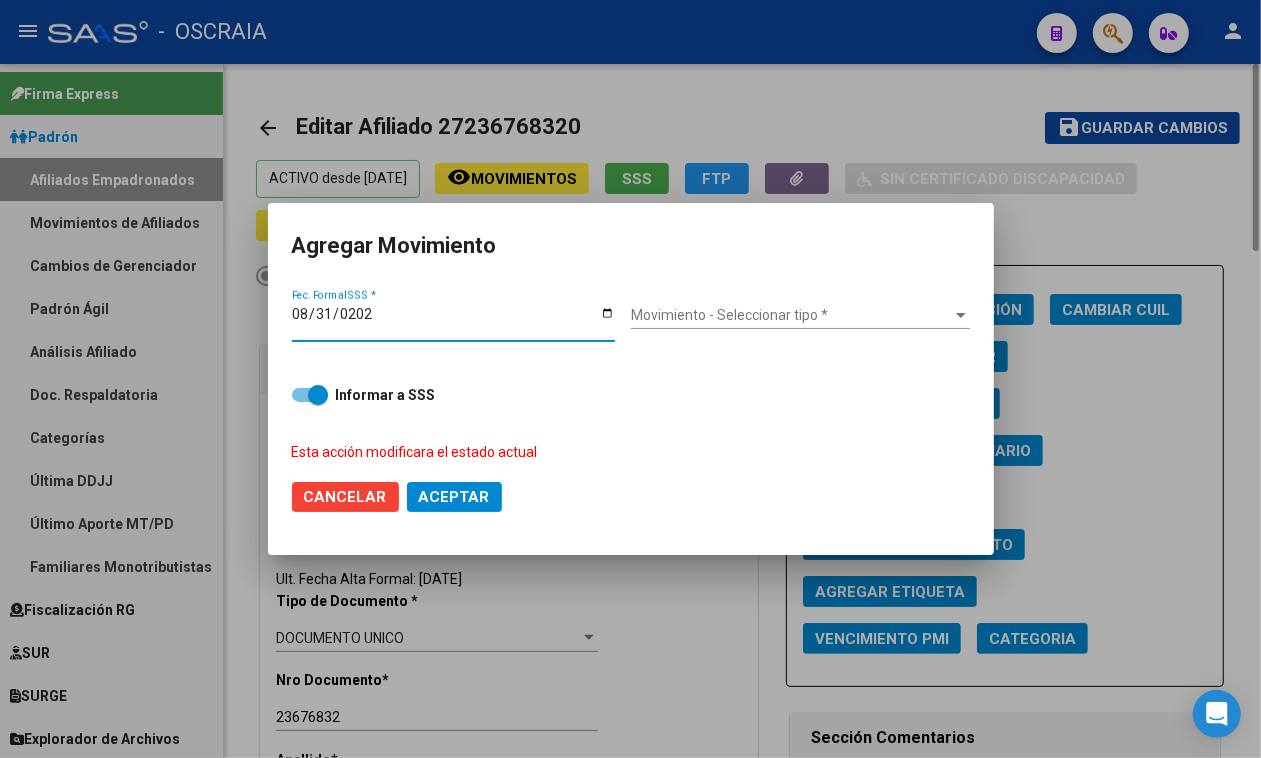 type on "[DATE]" 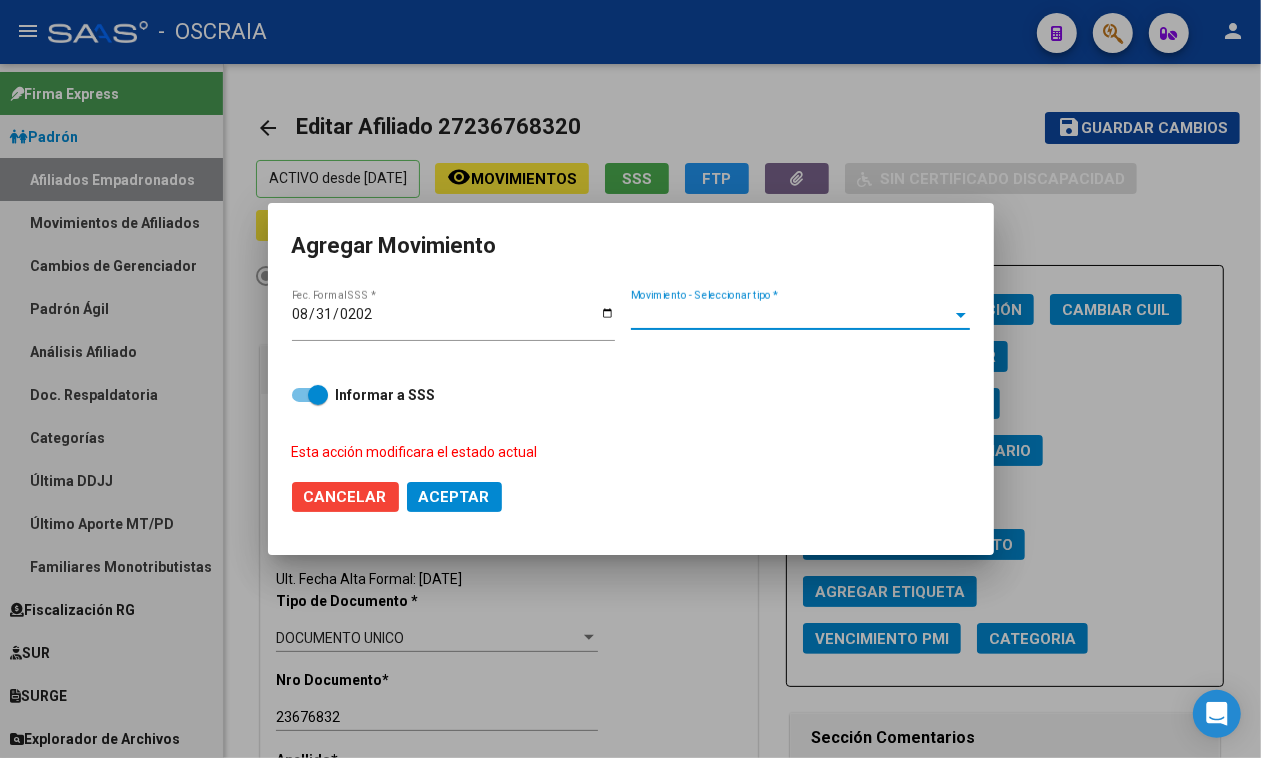 click on "Movimiento - Seleccionar tipo *" at bounding box center [791, 315] 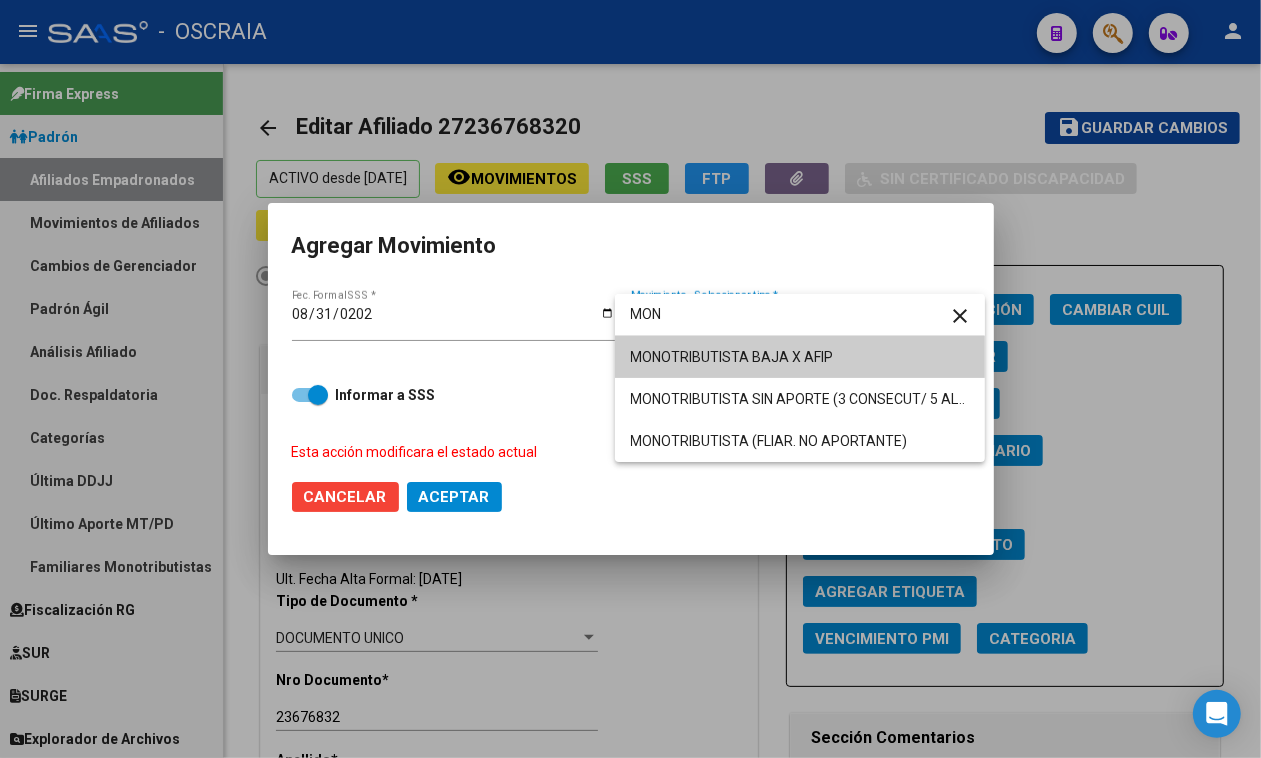type on "MON" 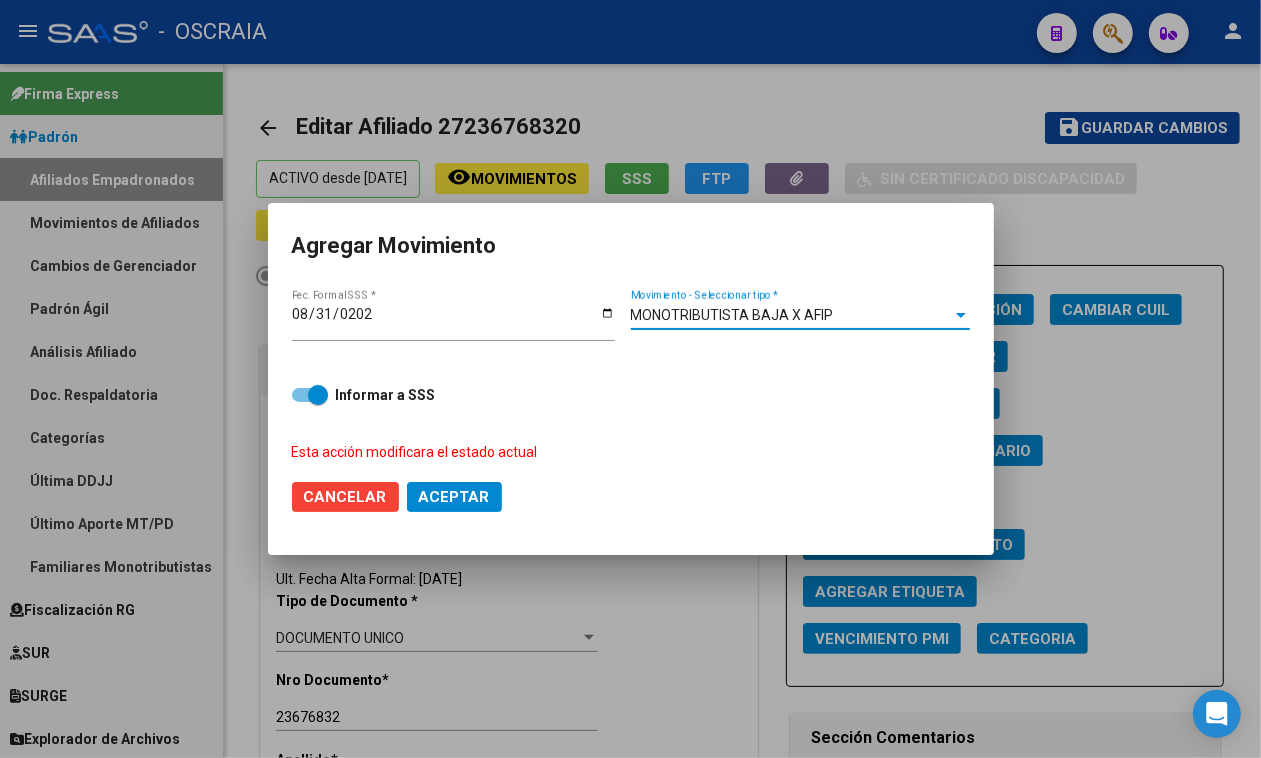 click on "Aceptar" 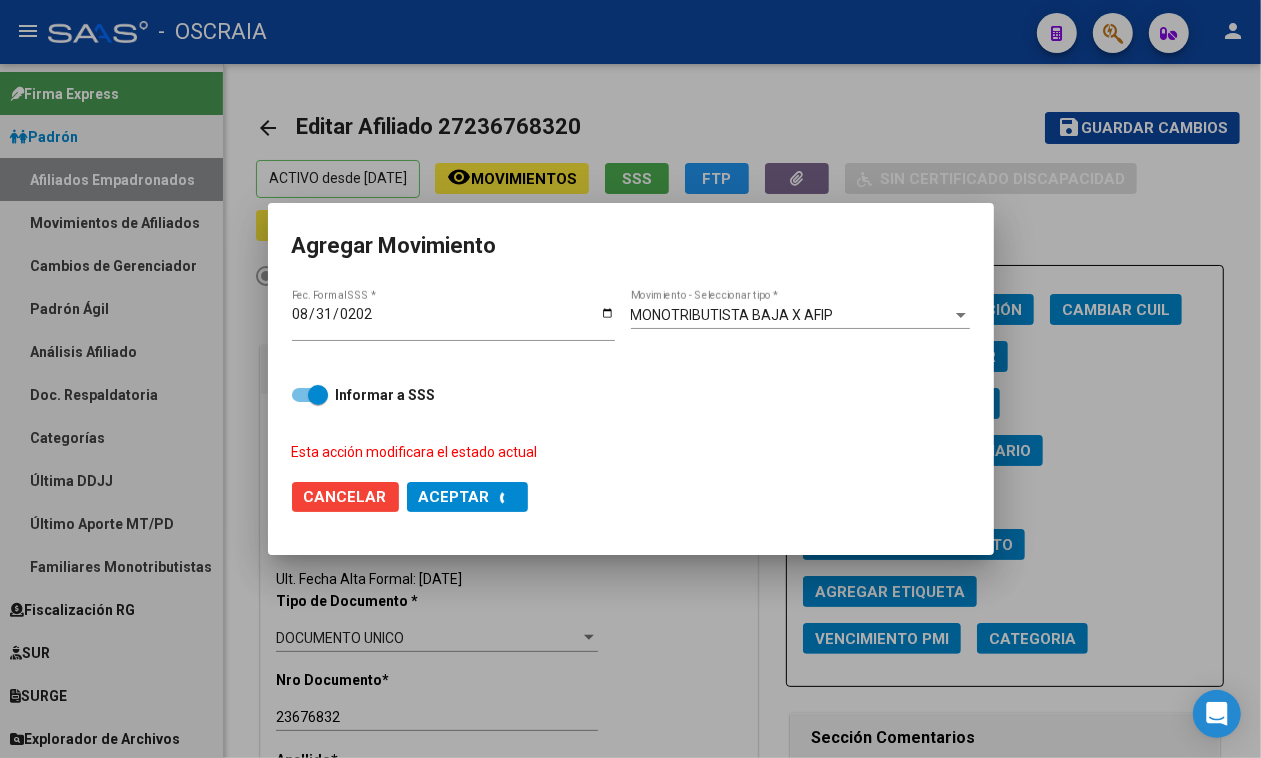 checkbox on "false" 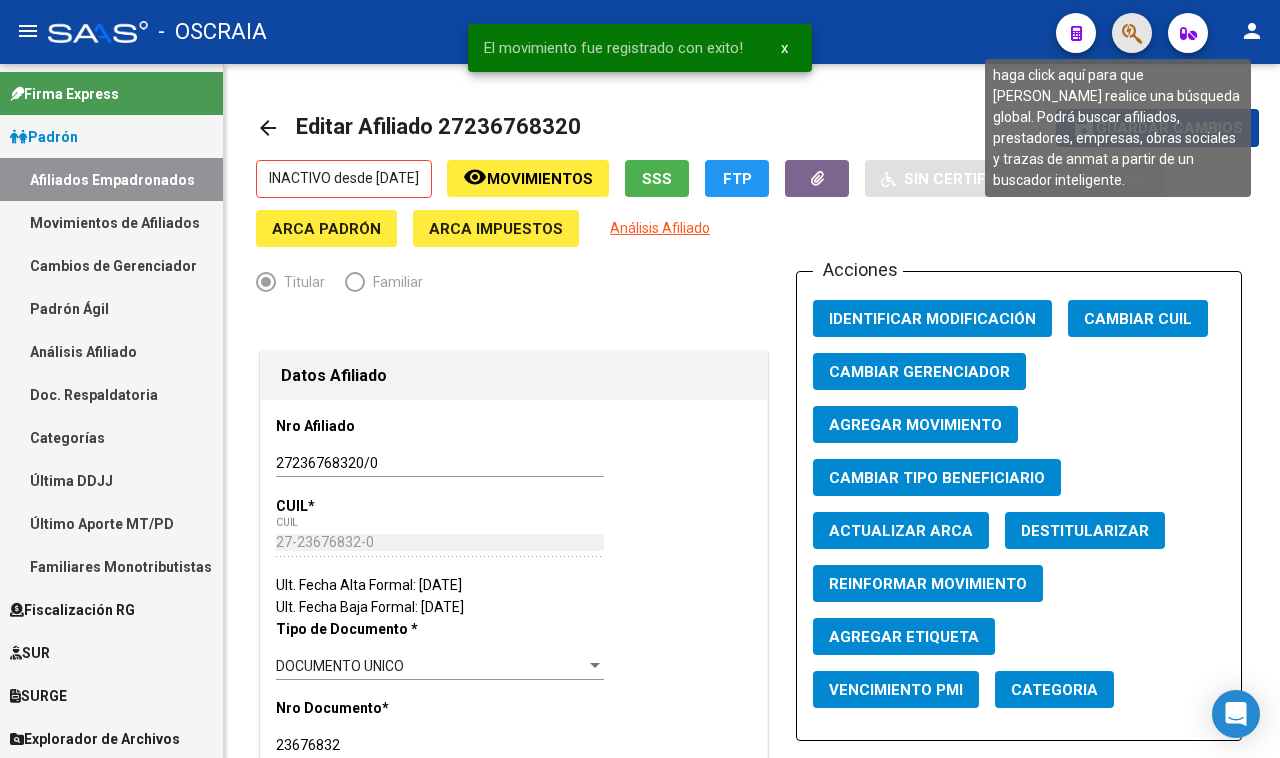 click 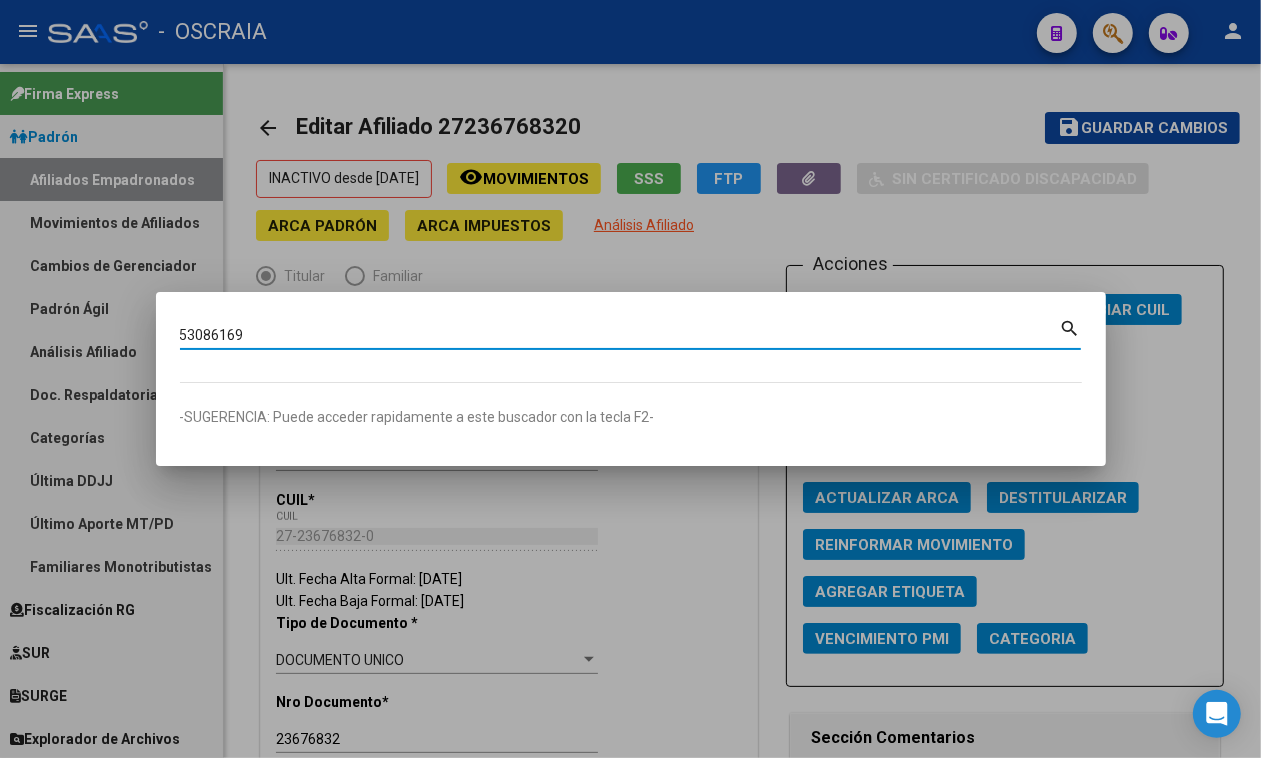 type on "53086169" 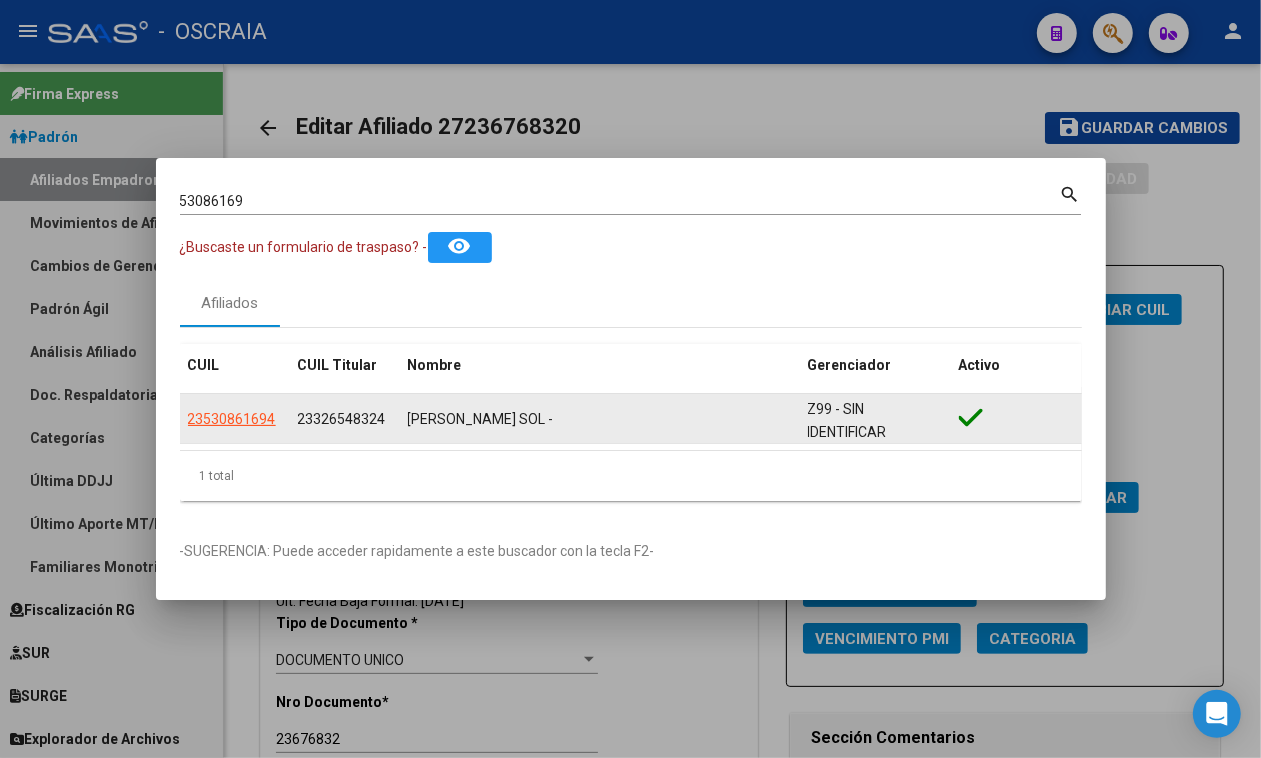click on "23530861694" 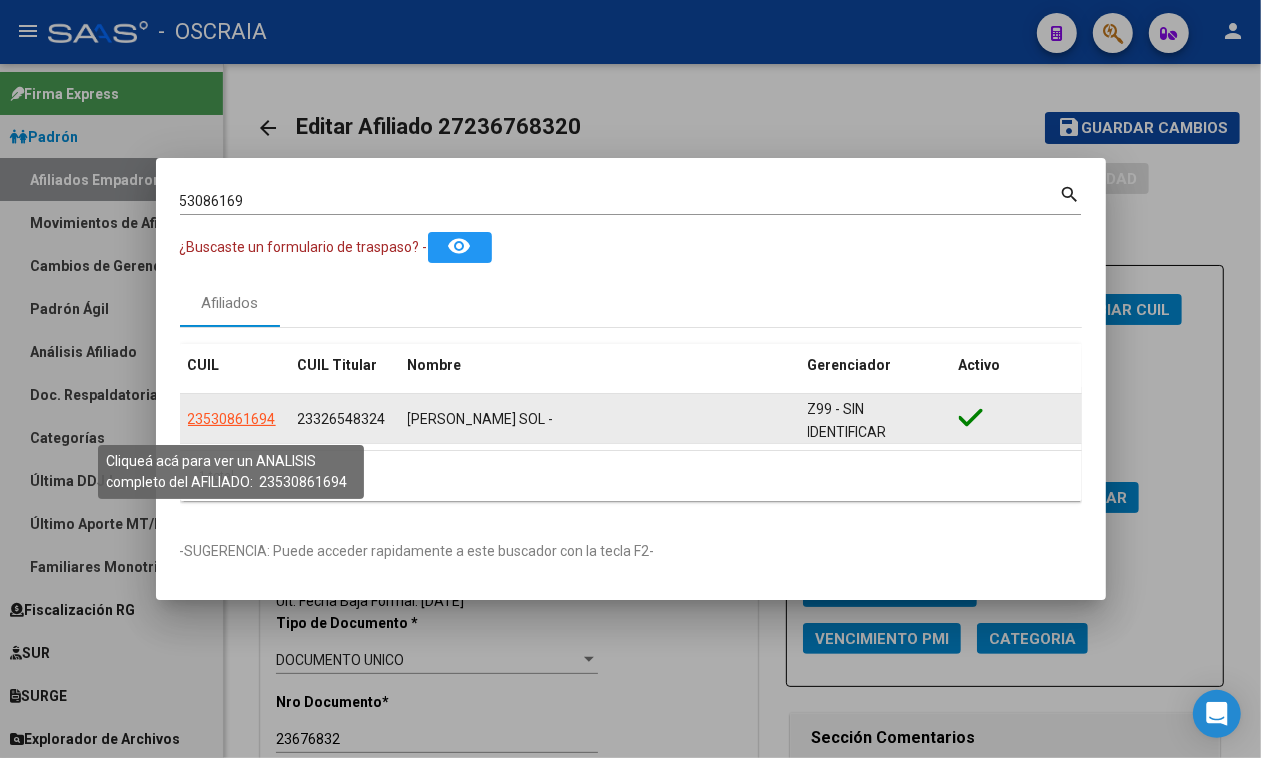 click on "23530861694" 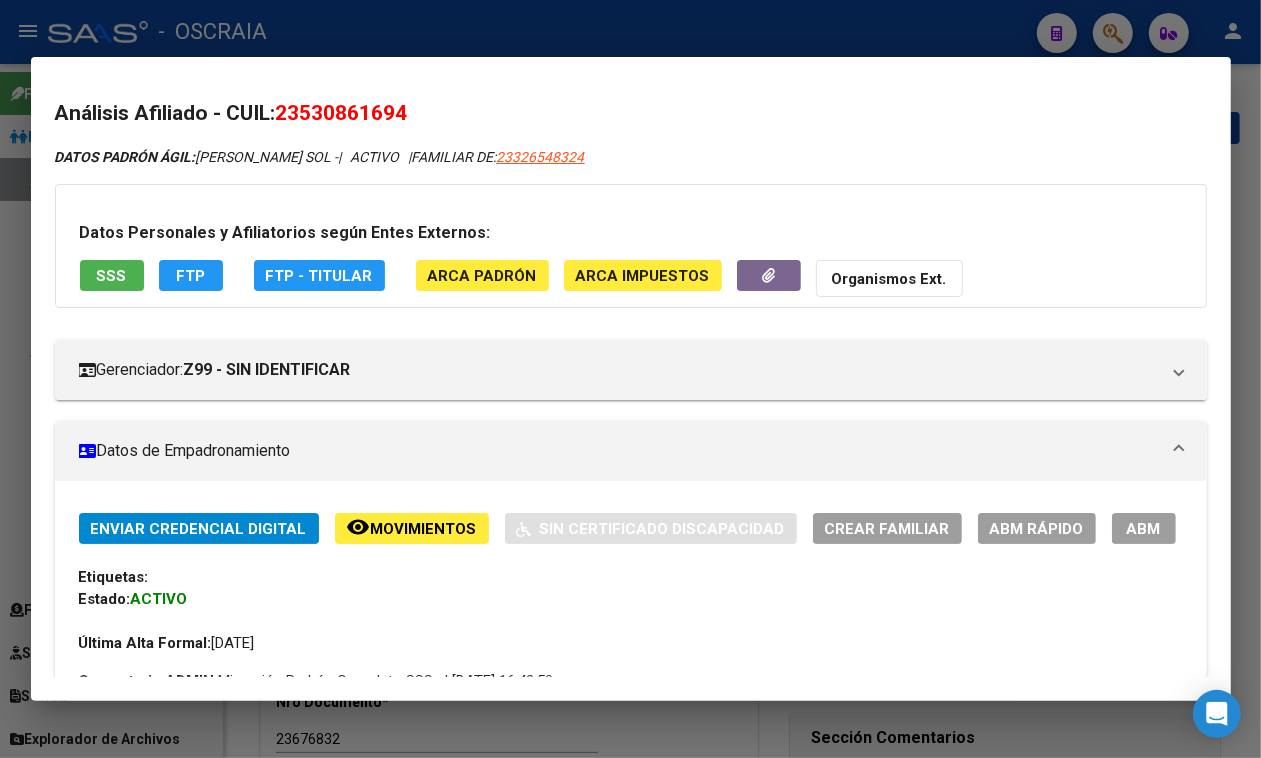 click on "SSS" at bounding box center [112, 275] 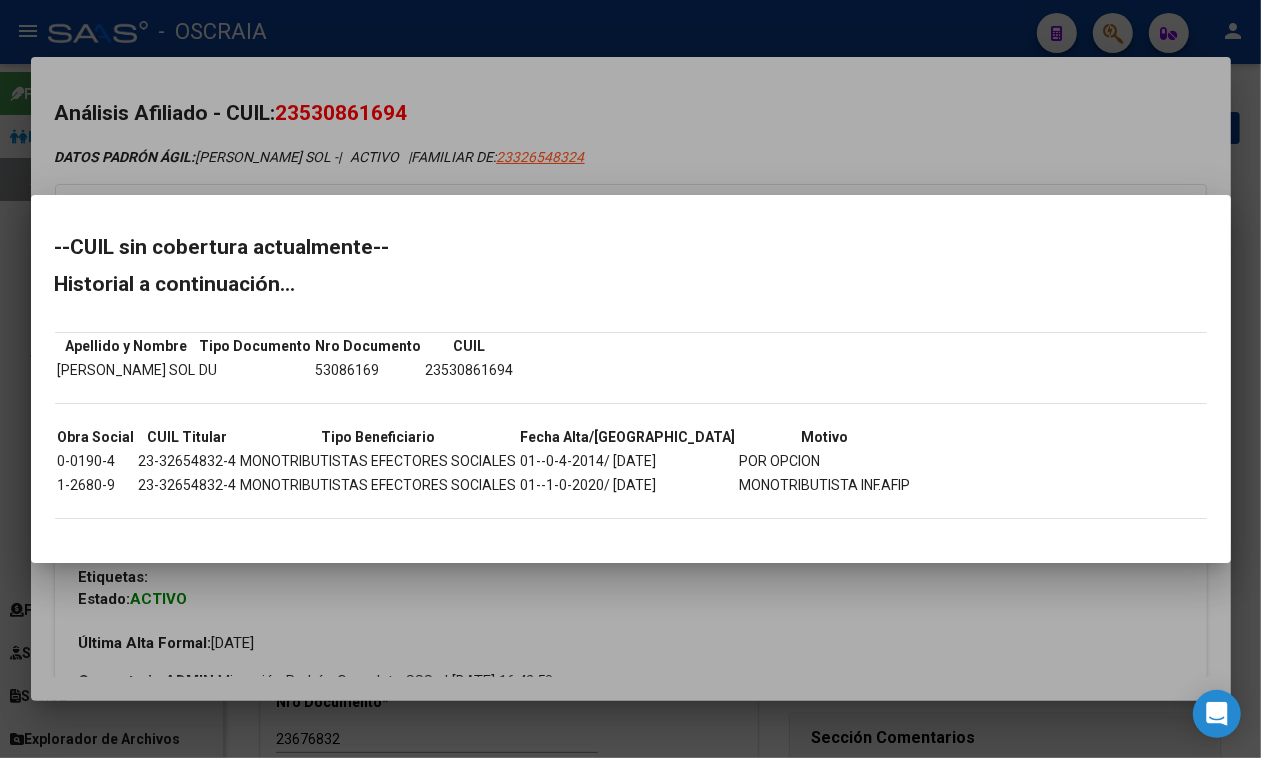 drag, startPoint x: 296, startPoint y: 373, endPoint x: 63, endPoint y: 375, distance: 233.00859 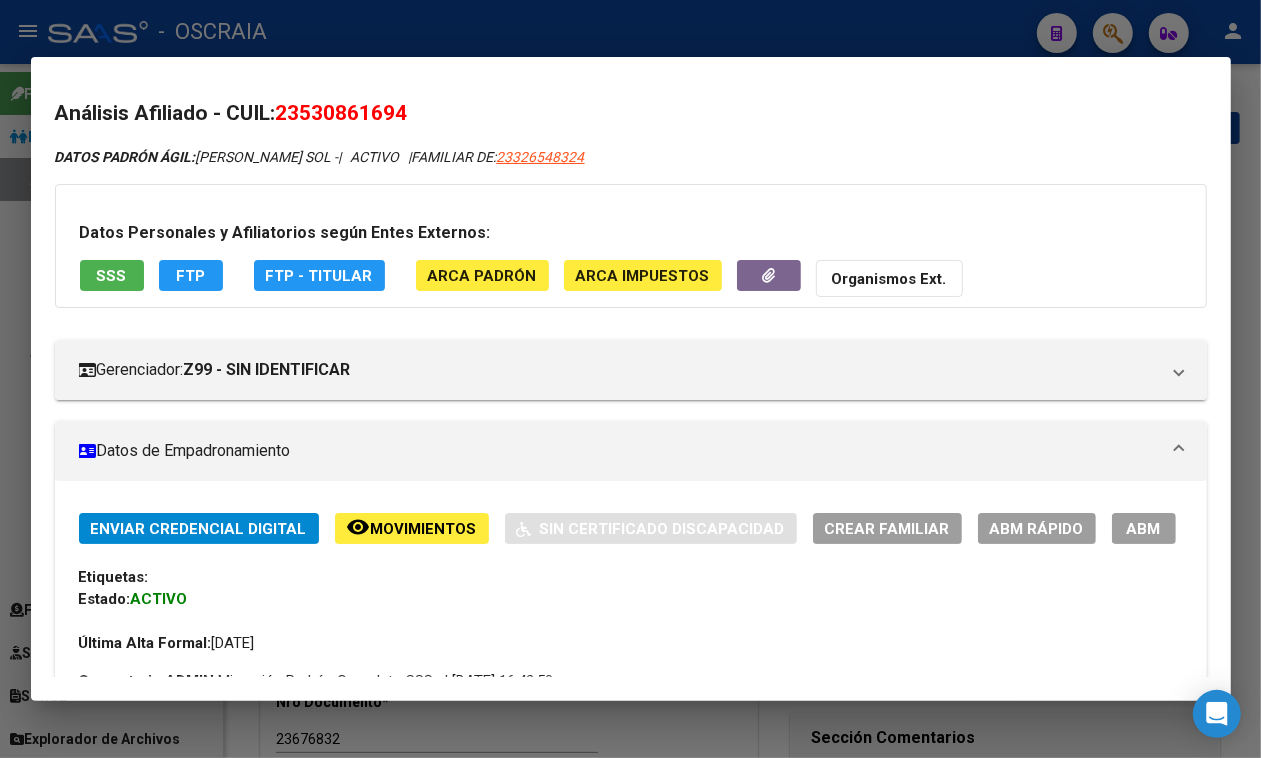 click on "23530861694" at bounding box center (342, 113) 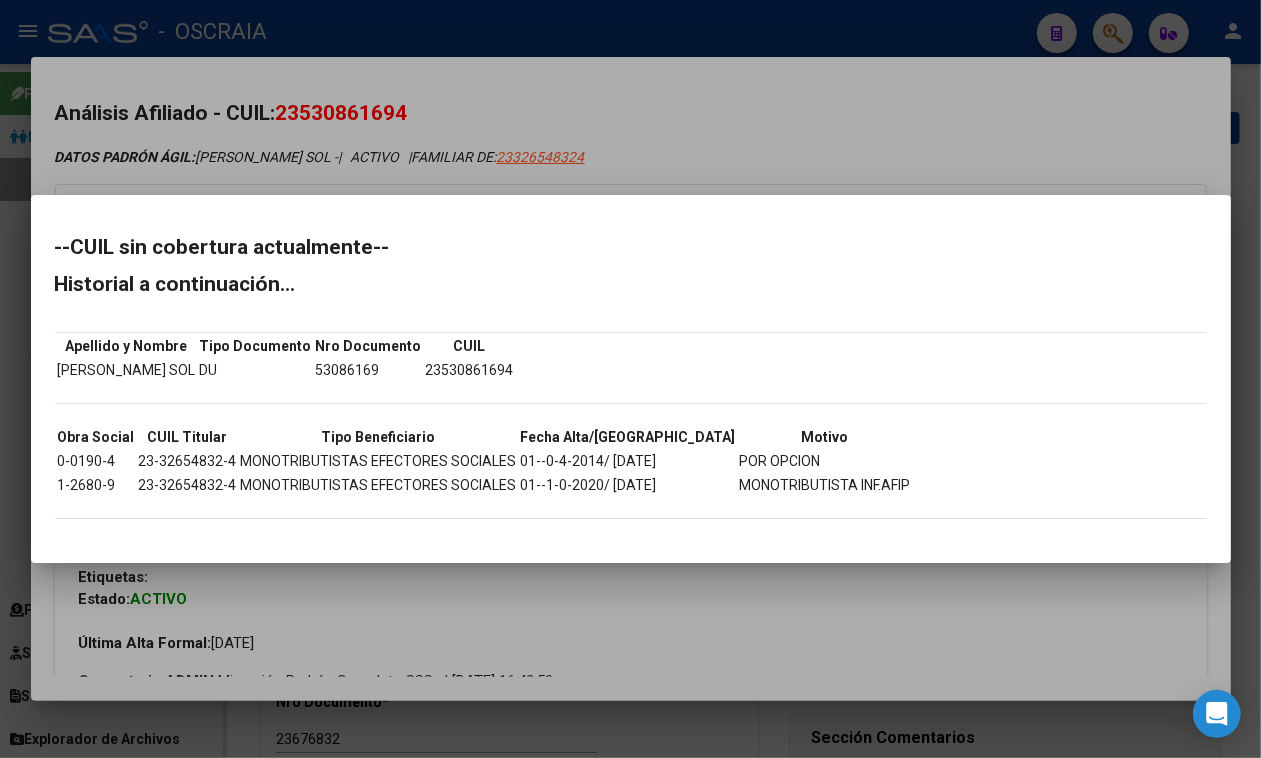drag, startPoint x: 365, startPoint y: 108, endPoint x: 352, endPoint y: 112, distance: 13.601471 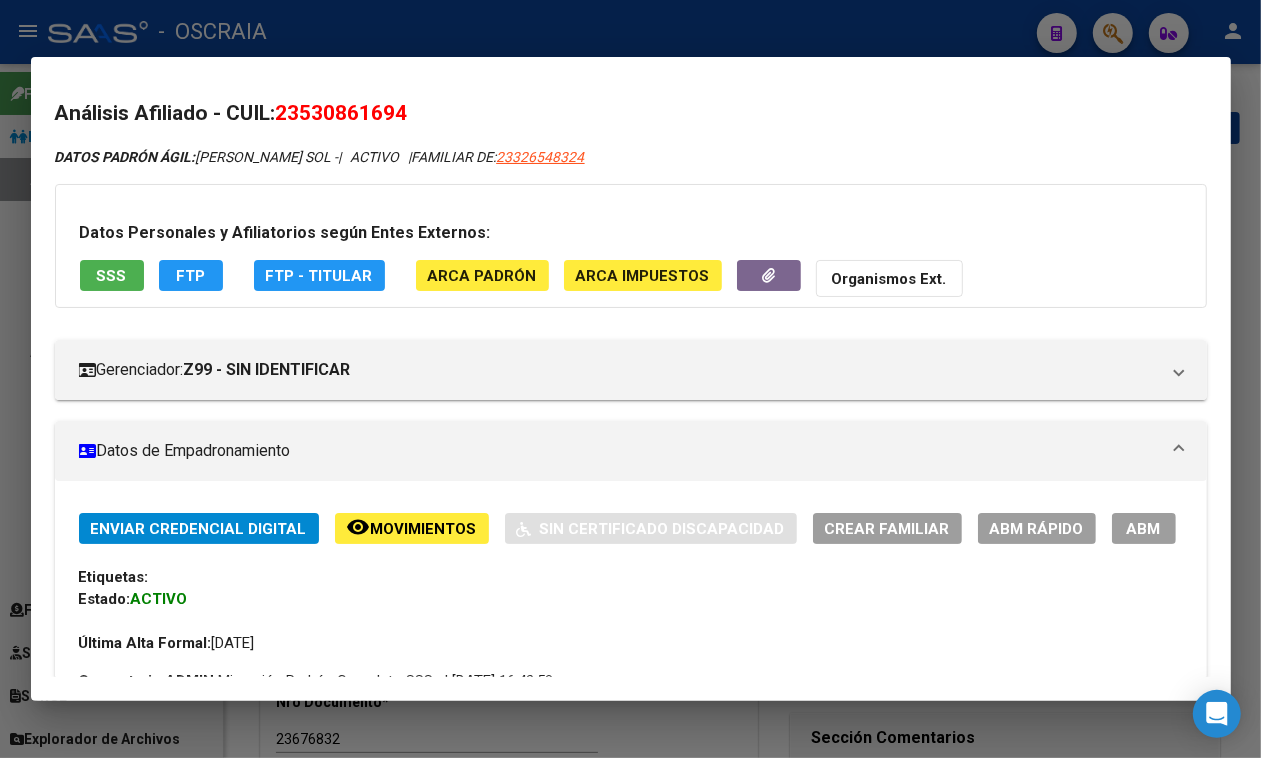 click on "23530861694" at bounding box center [342, 113] 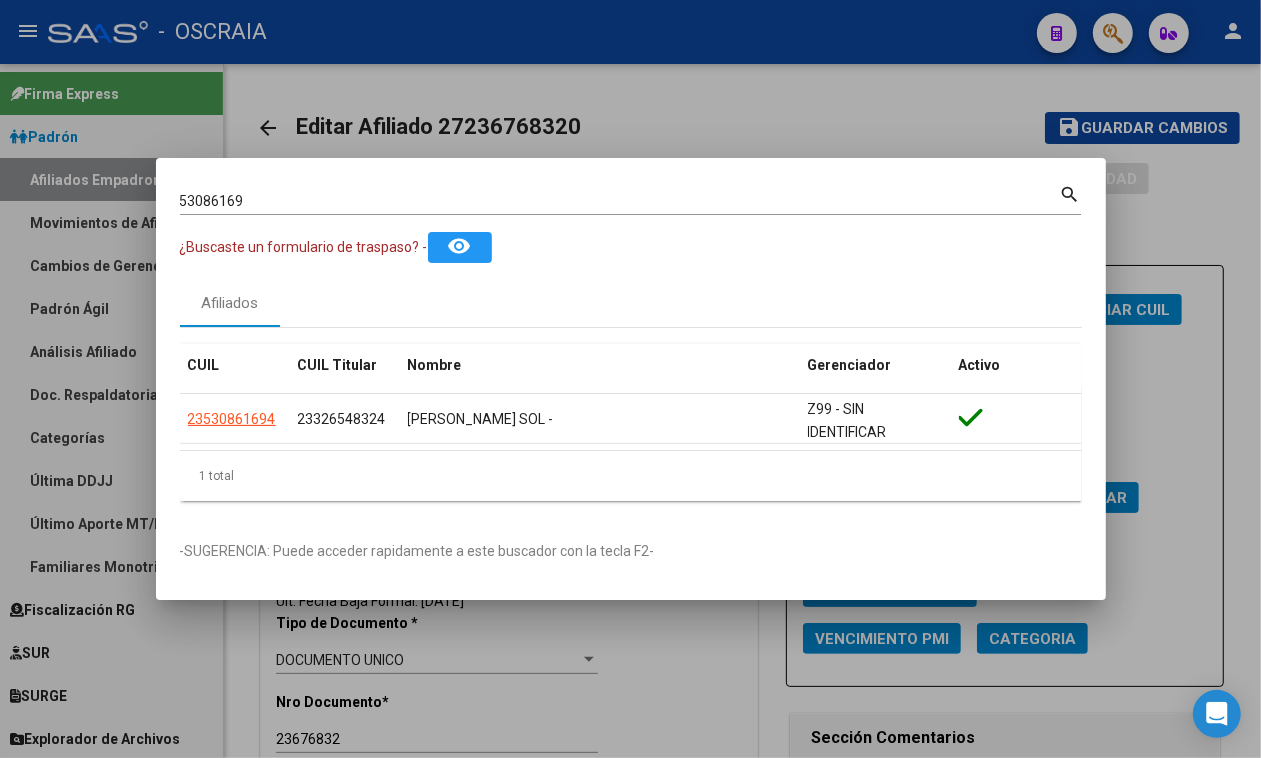 click on "53086169" at bounding box center [620, 201] 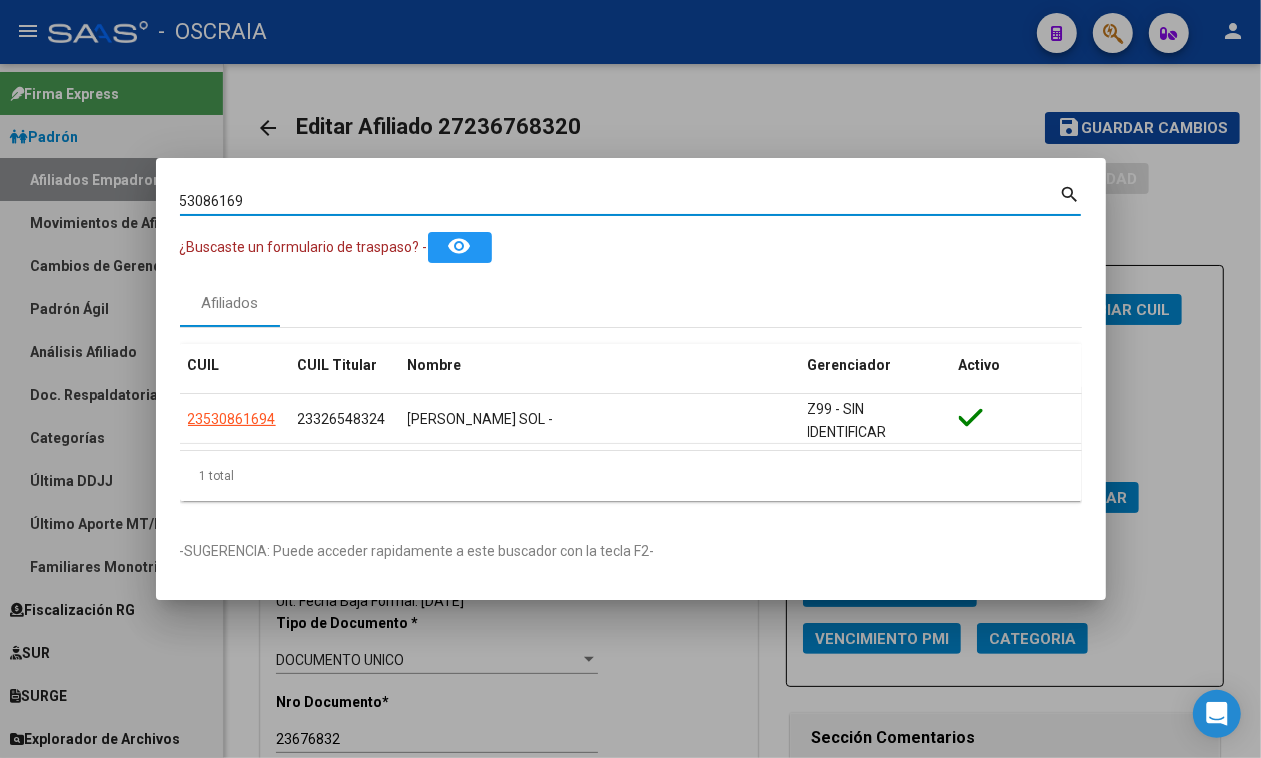 click on "53086169" at bounding box center [620, 201] 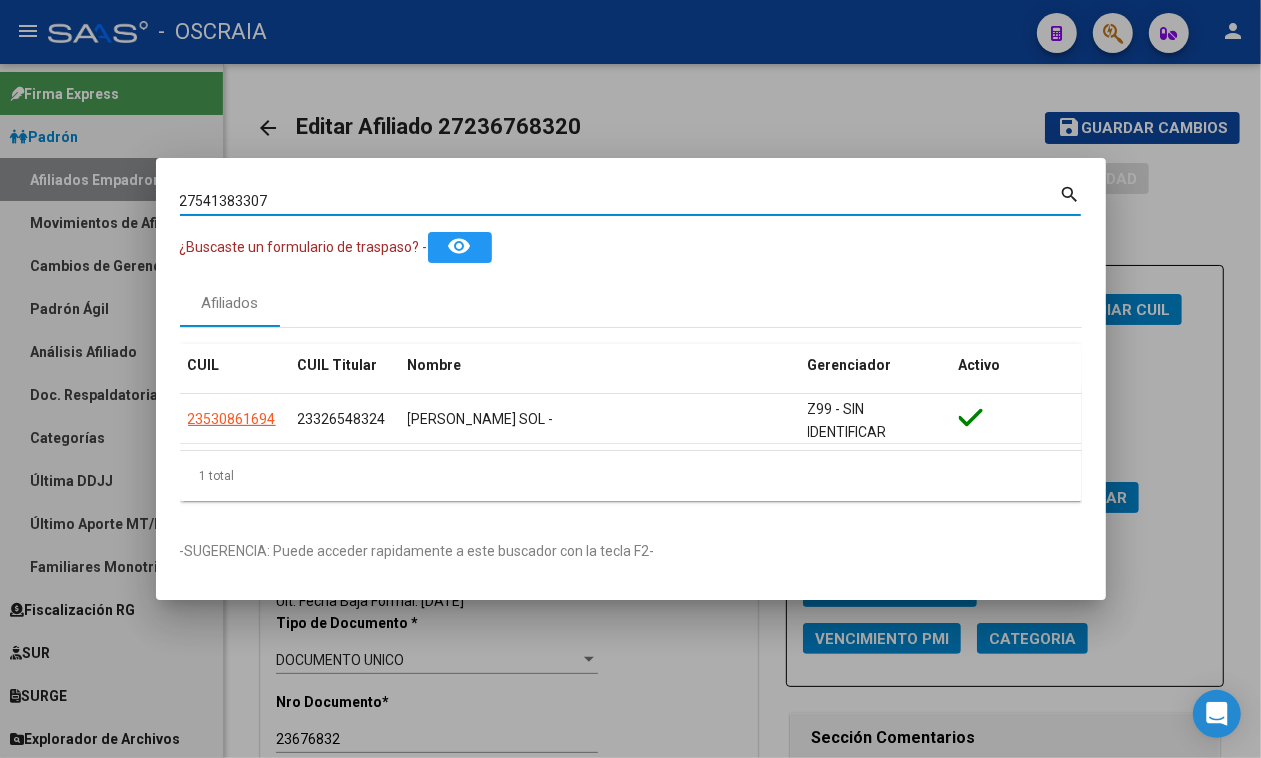 type on "27541383307" 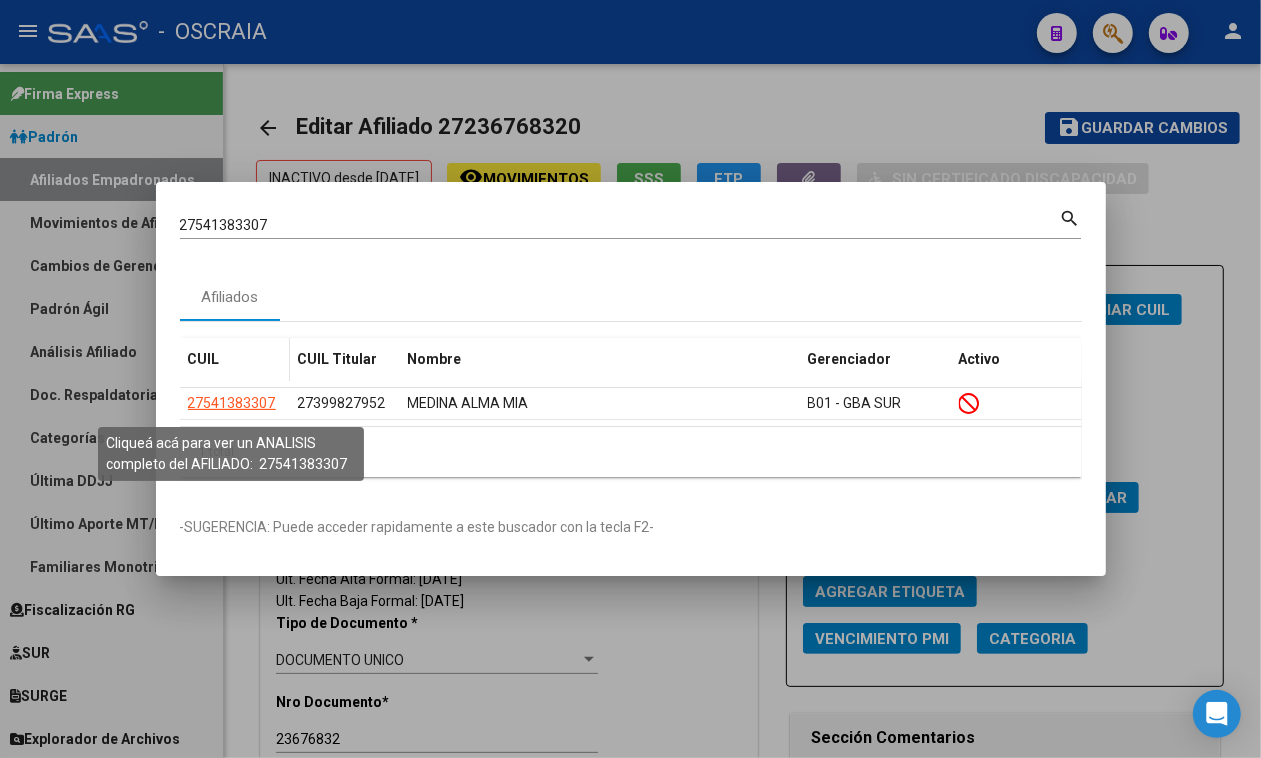click on "27541383307" 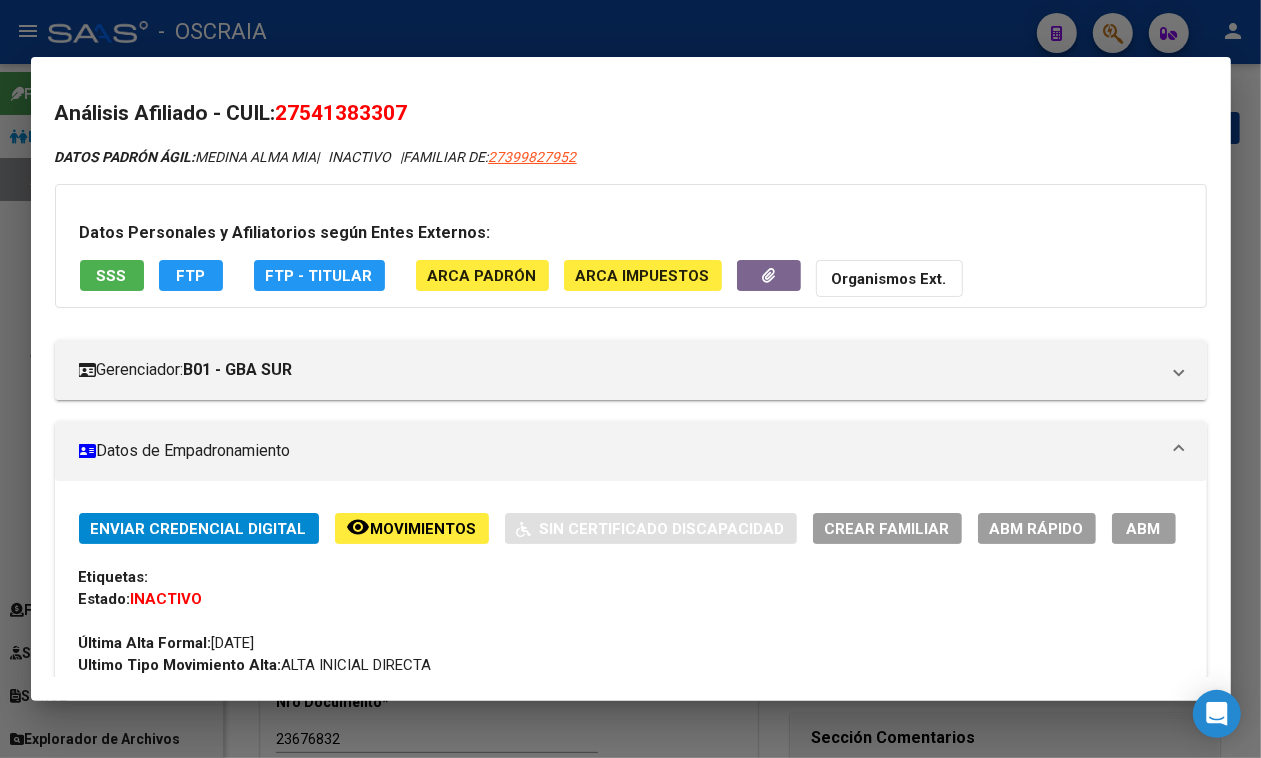 drag, startPoint x: 200, startPoint y: 152, endPoint x: 325, endPoint y: 152, distance: 125 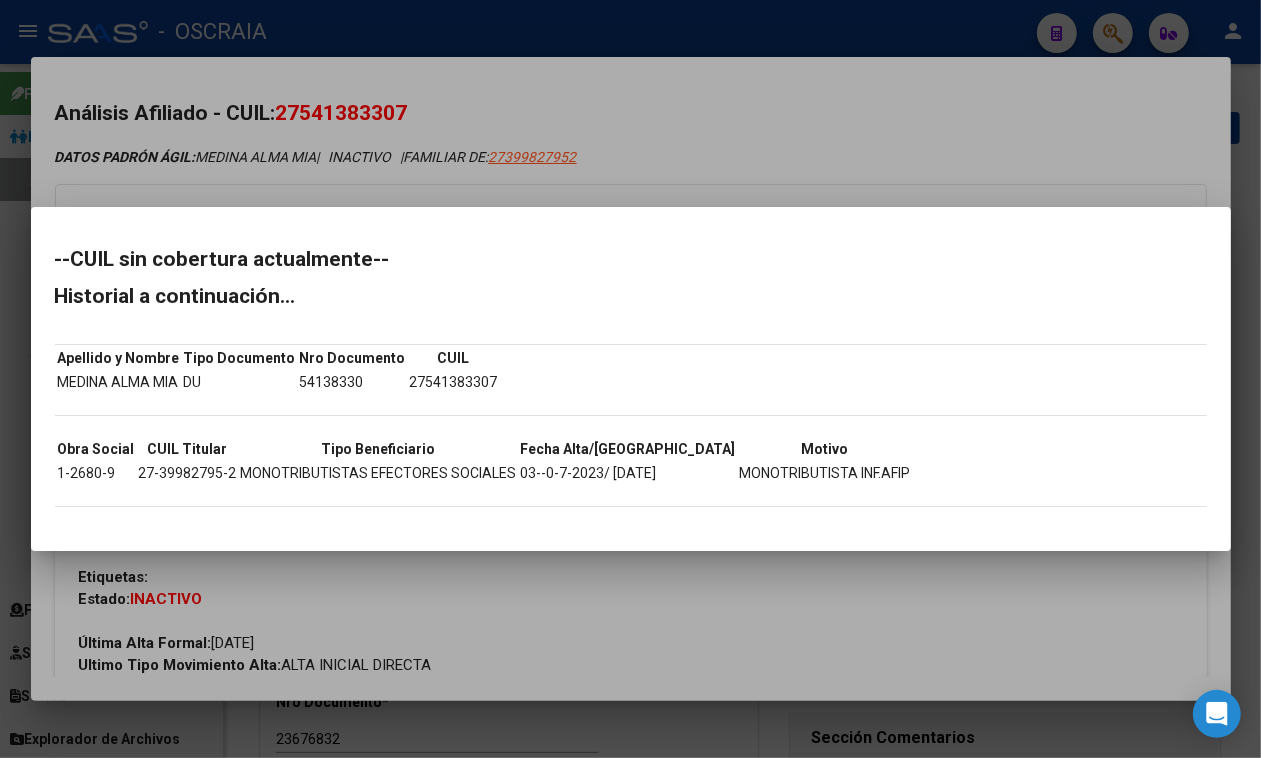click at bounding box center (630, 379) 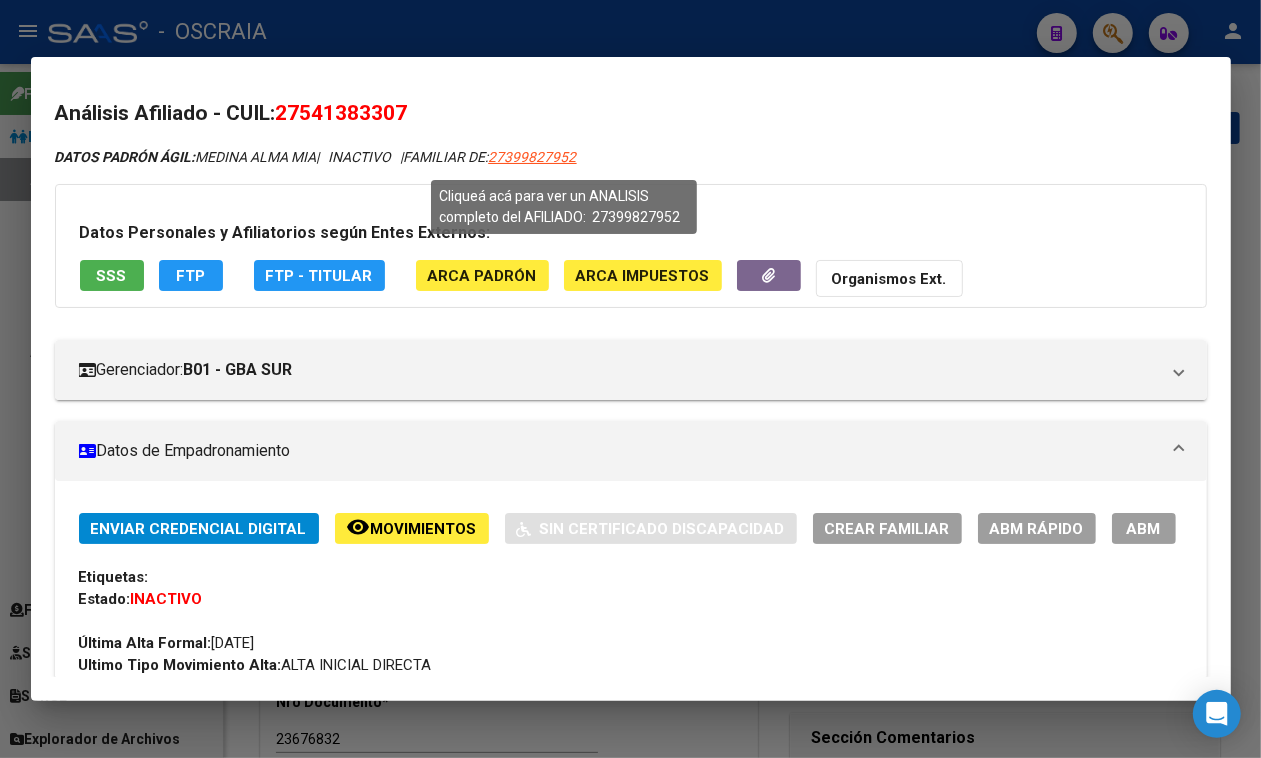 click on "27399827952" at bounding box center (533, 157) 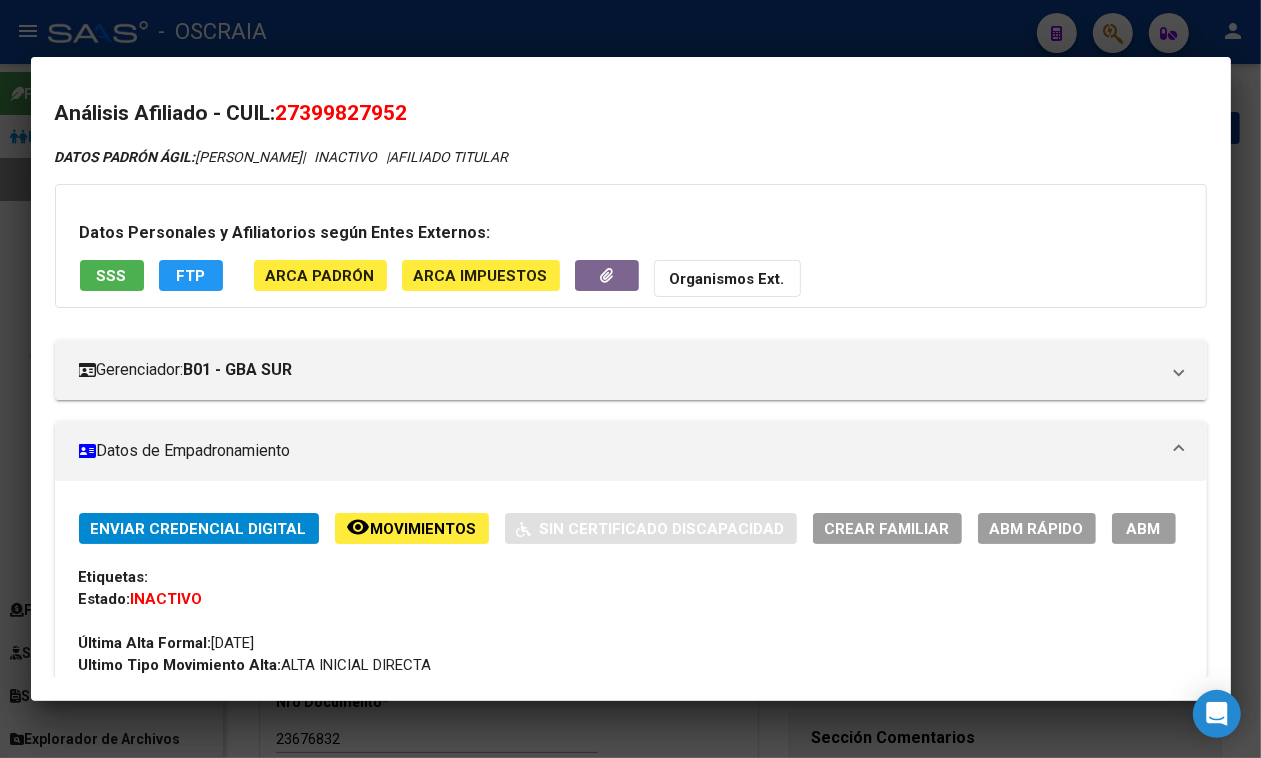click at bounding box center [630, 379] 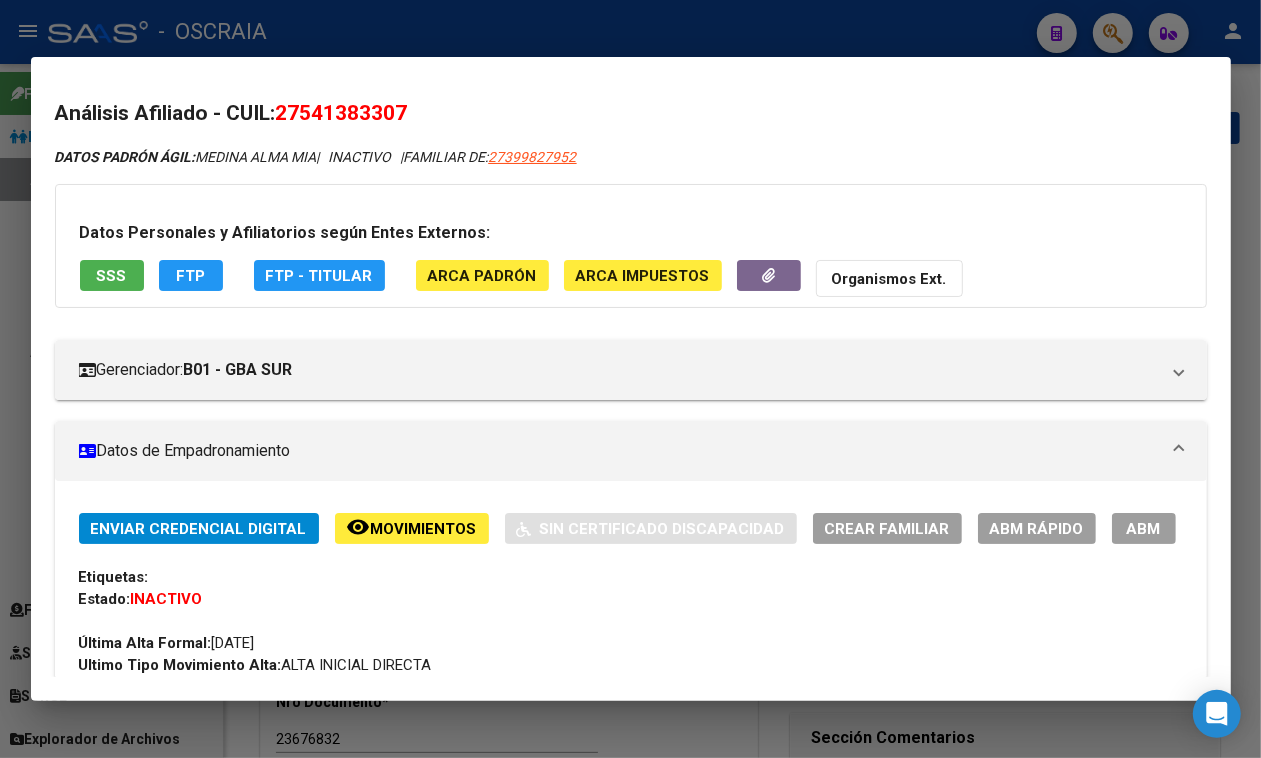 click at bounding box center [630, 379] 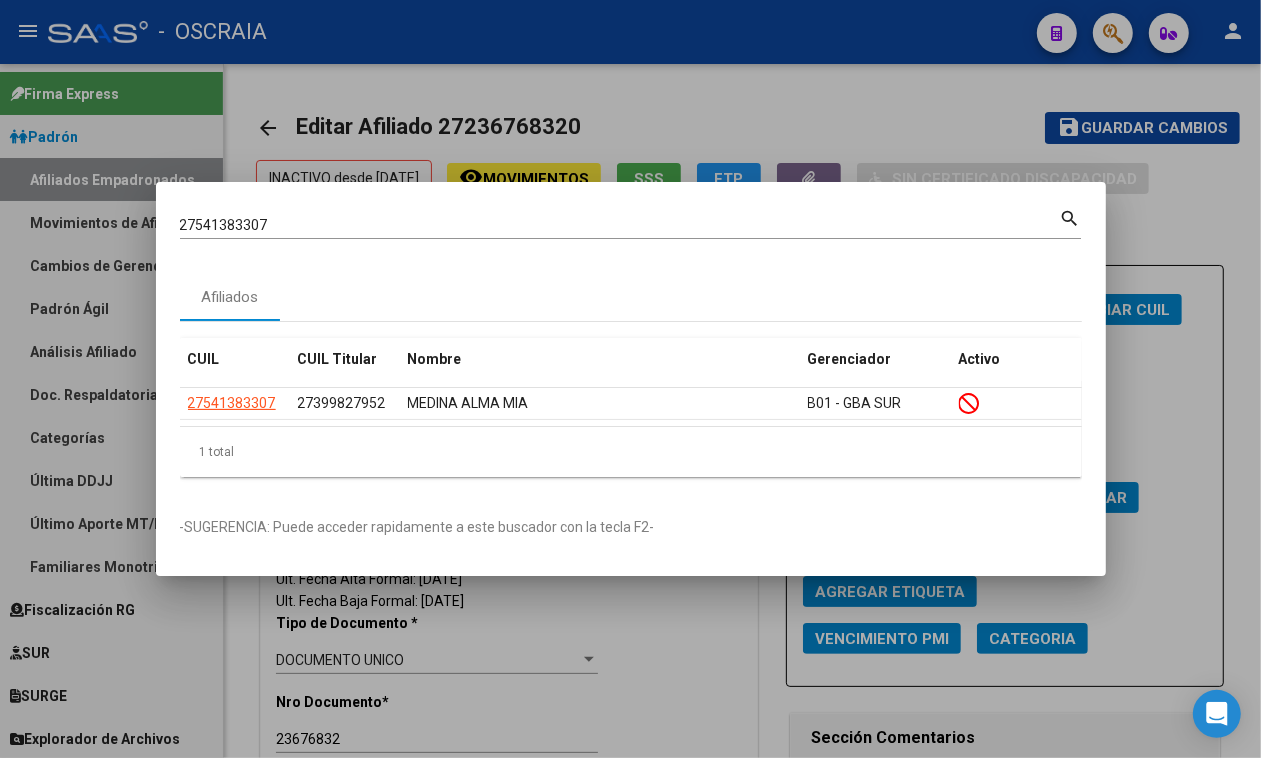 drag, startPoint x: 413, startPoint y: 235, endPoint x: 281, endPoint y: 231, distance: 132.0606 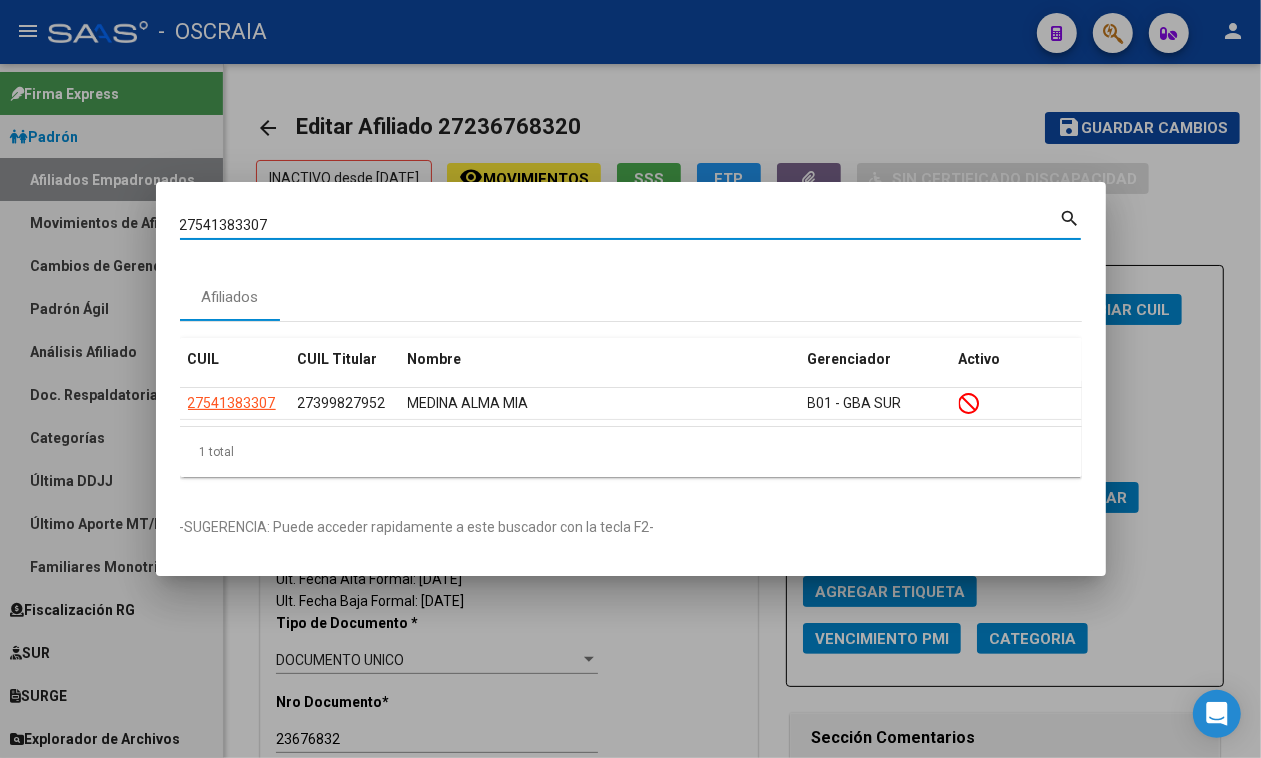 drag, startPoint x: 420, startPoint y: 221, endPoint x: 158, endPoint y: 222, distance: 262.00192 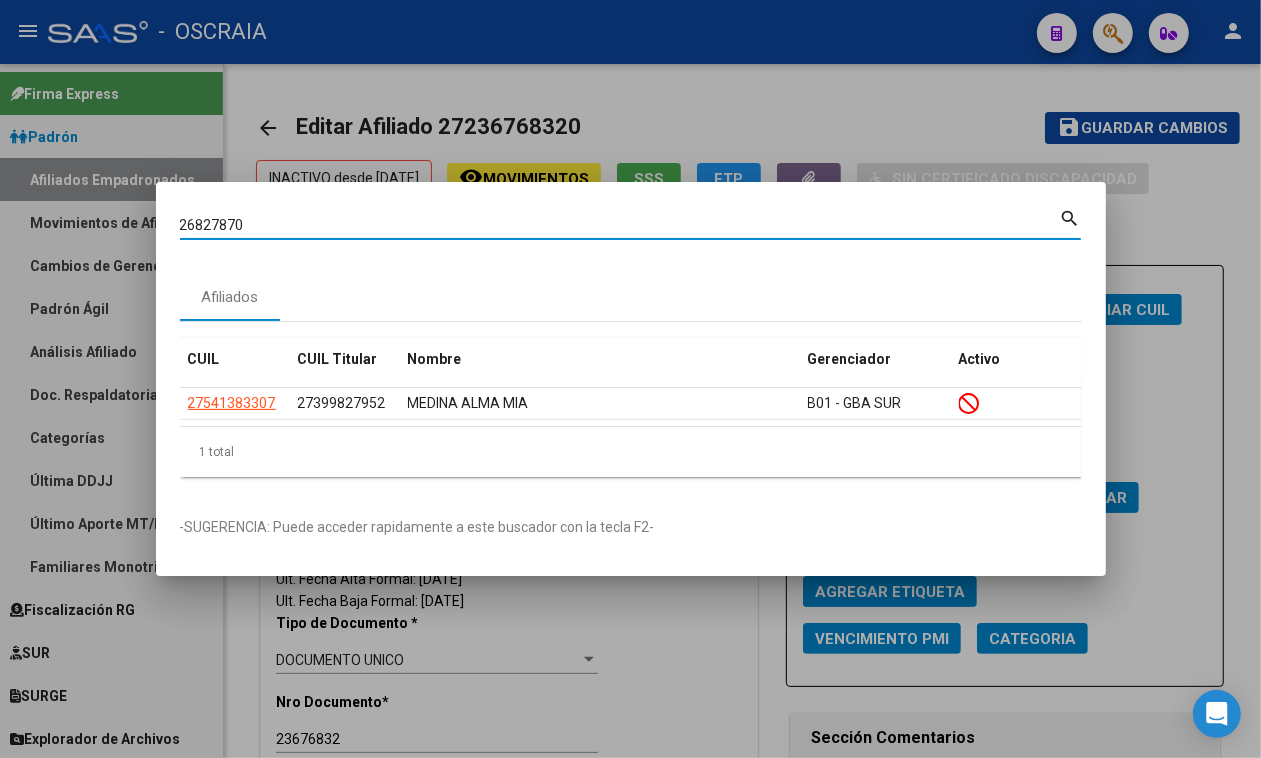 type on "26827870" 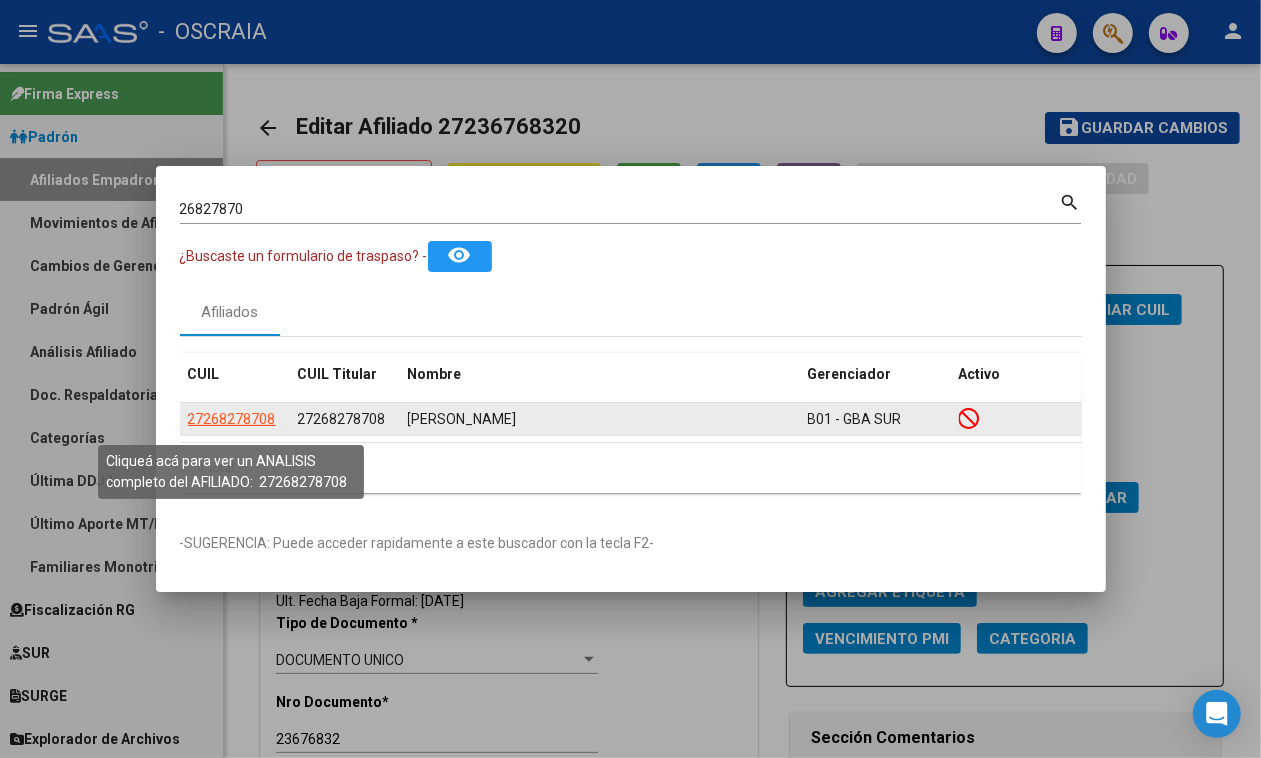 click on "27268278708" 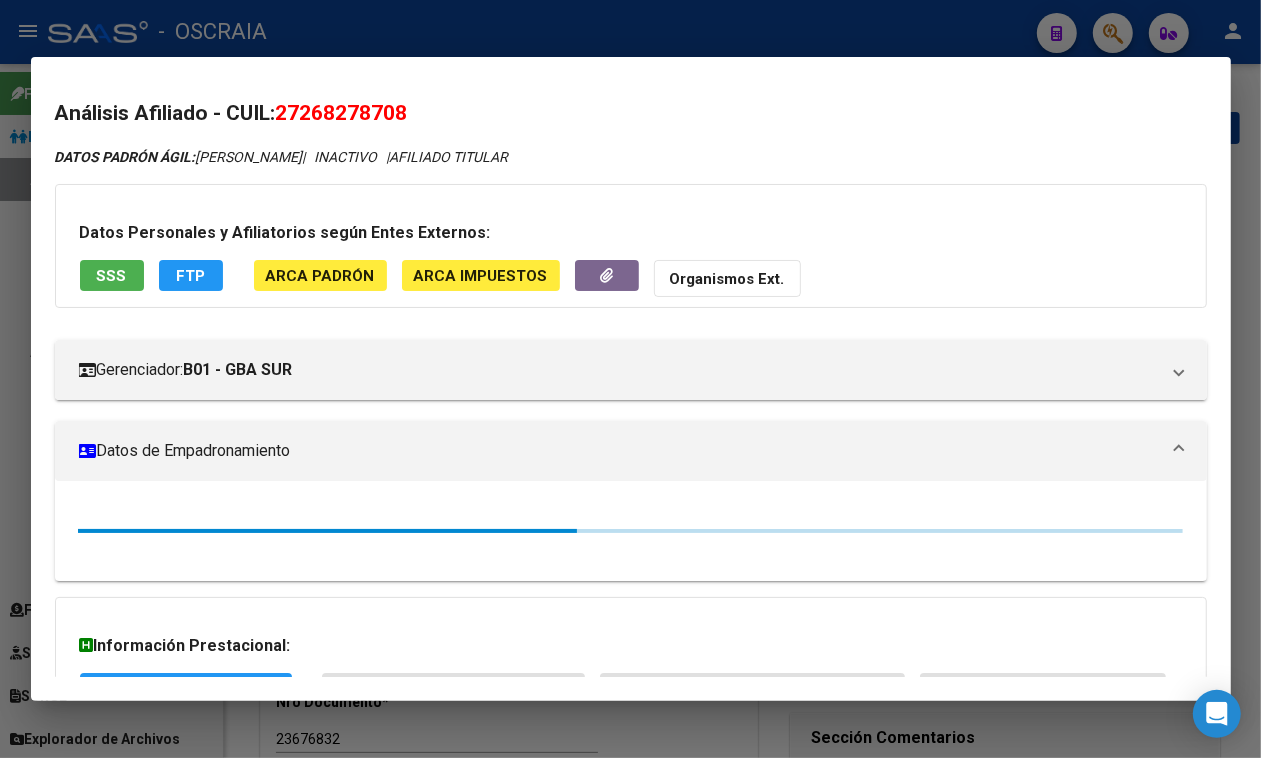 click on "27268278708" at bounding box center (342, 113) 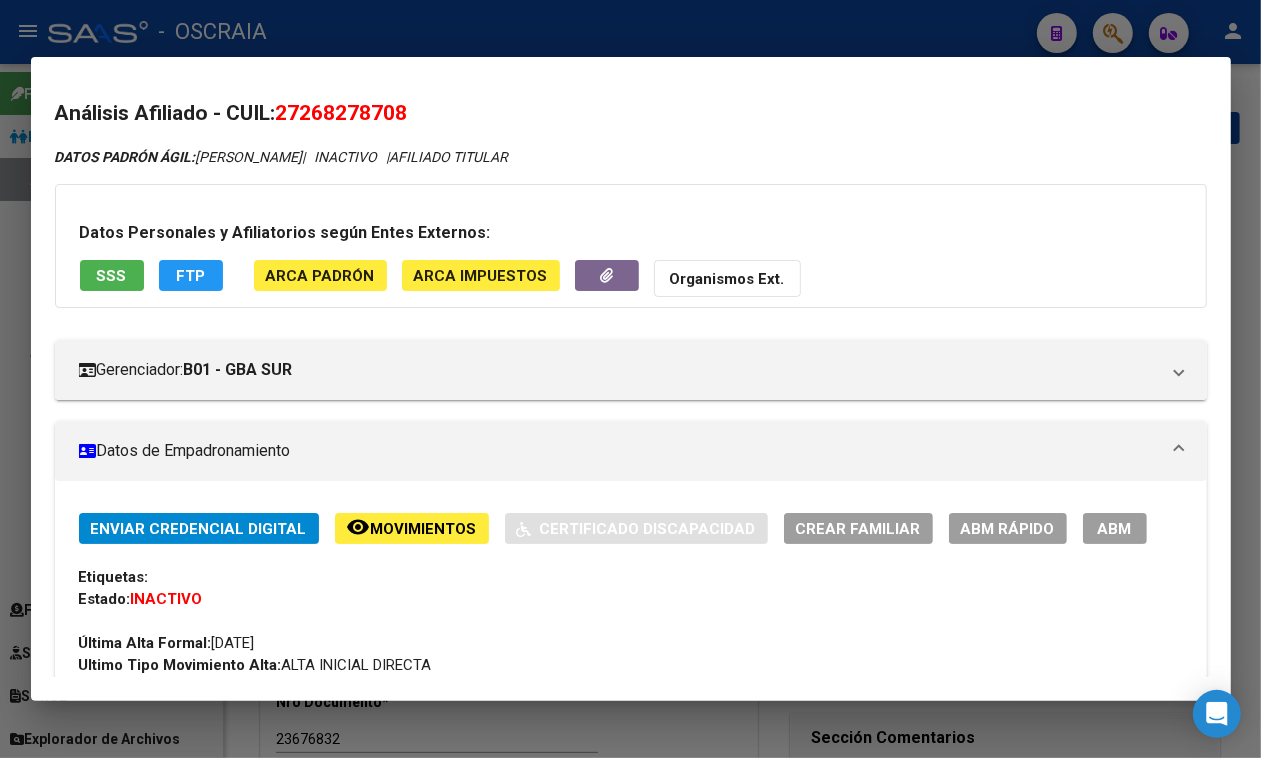 click on "27268278708" at bounding box center [342, 113] 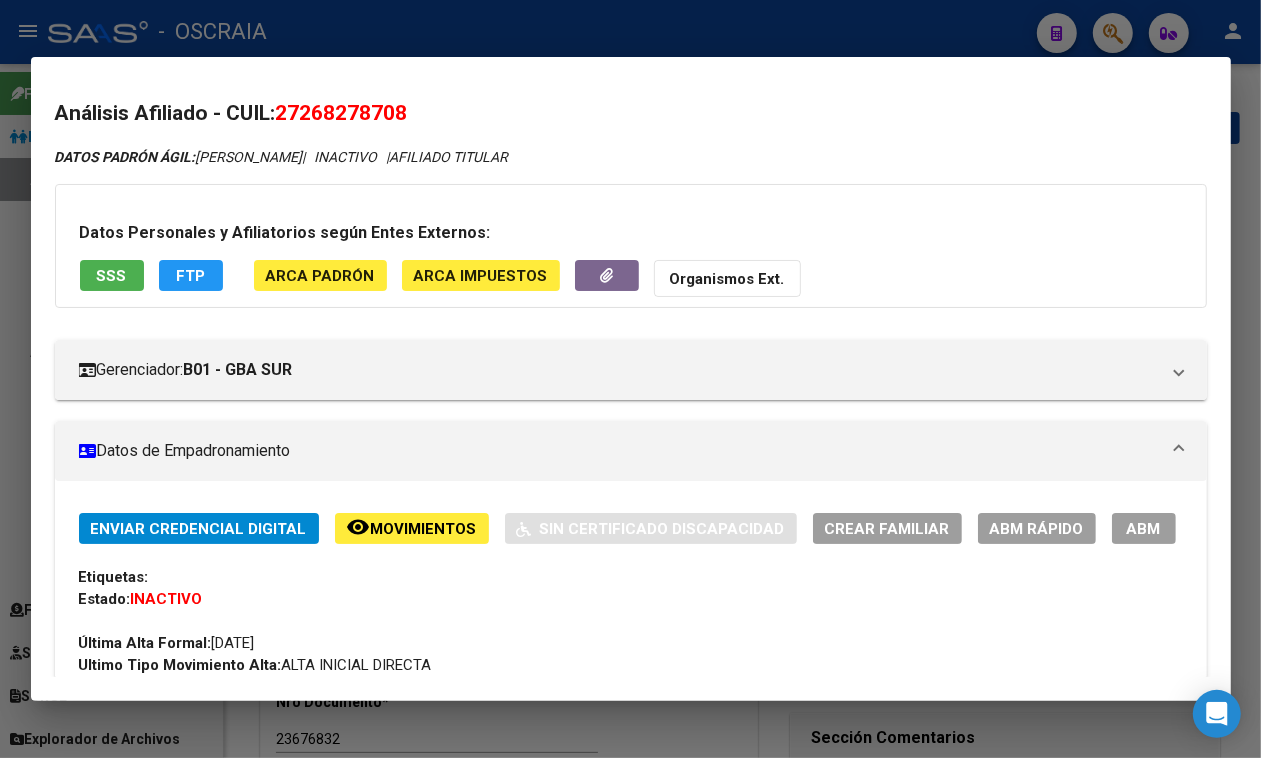 copy on "27268278708" 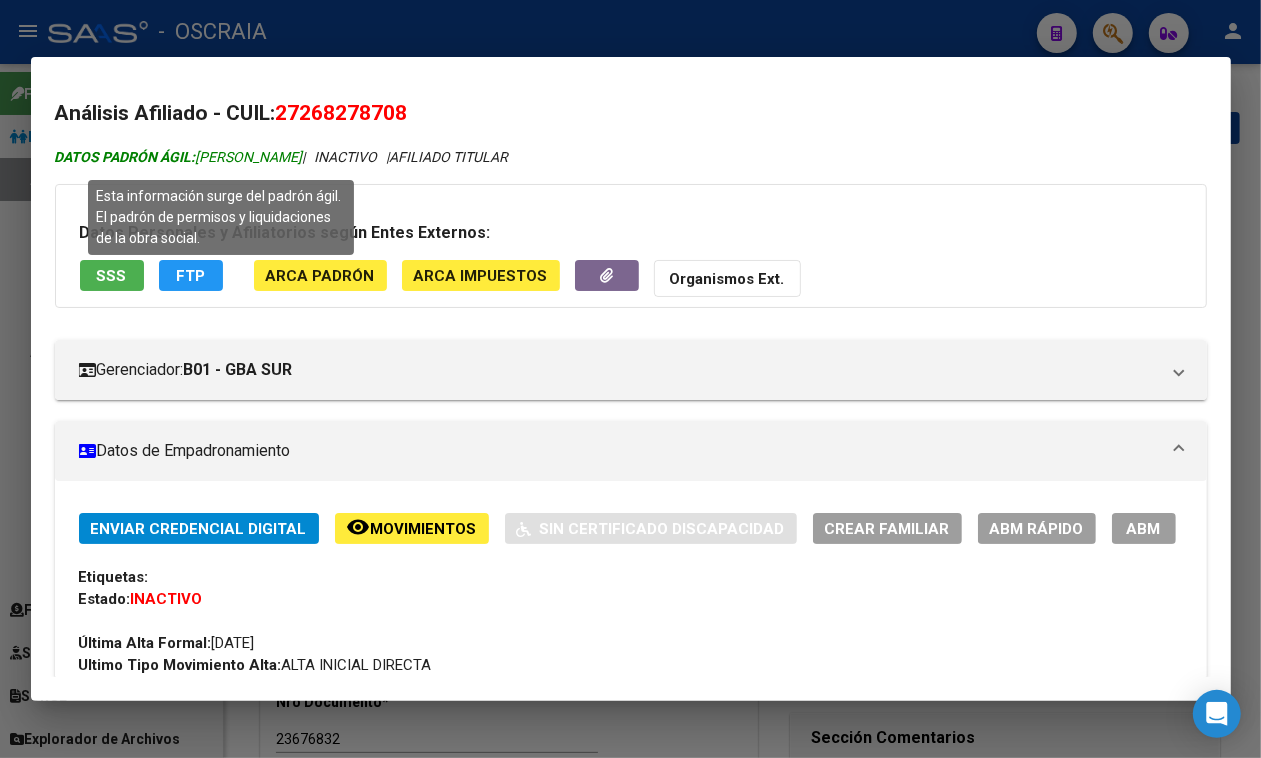 drag, startPoint x: 198, startPoint y: 155, endPoint x: 381, endPoint y: 151, distance: 183.04372 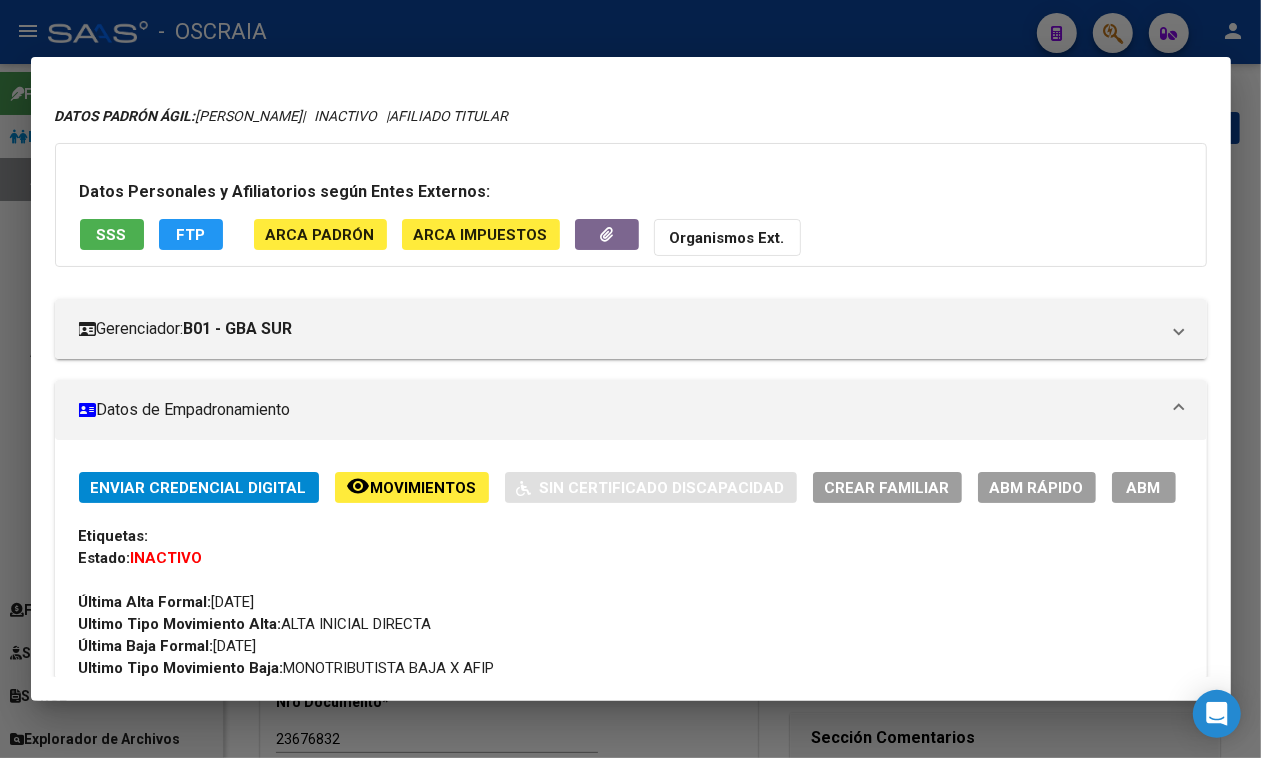 scroll, scrollTop: 0, scrollLeft: 0, axis: both 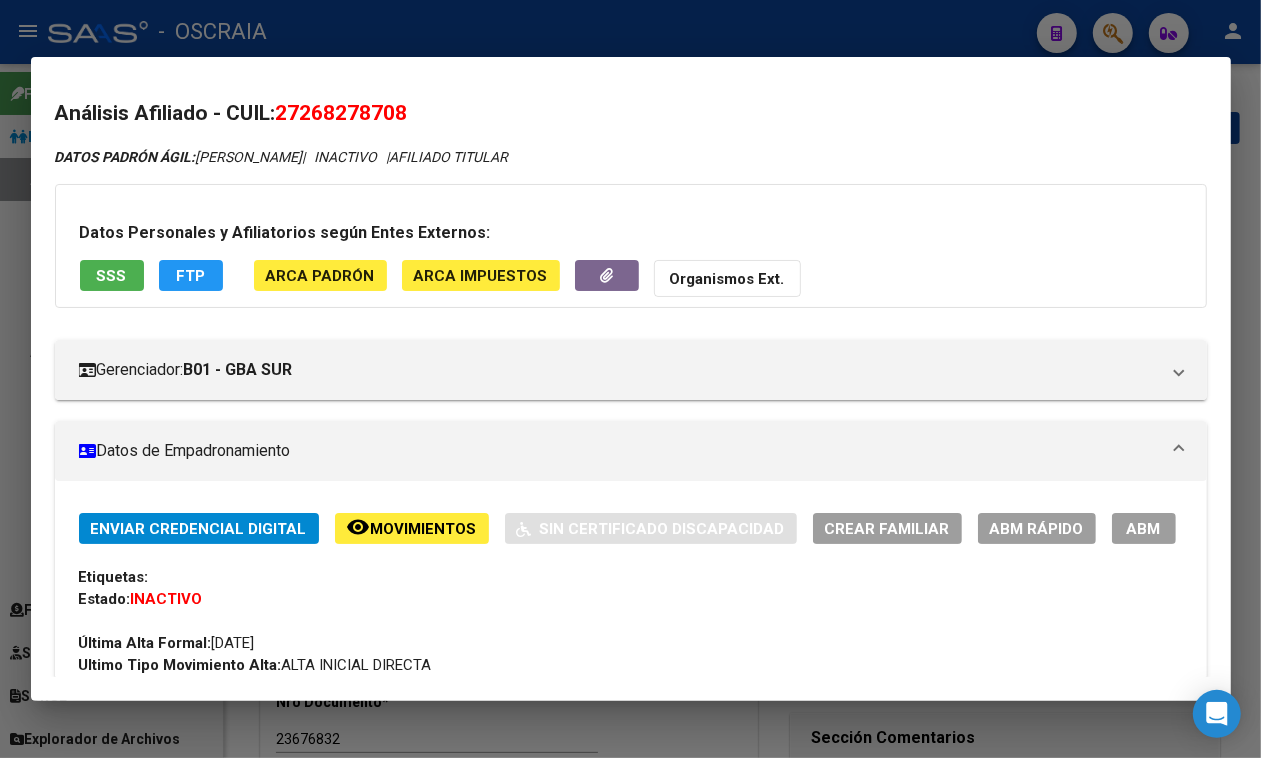 click on "SSS" at bounding box center (112, 276) 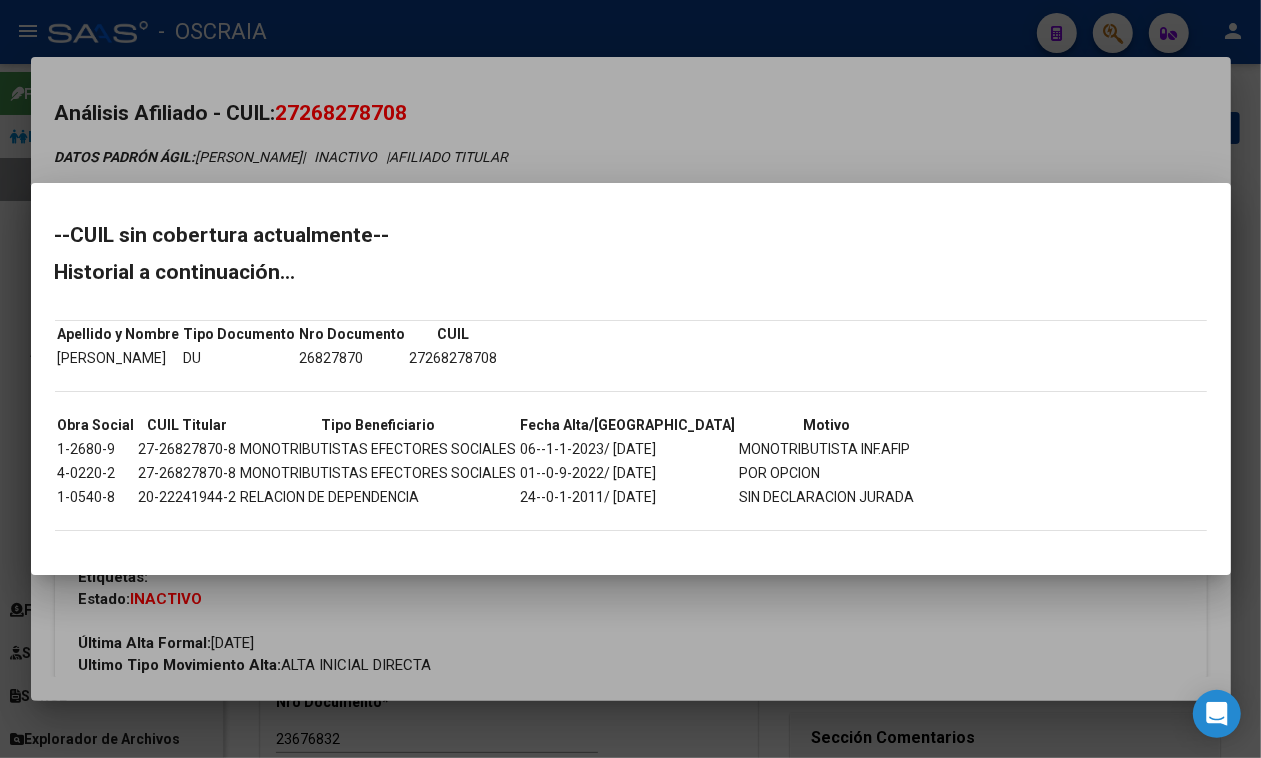 click at bounding box center (630, 379) 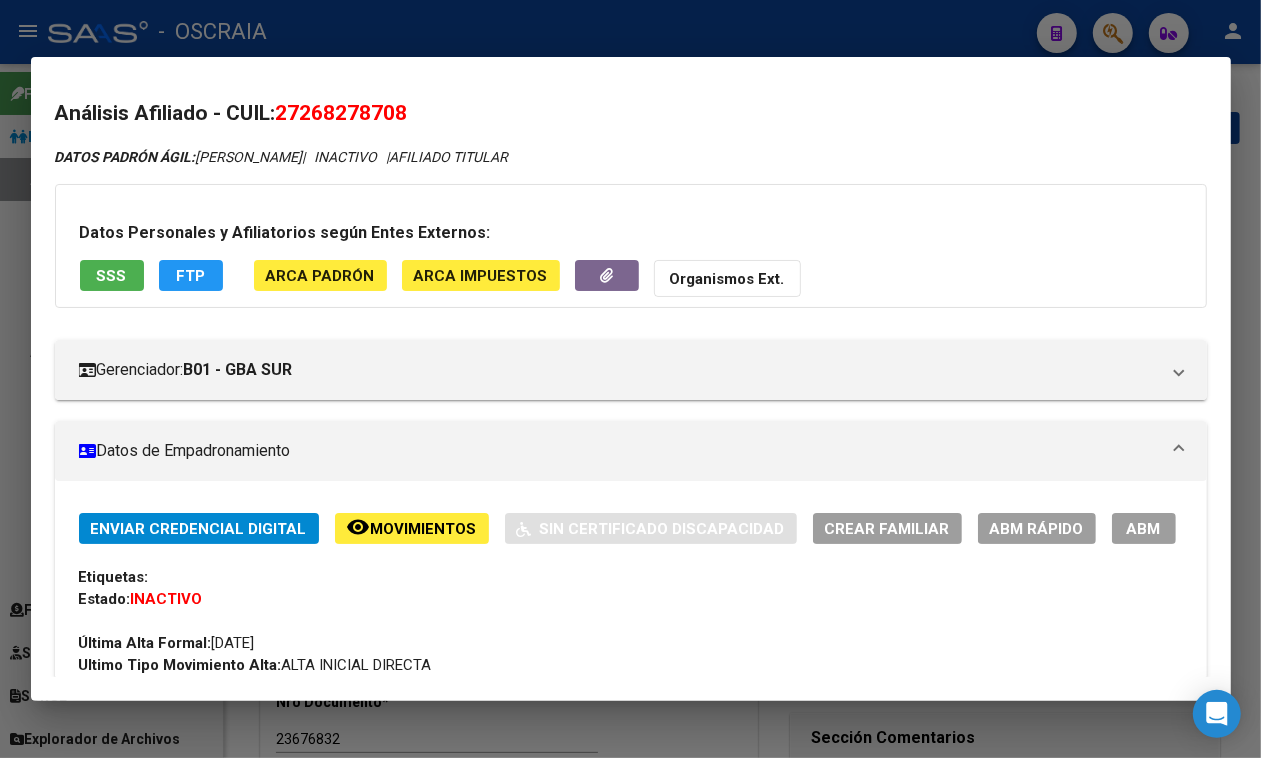 click at bounding box center [630, 379] 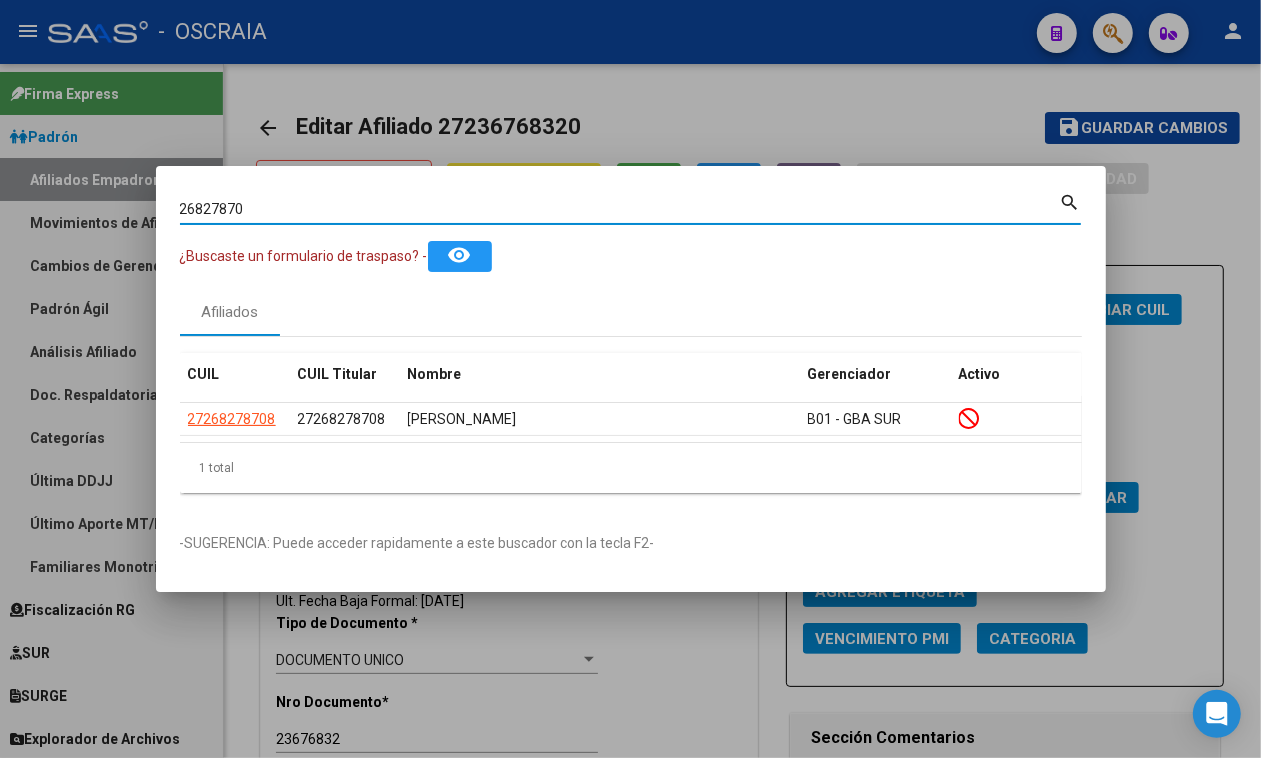 drag, startPoint x: 276, startPoint y: 200, endPoint x: 0, endPoint y: 206, distance: 276.06522 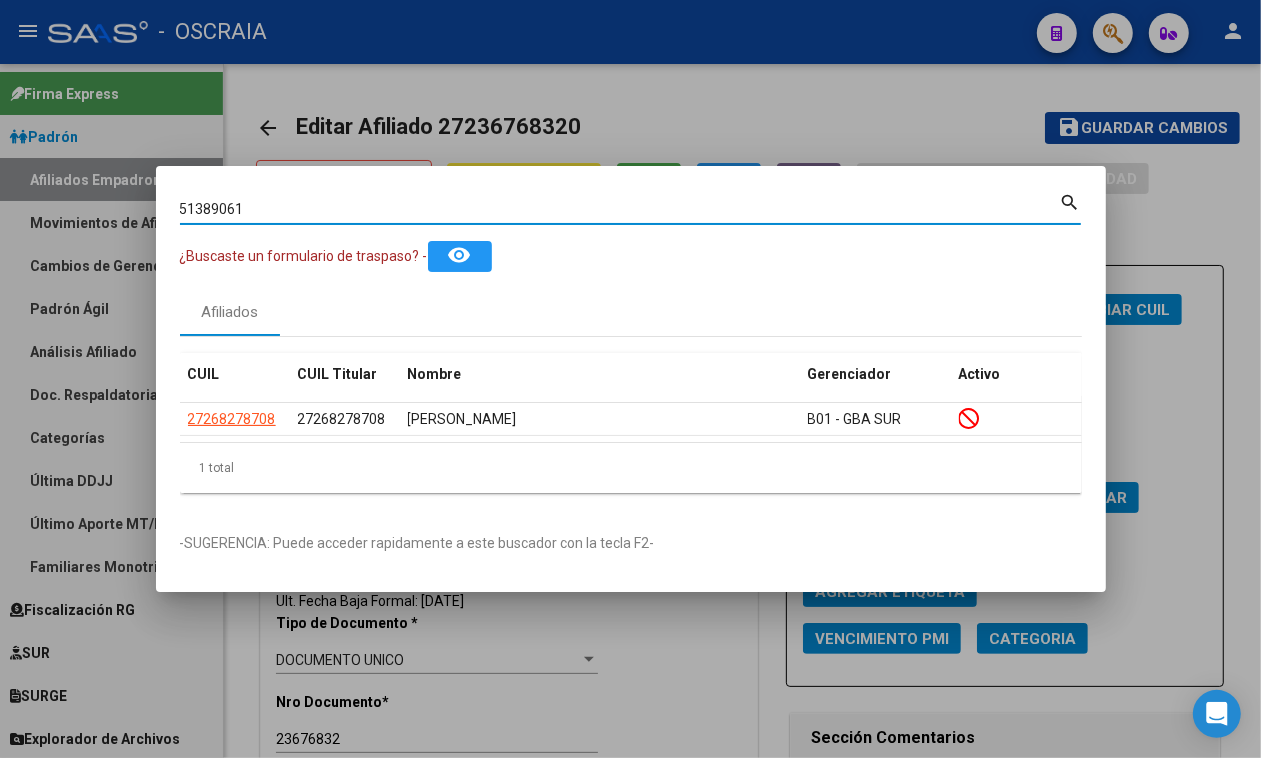 type on "51389061" 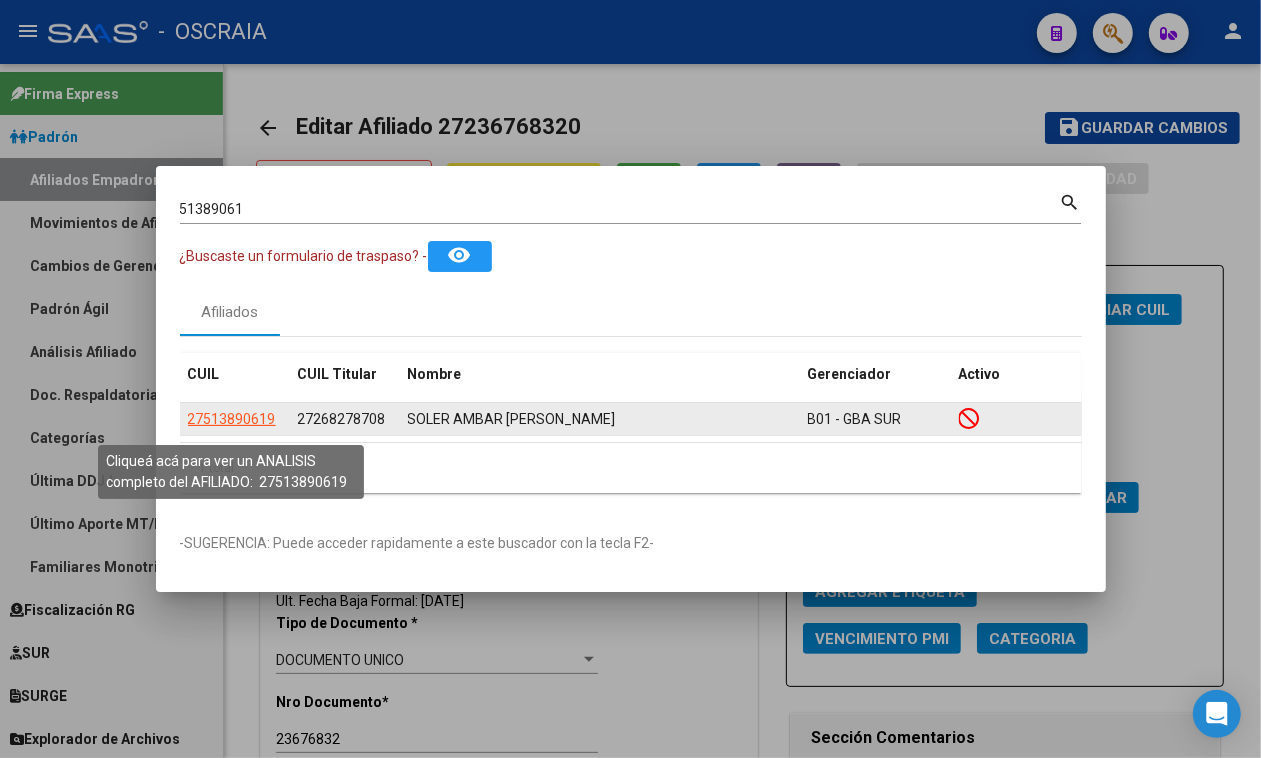 click on "27513890619" 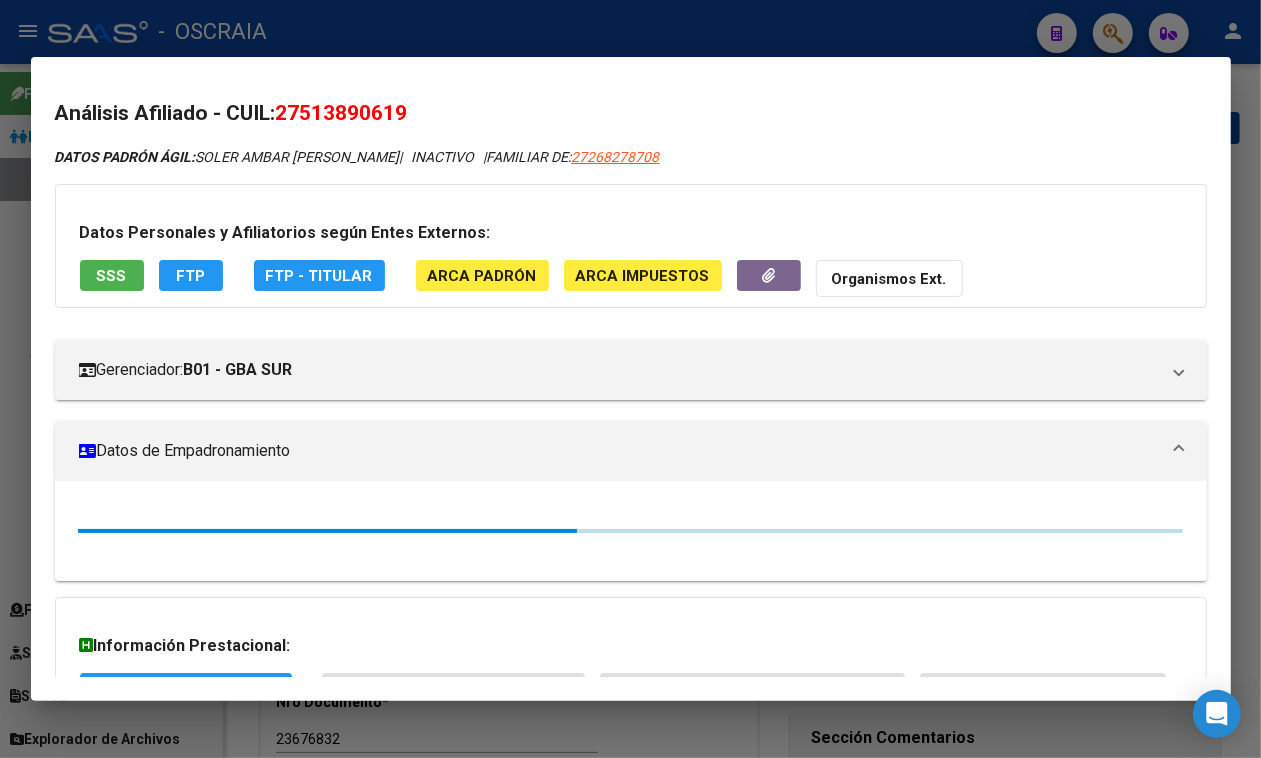 click on "27513890619" at bounding box center (342, 113) 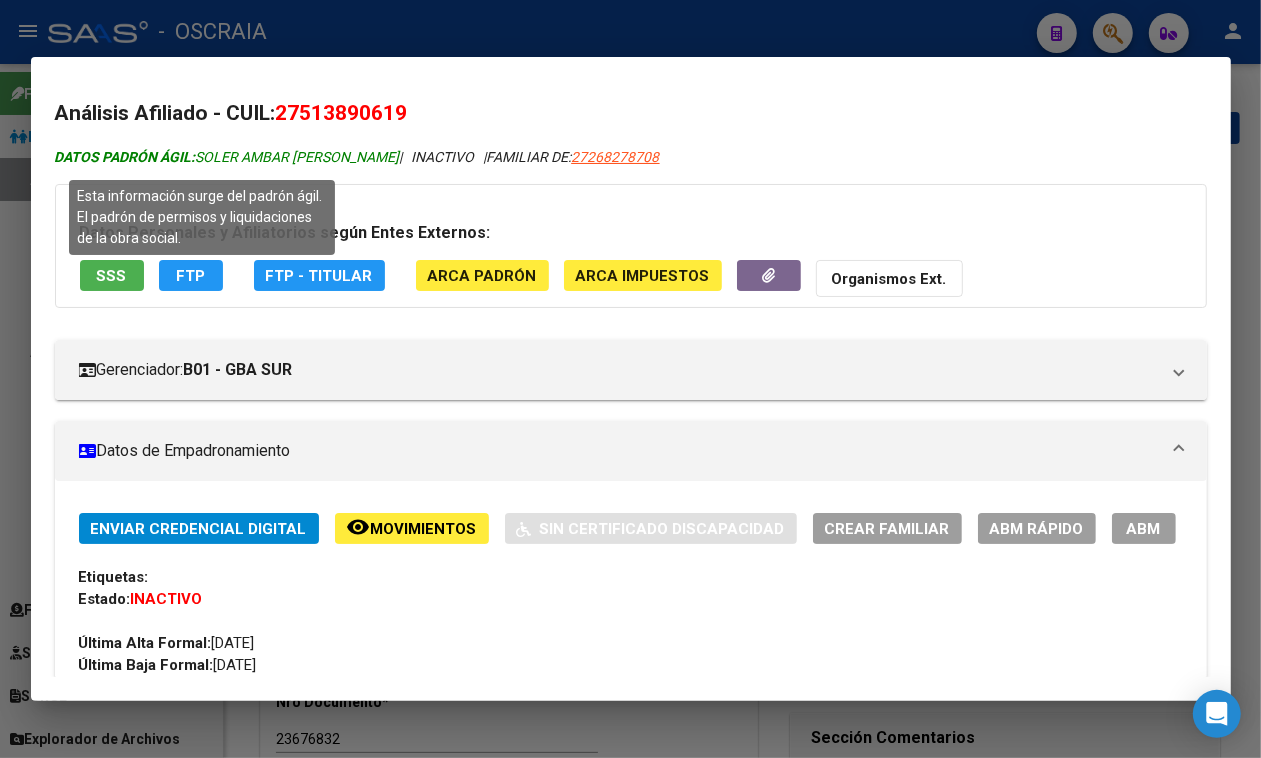 drag, startPoint x: 200, startPoint y: 153, endPoint x: 343, endPoint y: 151, distance: 143.01399 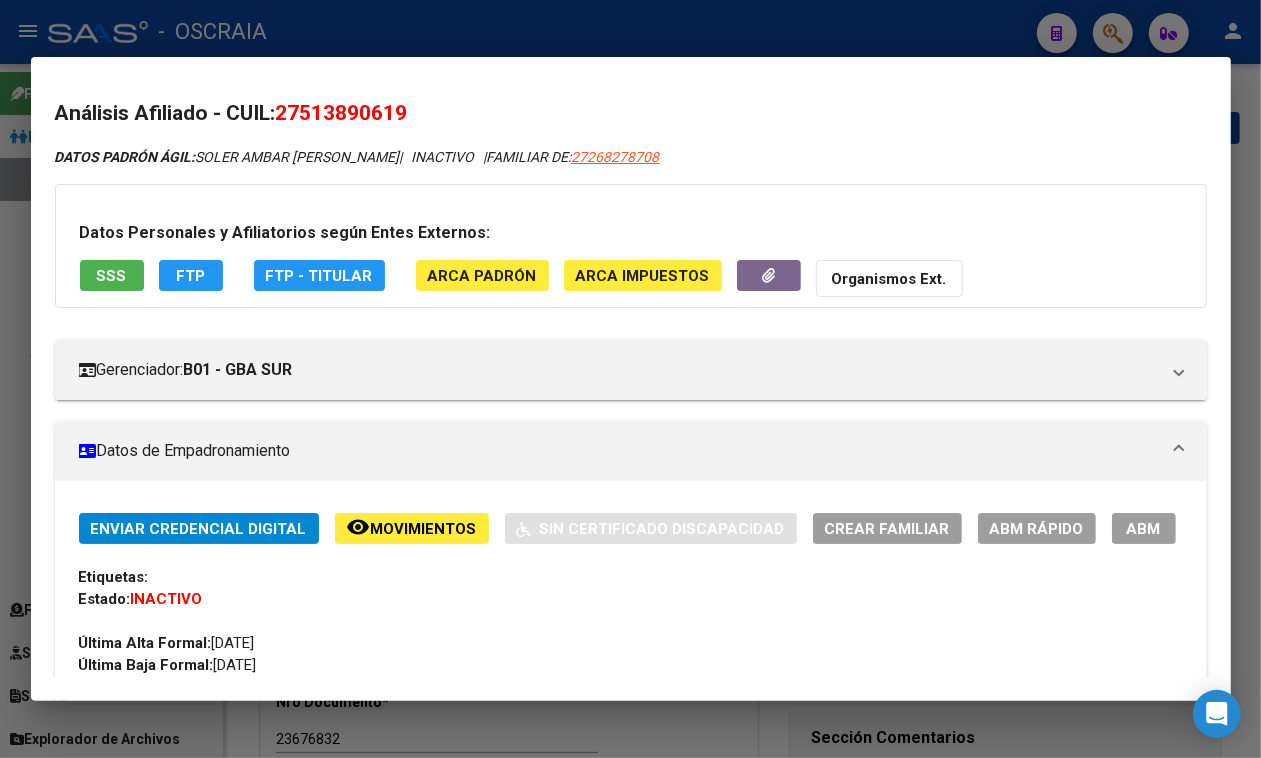 click on "SSS" at bounding box center [112, 276] 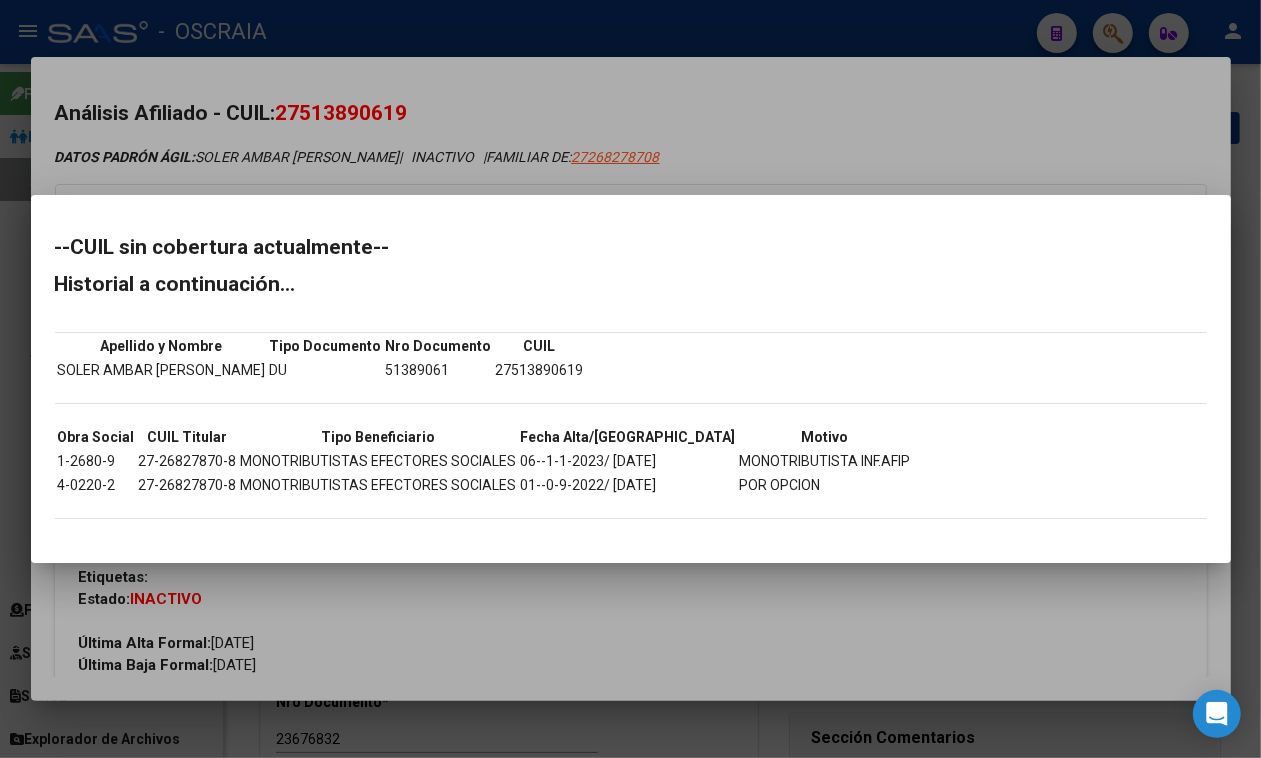 click at bounding box center (630, 379) 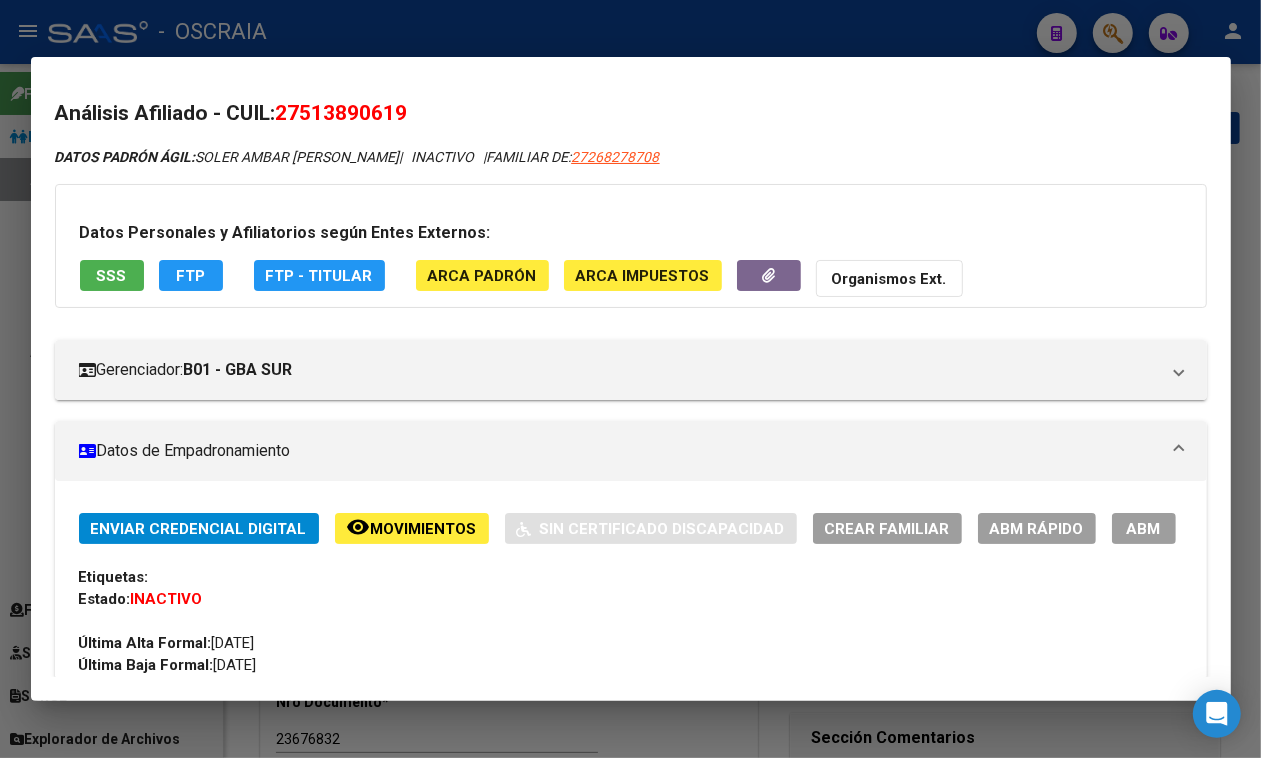 click at bounding box center [630, 379] 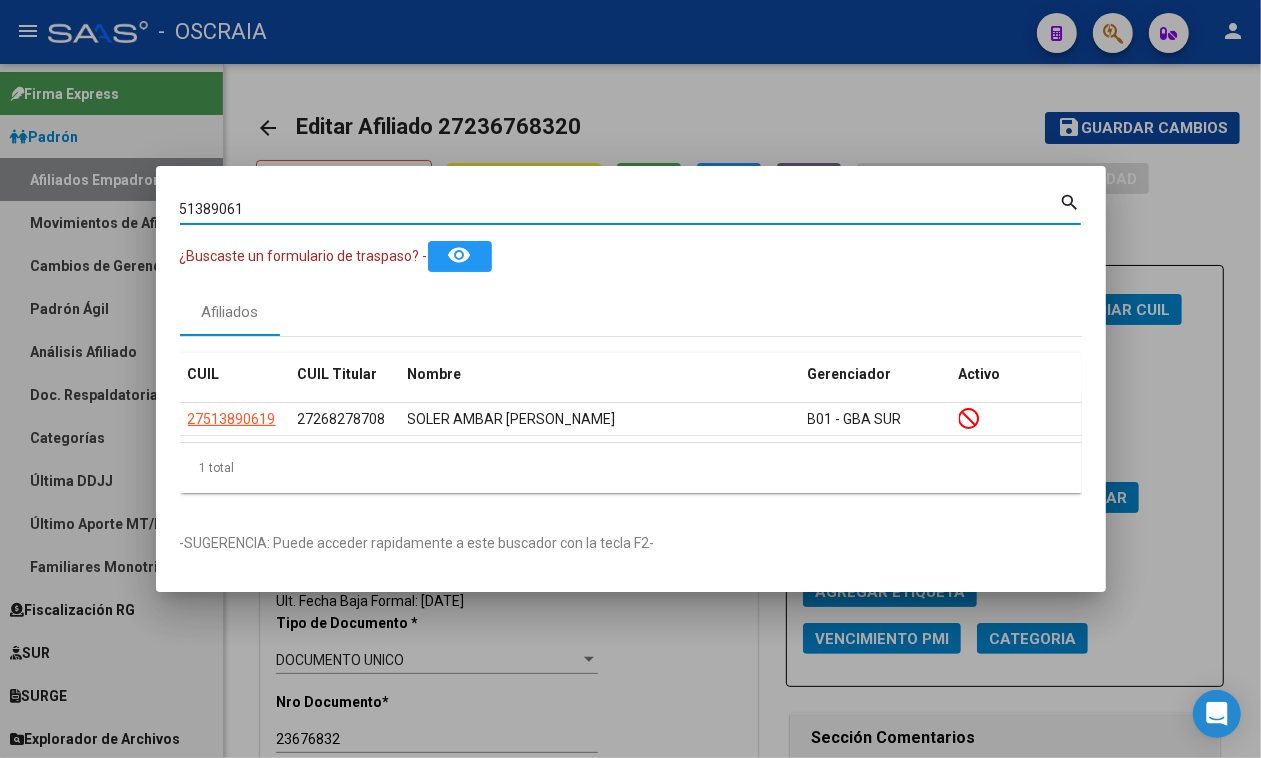 drag, startPoint x: 381, startPoint y: 205, endPoint x: 0, endPoint y: 175, distance: 382.1793 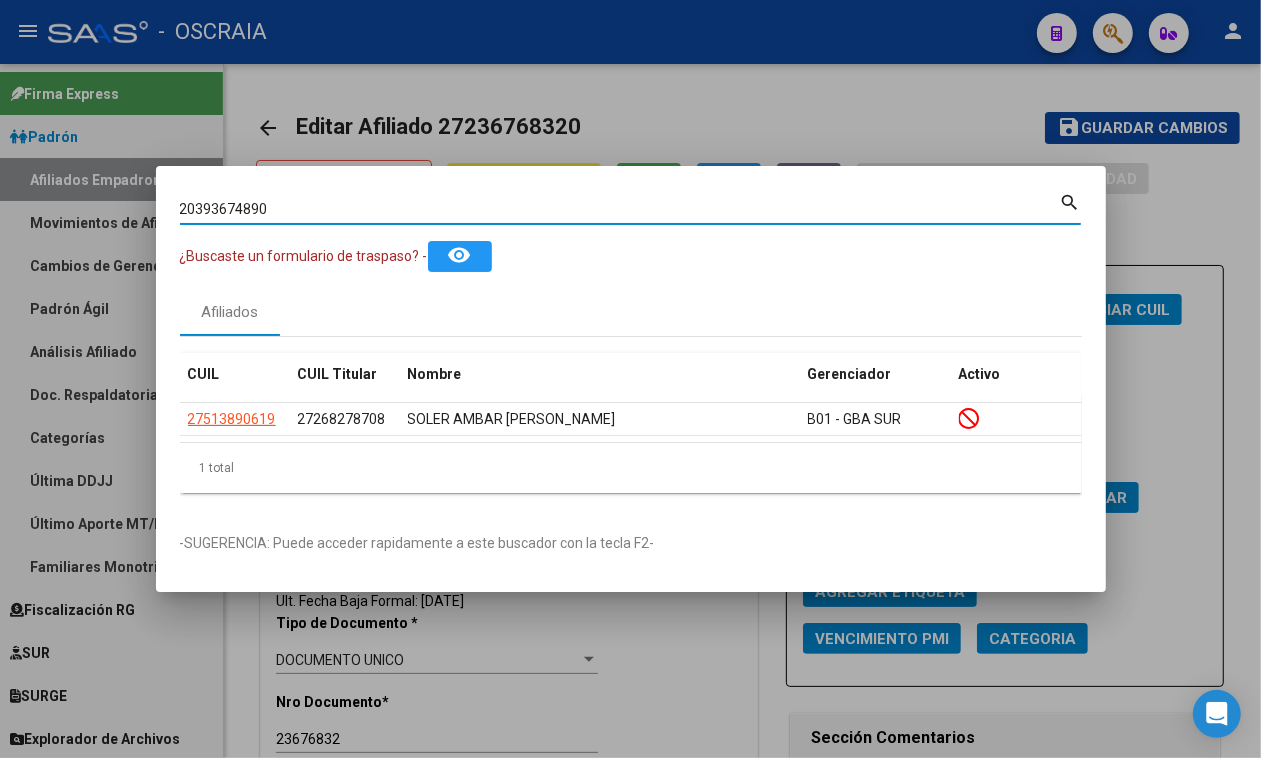 type on "20393674890" 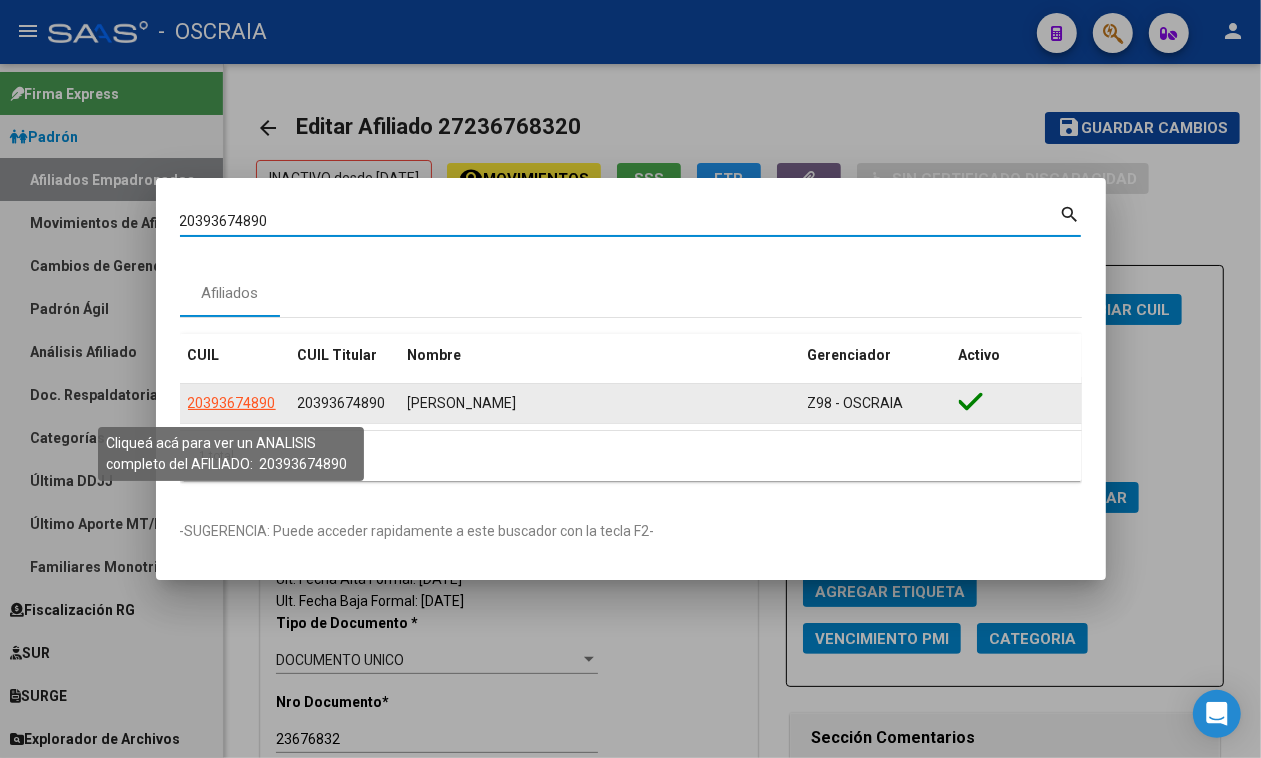 click on "20393674890" 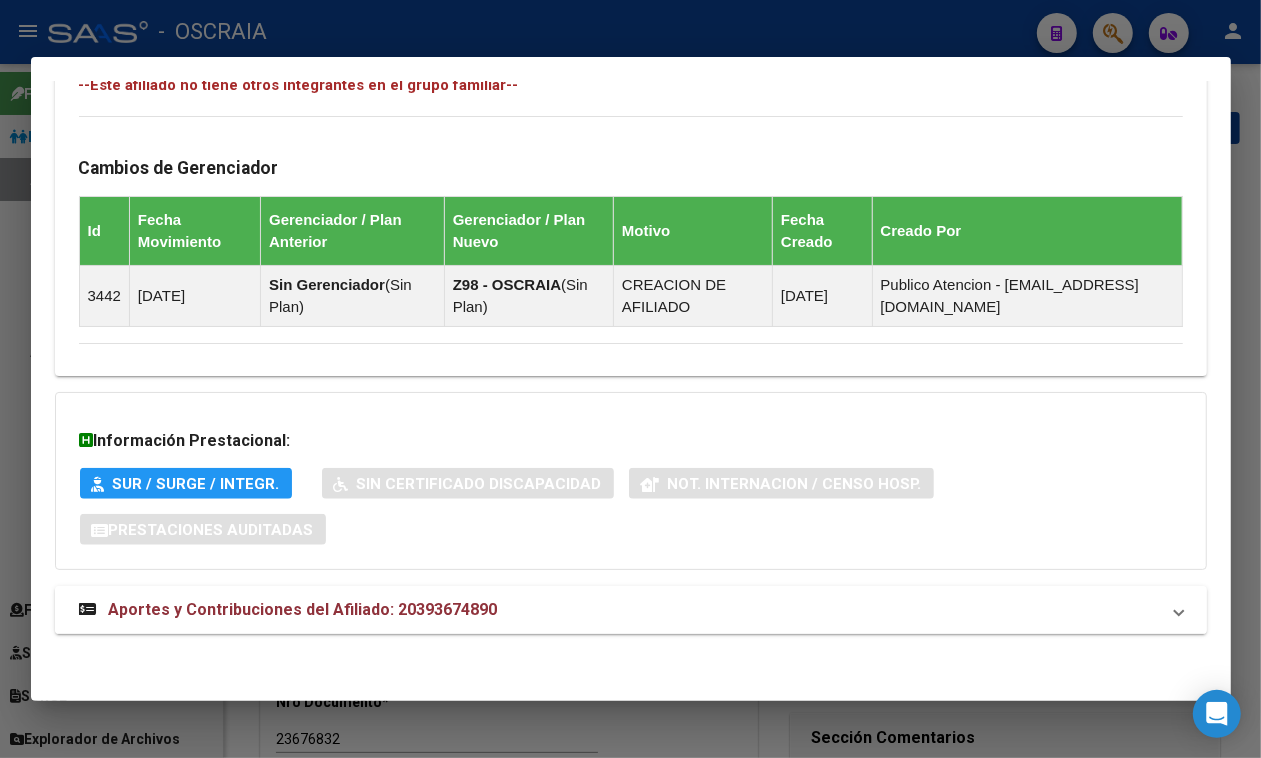 scroll, scrollTop: 1168, scrollLeft: 0, axis: vertical 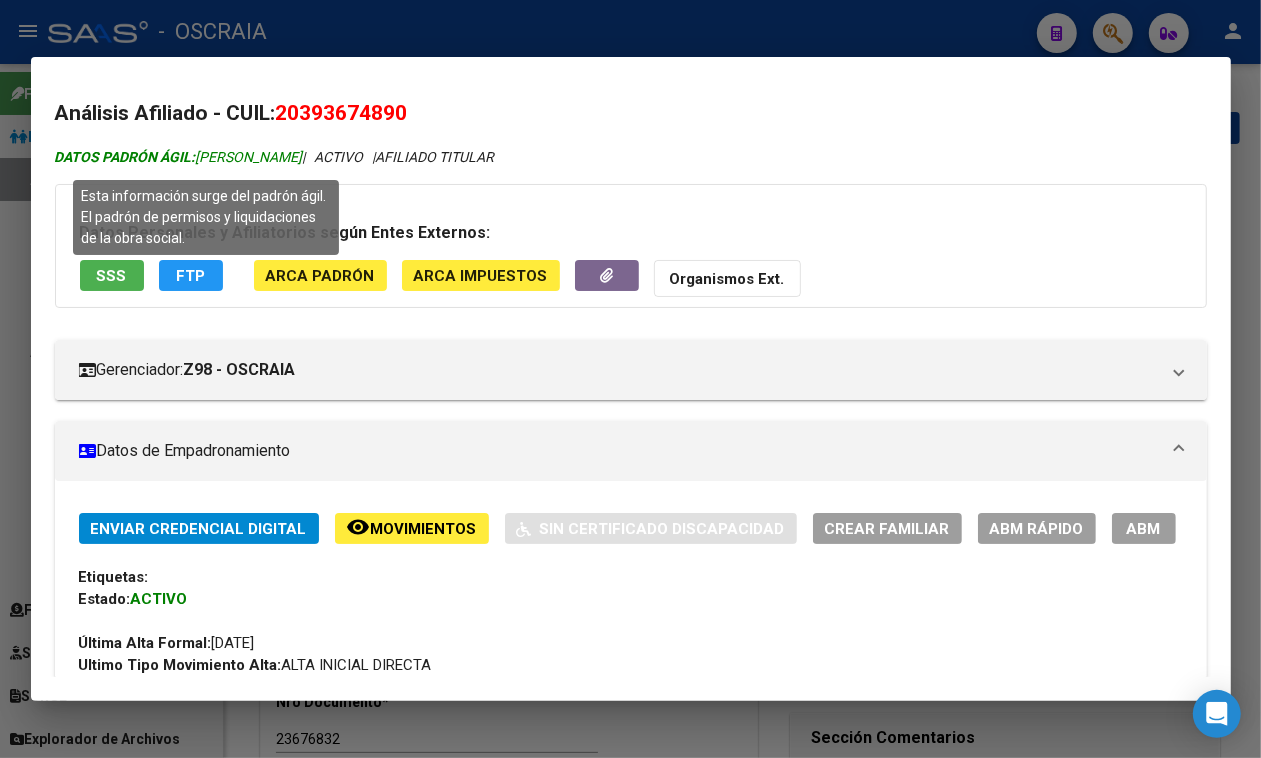 drag, startPoint x: 200, startPoint y: 157, endPoint x: 355, endPoint y: 162, distance: 155.08063 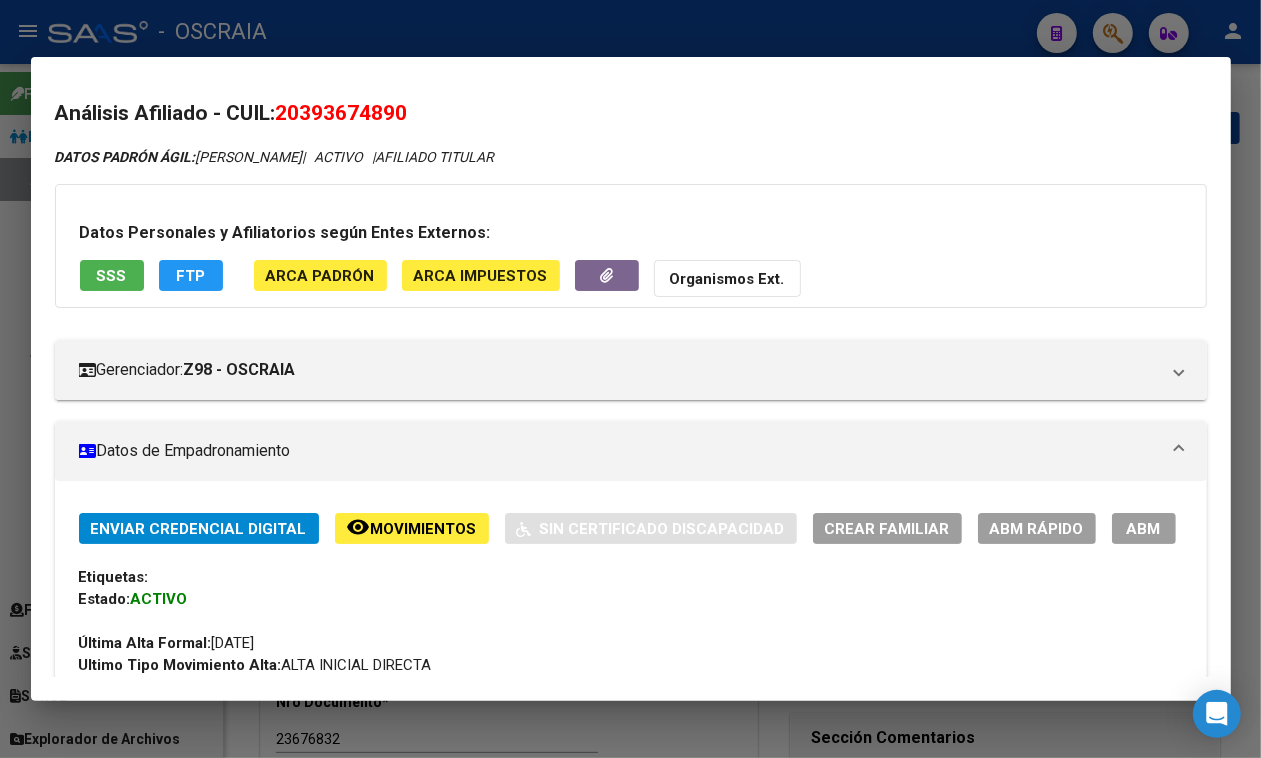 click on "20393674890" at bounding box center (342, 113) 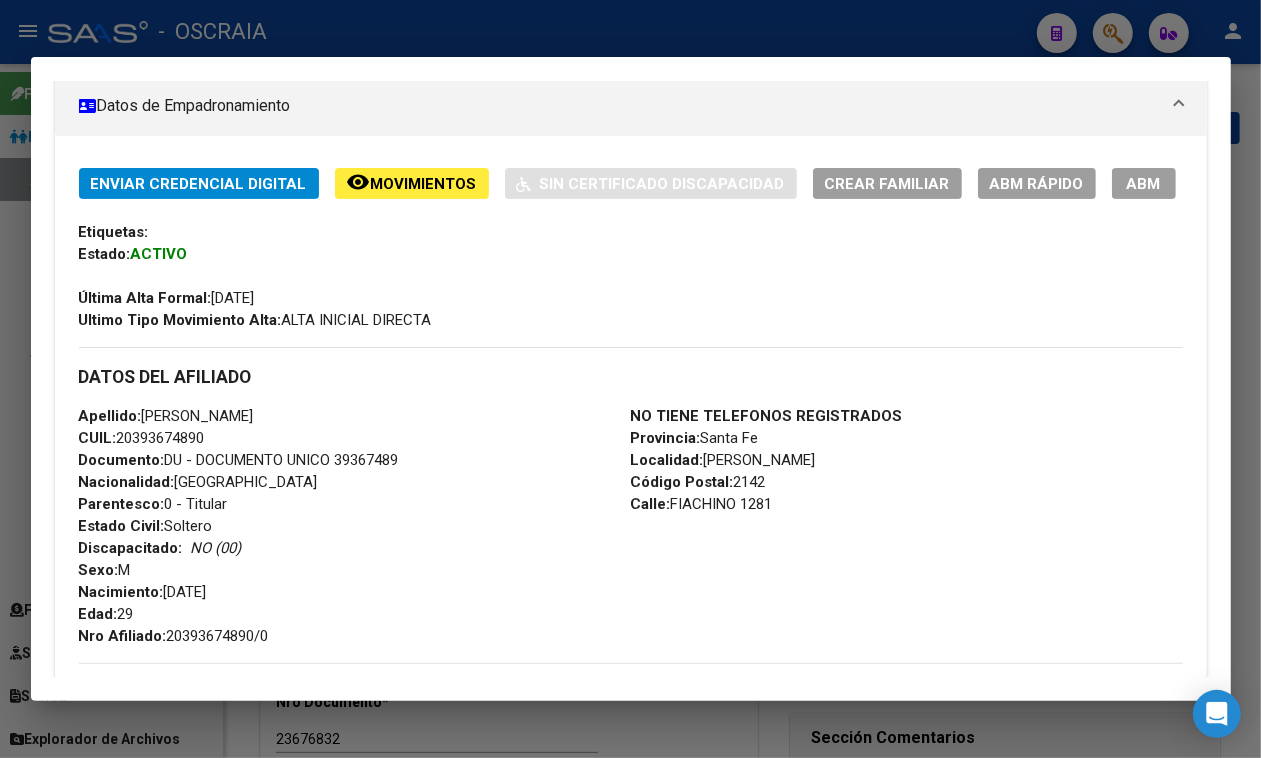 scroll, scrollTop: 375, scrollLeft: 0, axis: vertical 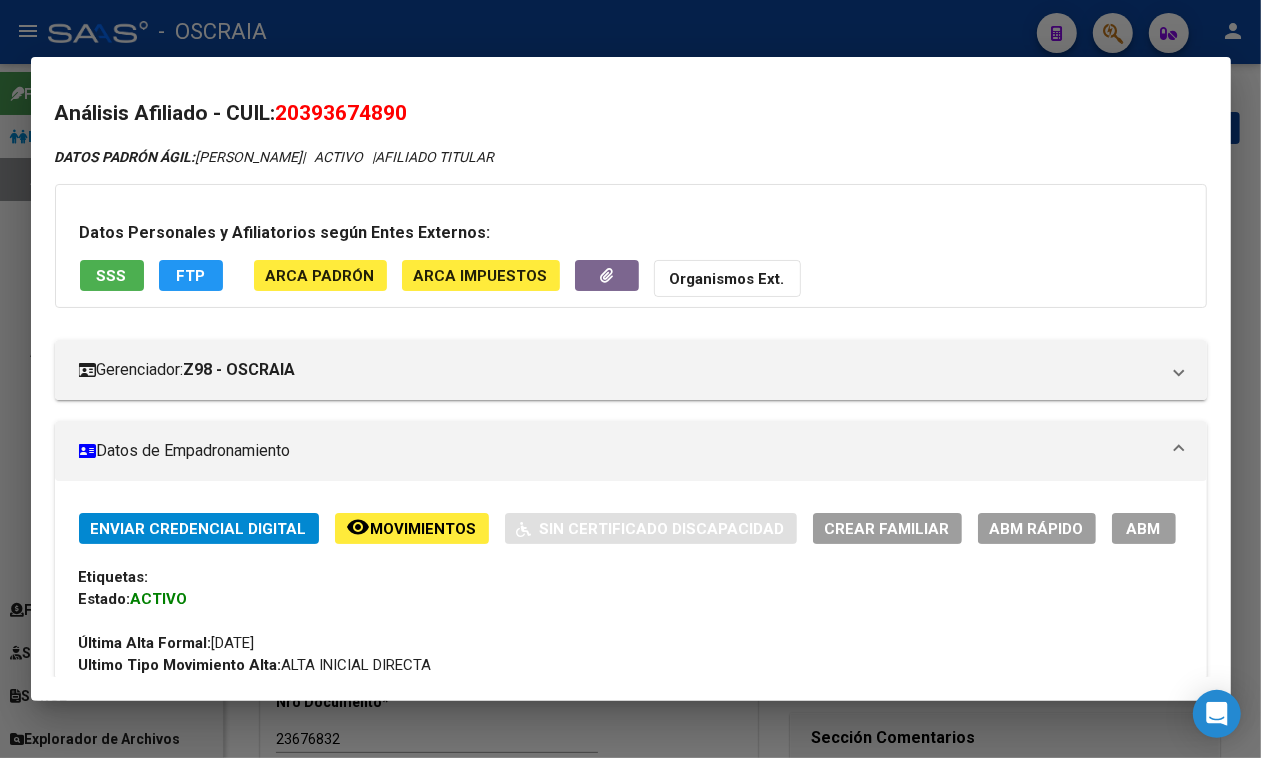 click on "ABM" at bounding box center [1144, 529] 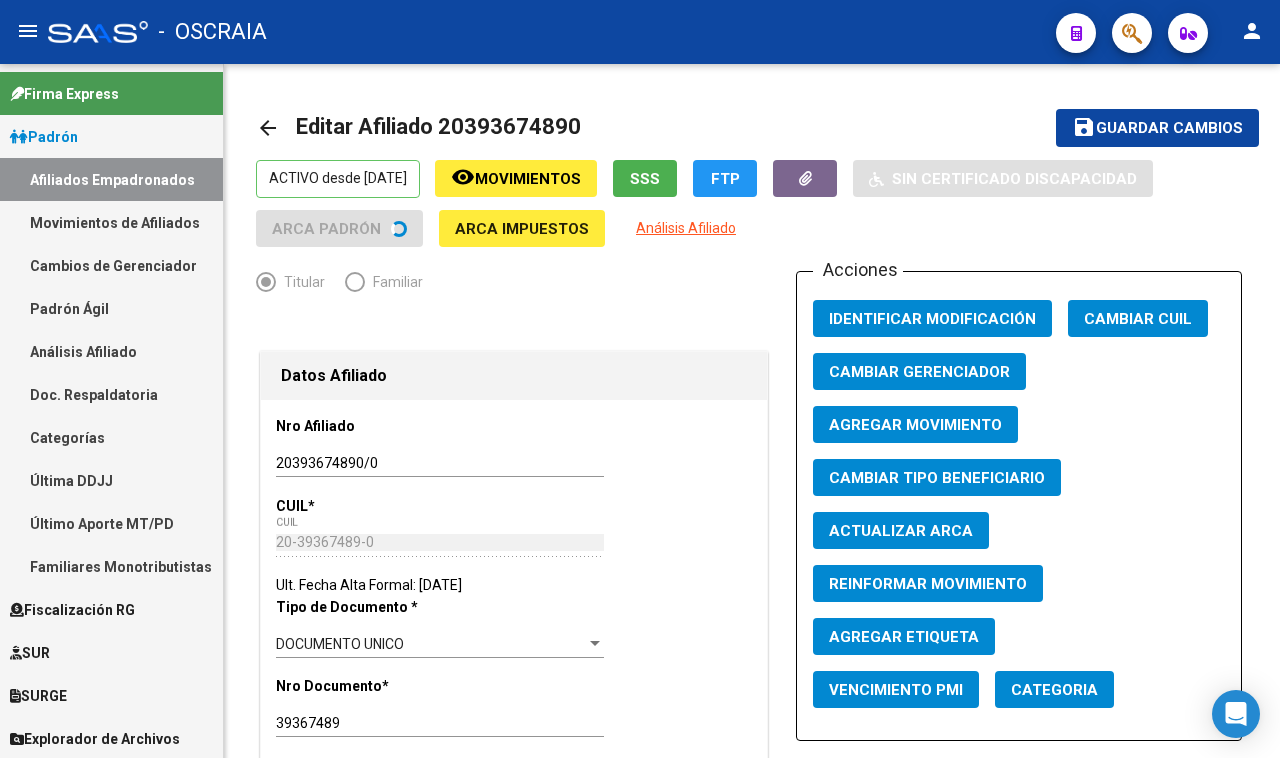 click on "Agregar Movimiento" 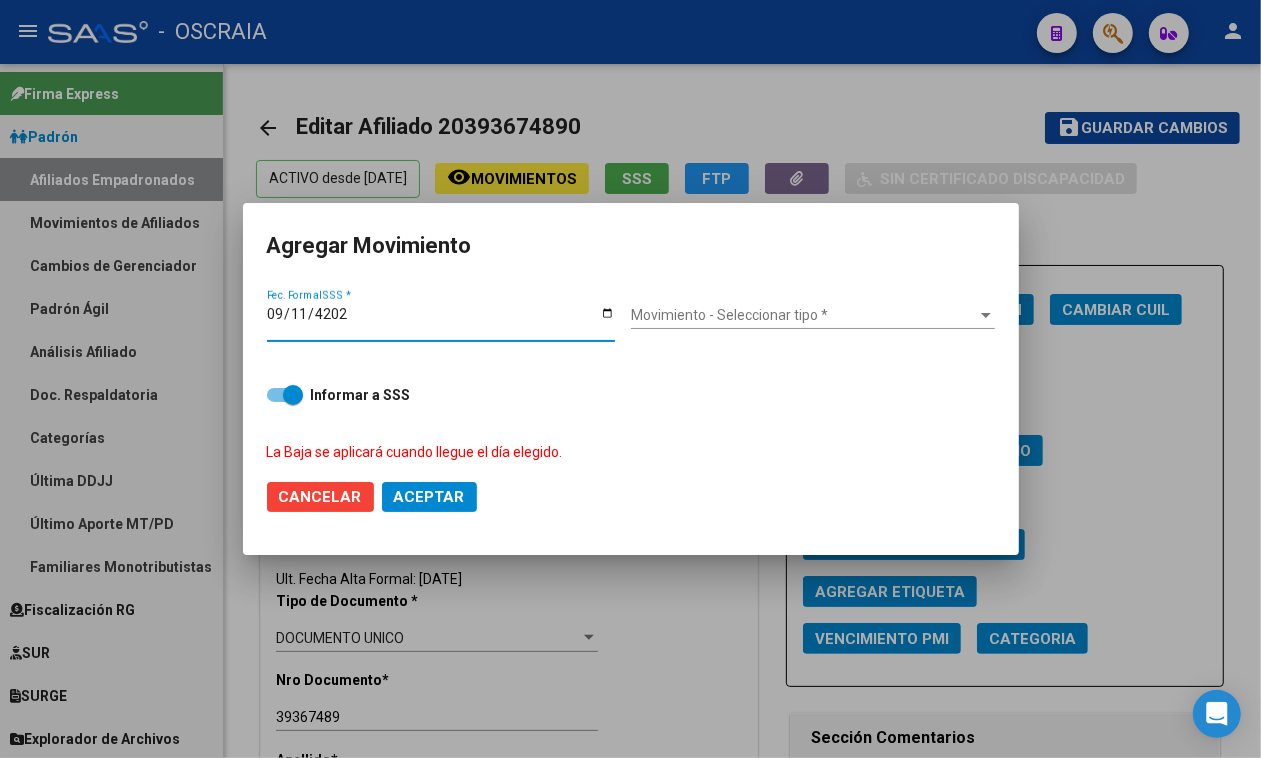 type on "[DATE]" 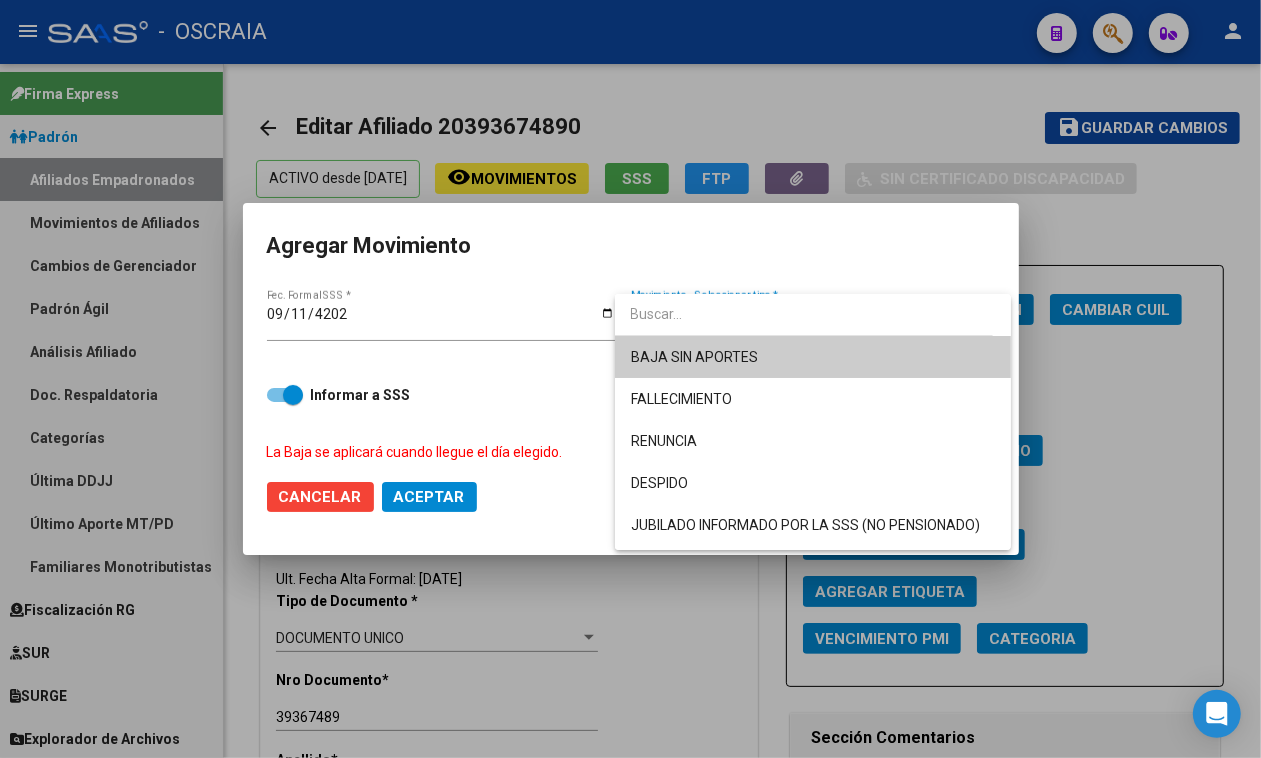 click on "BAJA SIN APORTES" at bounding box center [813, 357] 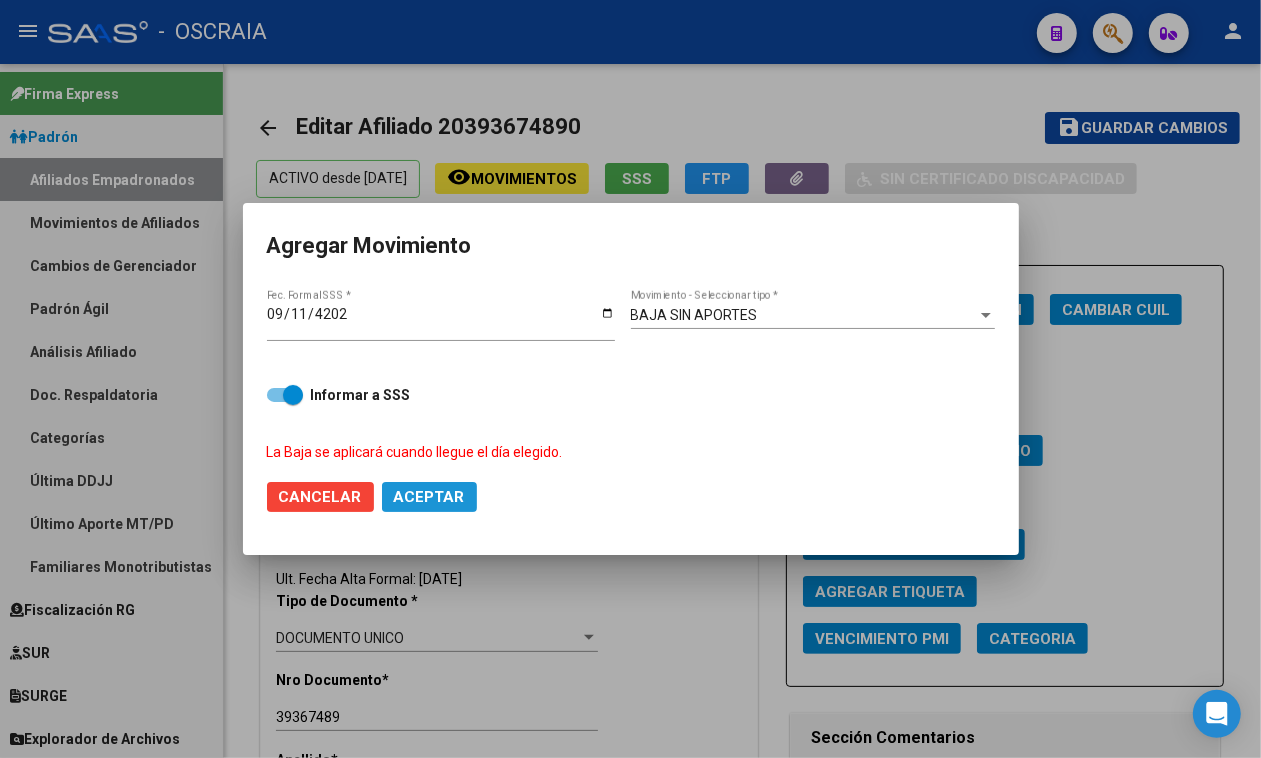 drag, startPoint x: 435, startPoint y: 487, endPoint x: 736, endPoint y: 527, distance: 303.64618 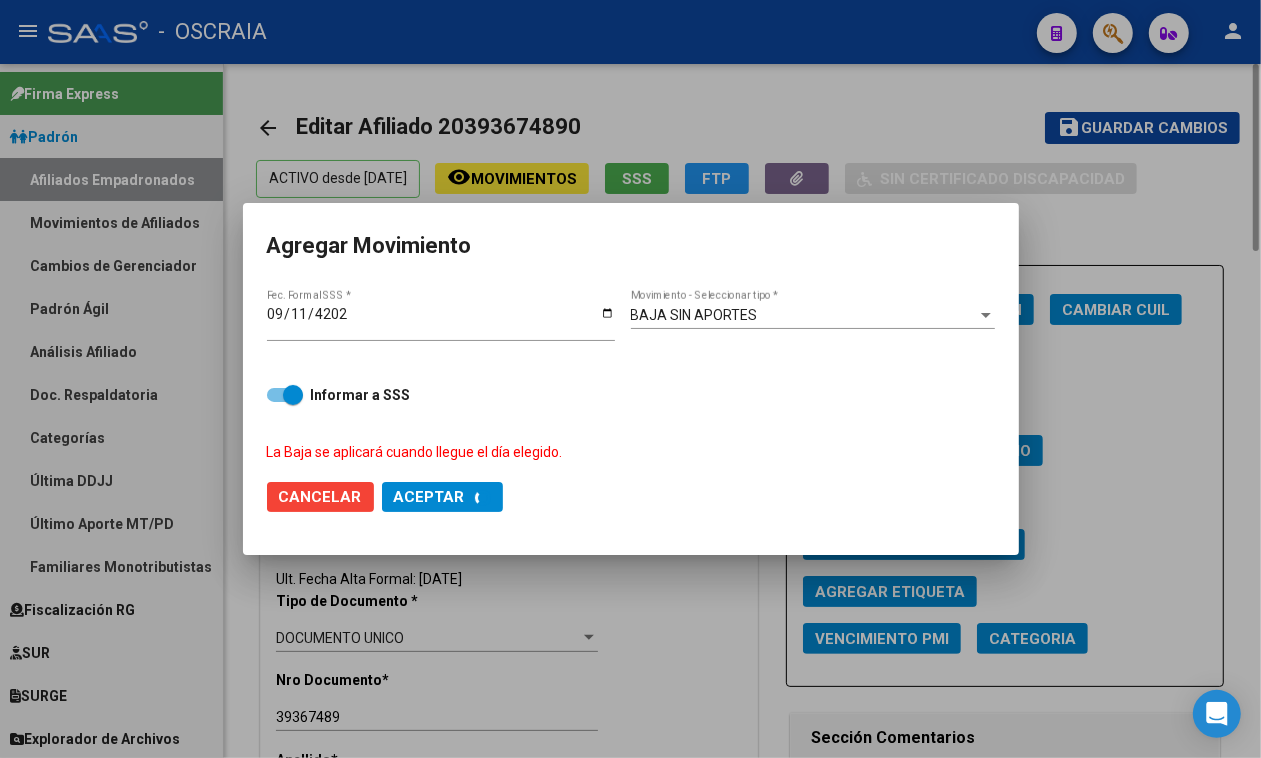 checkbox on "false" 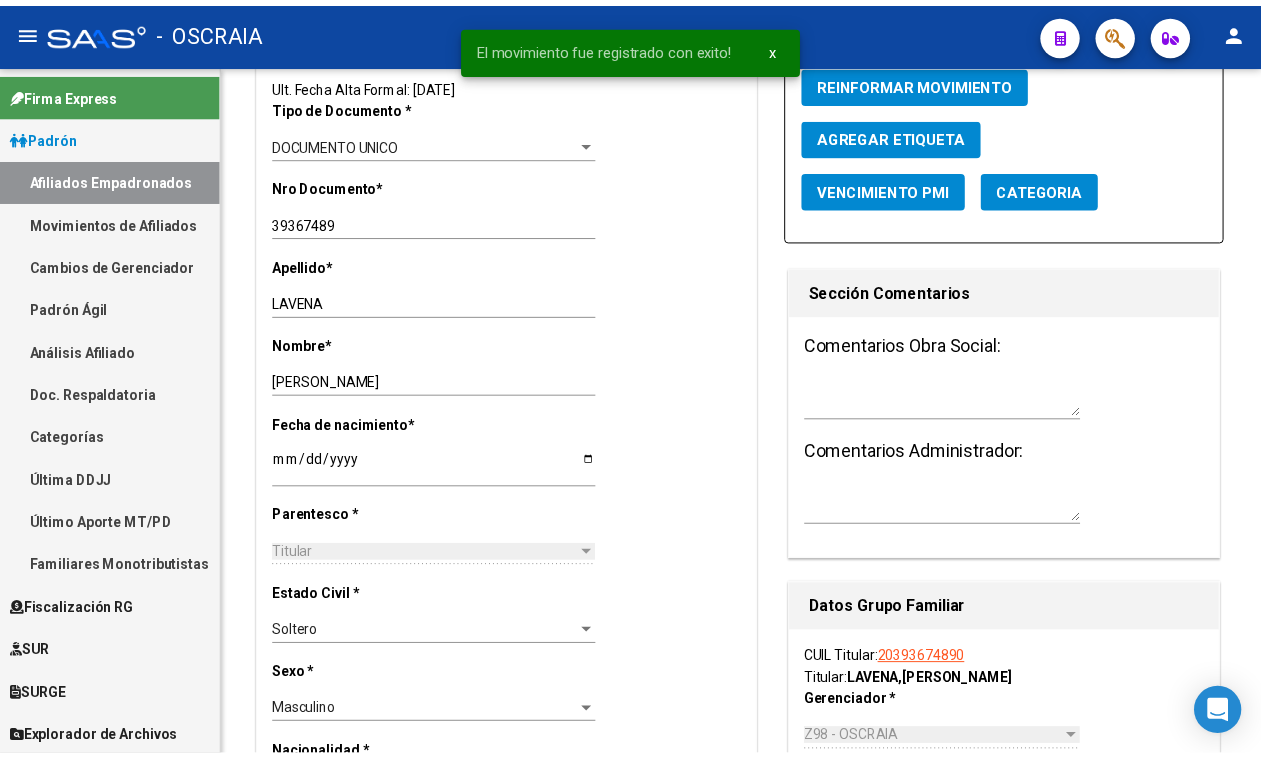 scroll, scrollTop: 0, scrollLeft: 0, axis: both 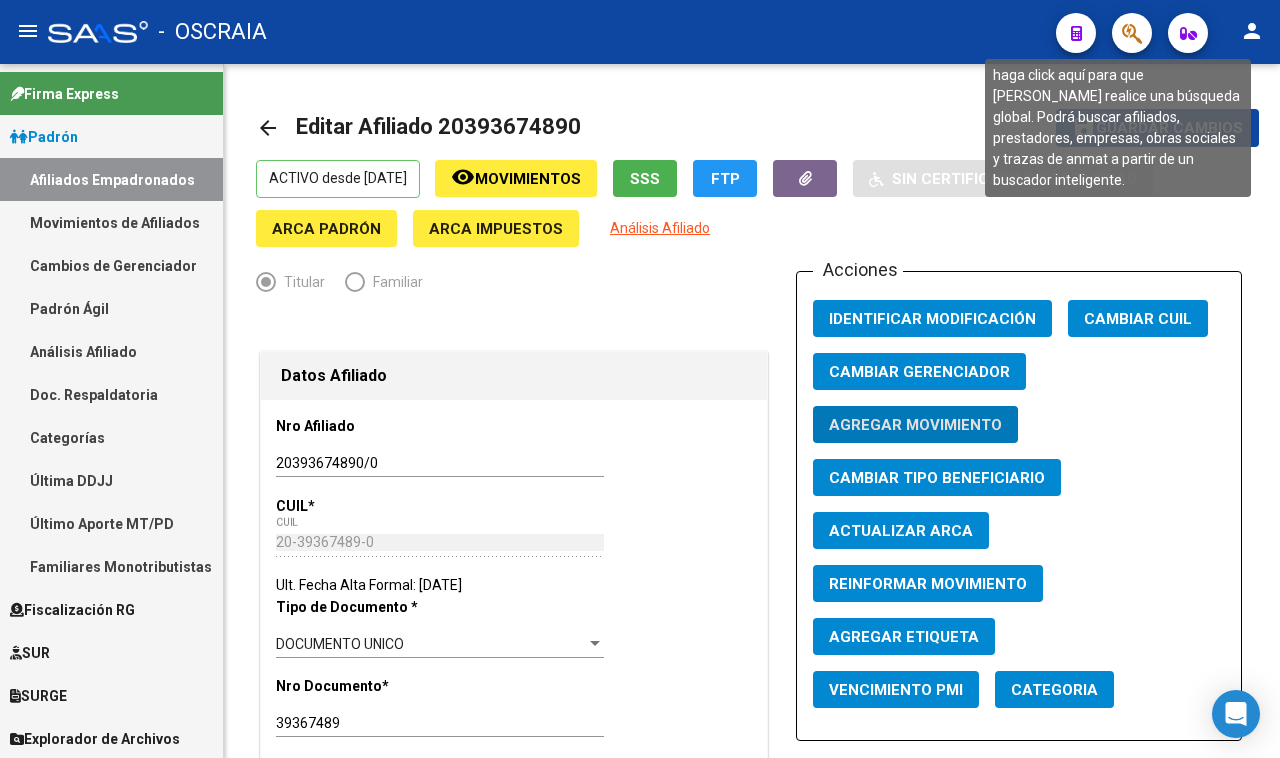click 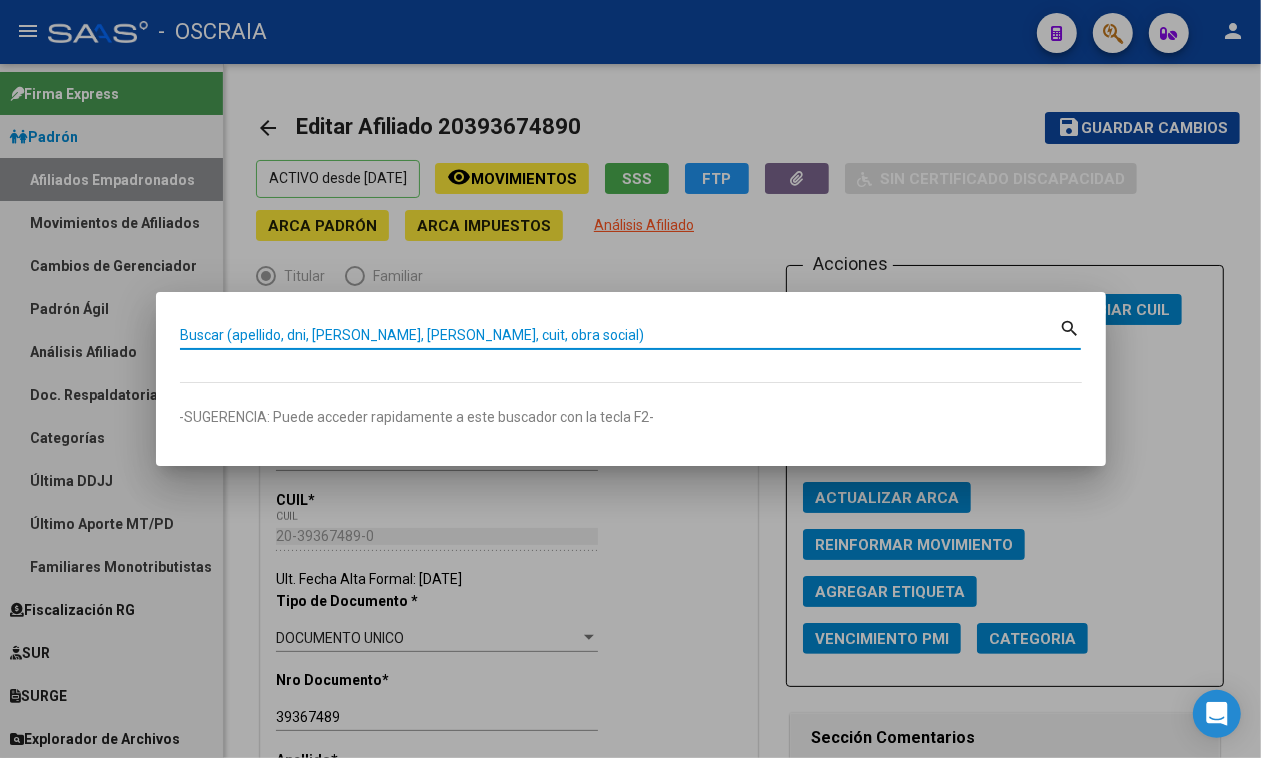 paste on "20205536567" 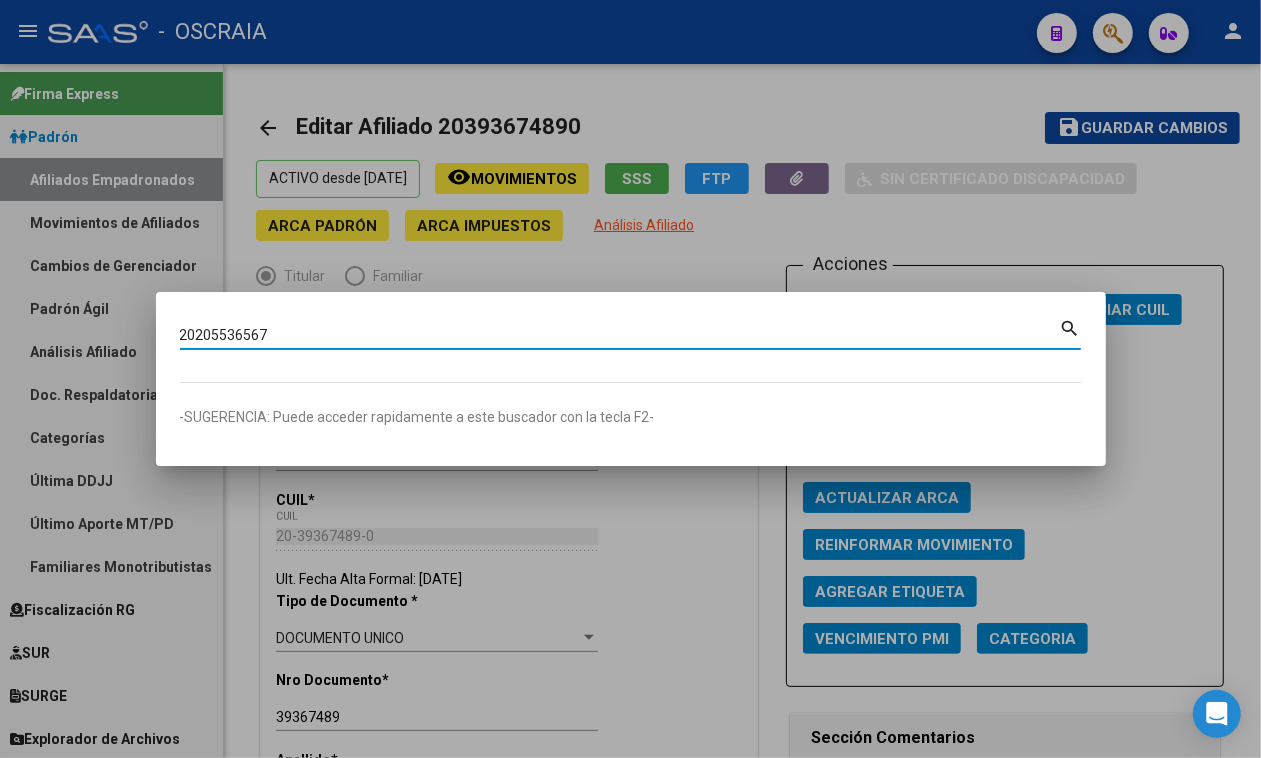 type on "20205536567" 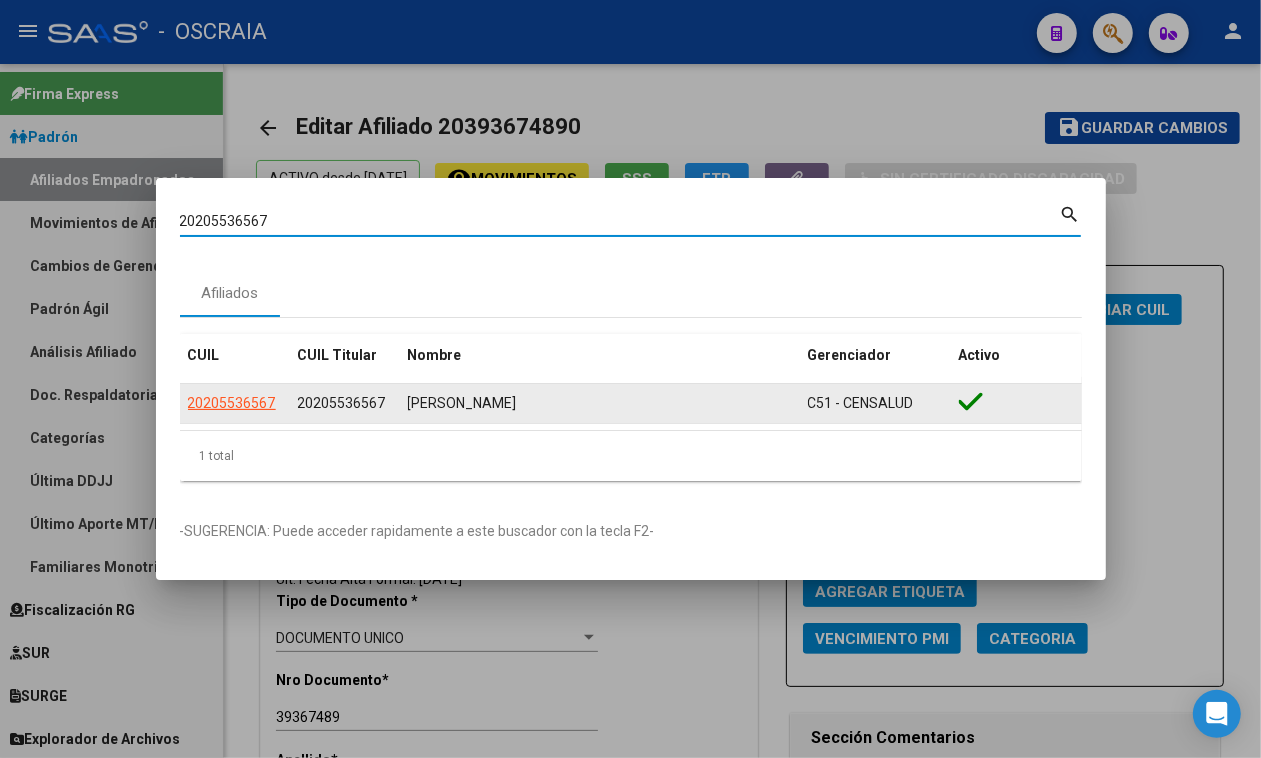 click on "20205536567" 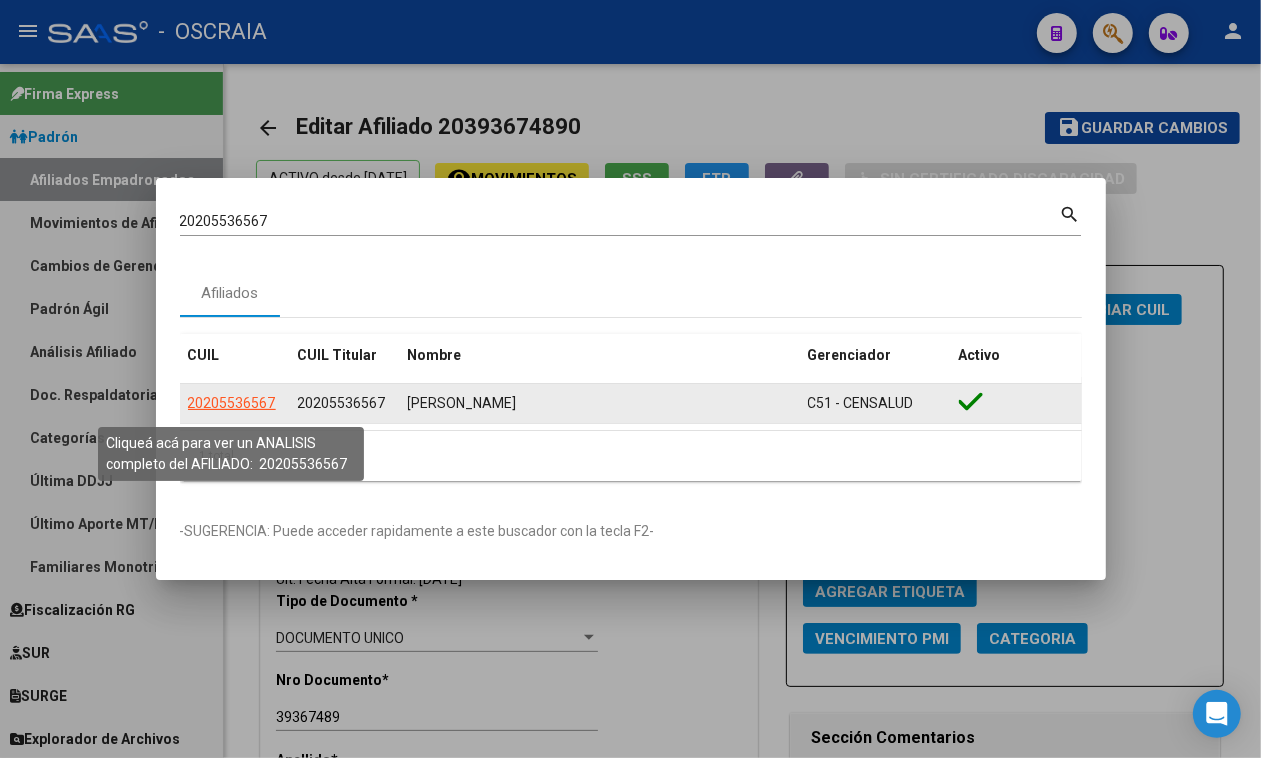 click on "20205536567" 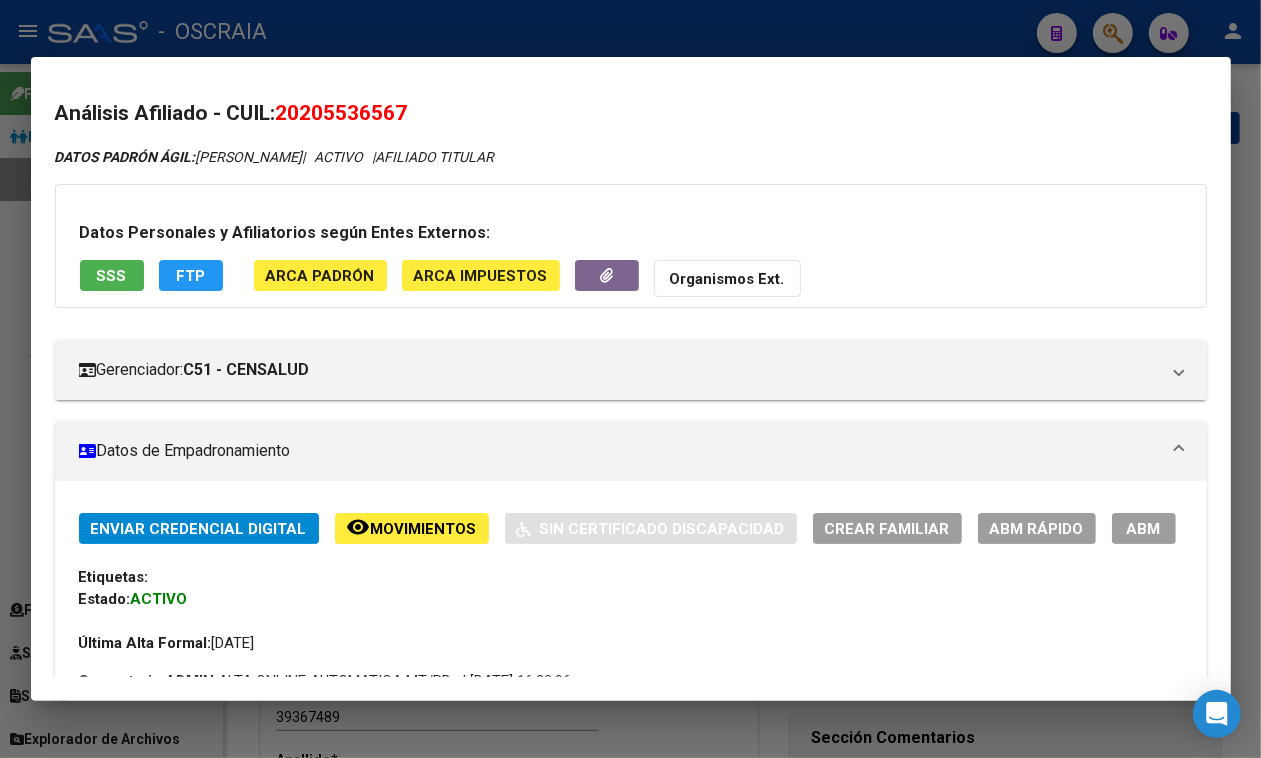 drag, startPoint x: 200, startPoint y: 156, endPoint x: 363, endPoint y: 142, distance: 163.60013 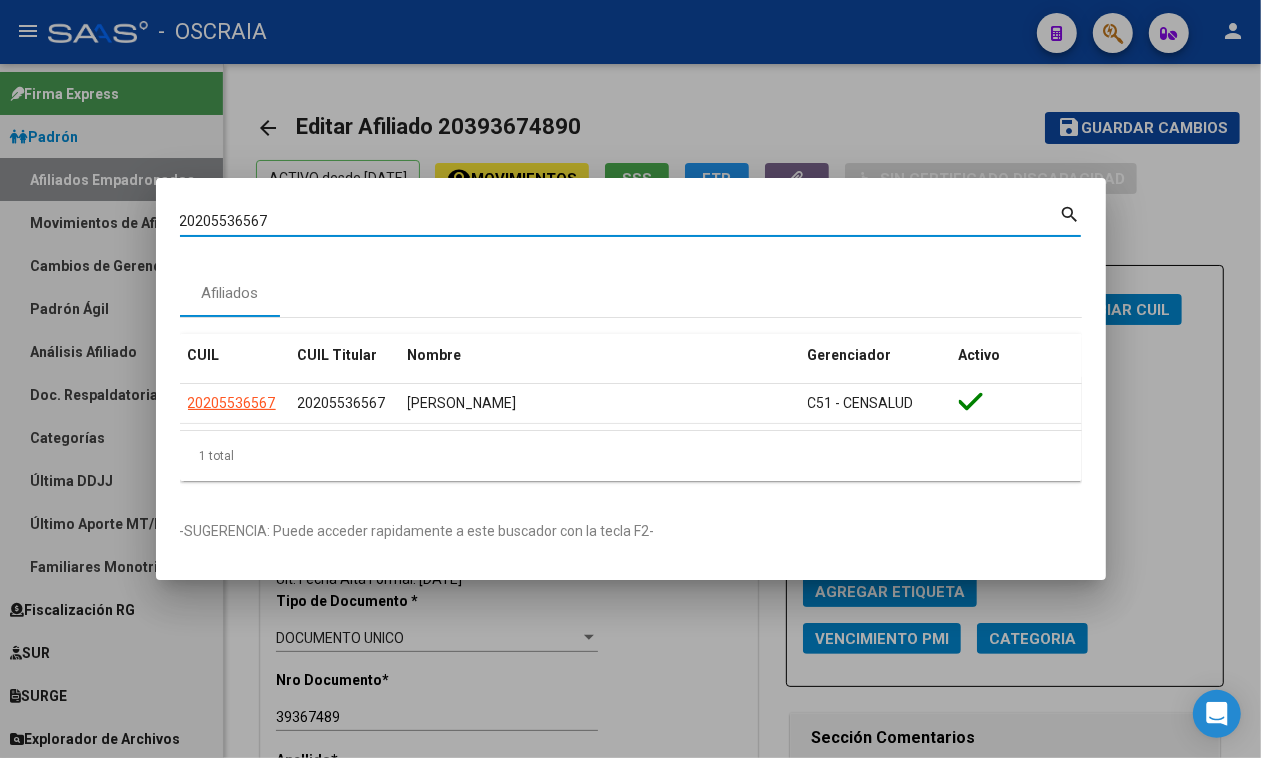 drag, startPoint x: 325, startPoint y: 213, endPoint x: 0, endPoint y: 210, distance: 325.01385 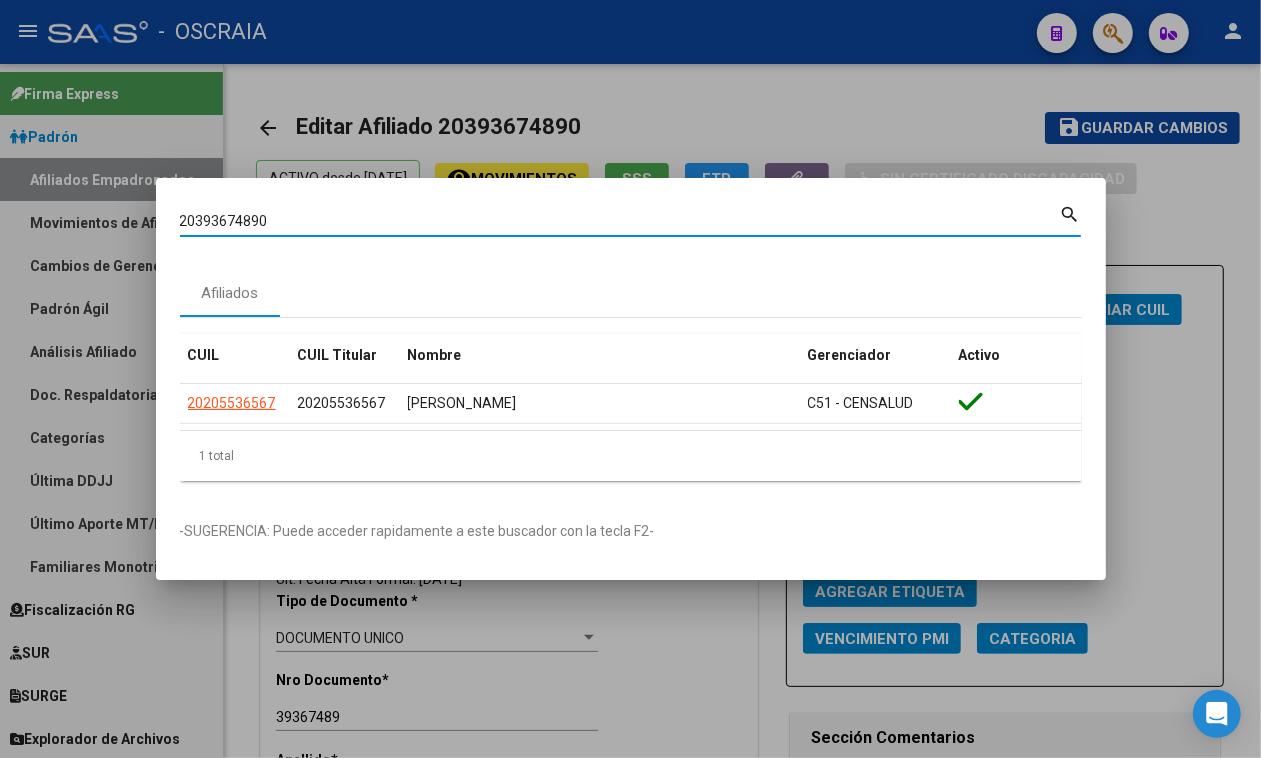 type on "20393674890" 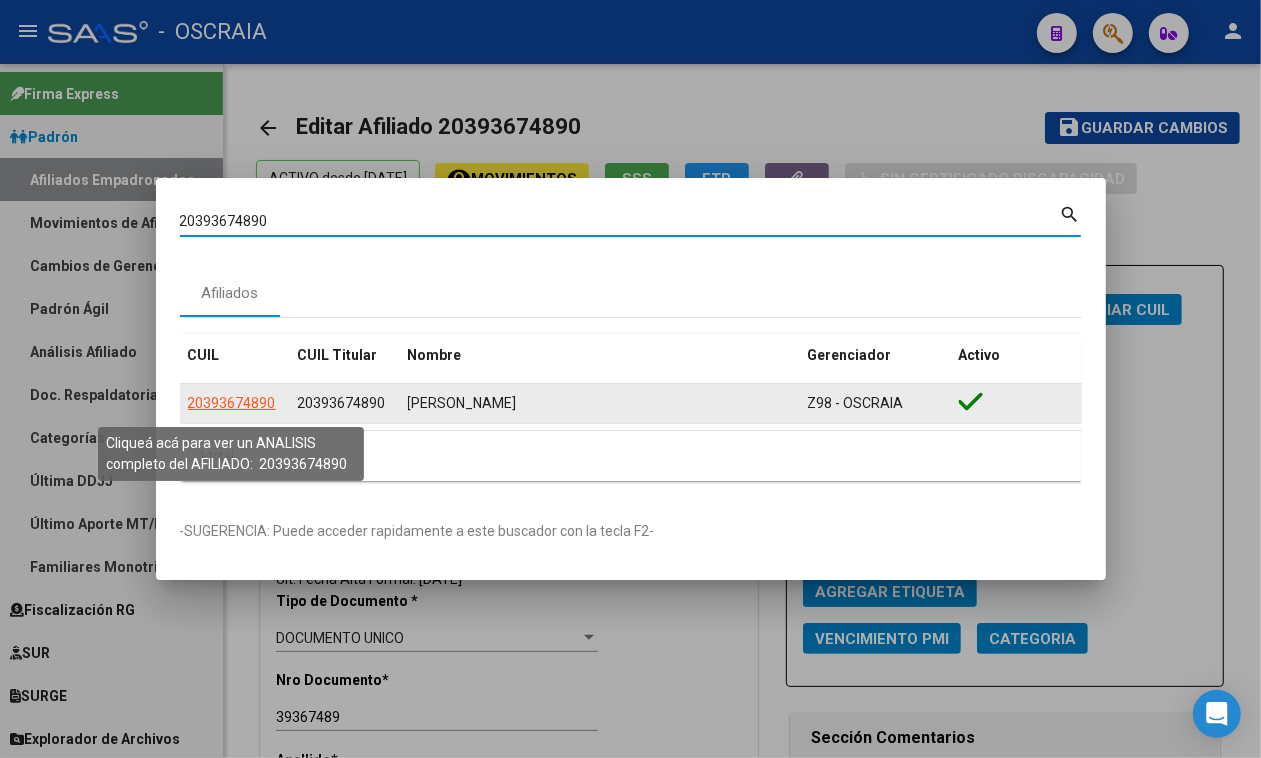 click on "20393674890" 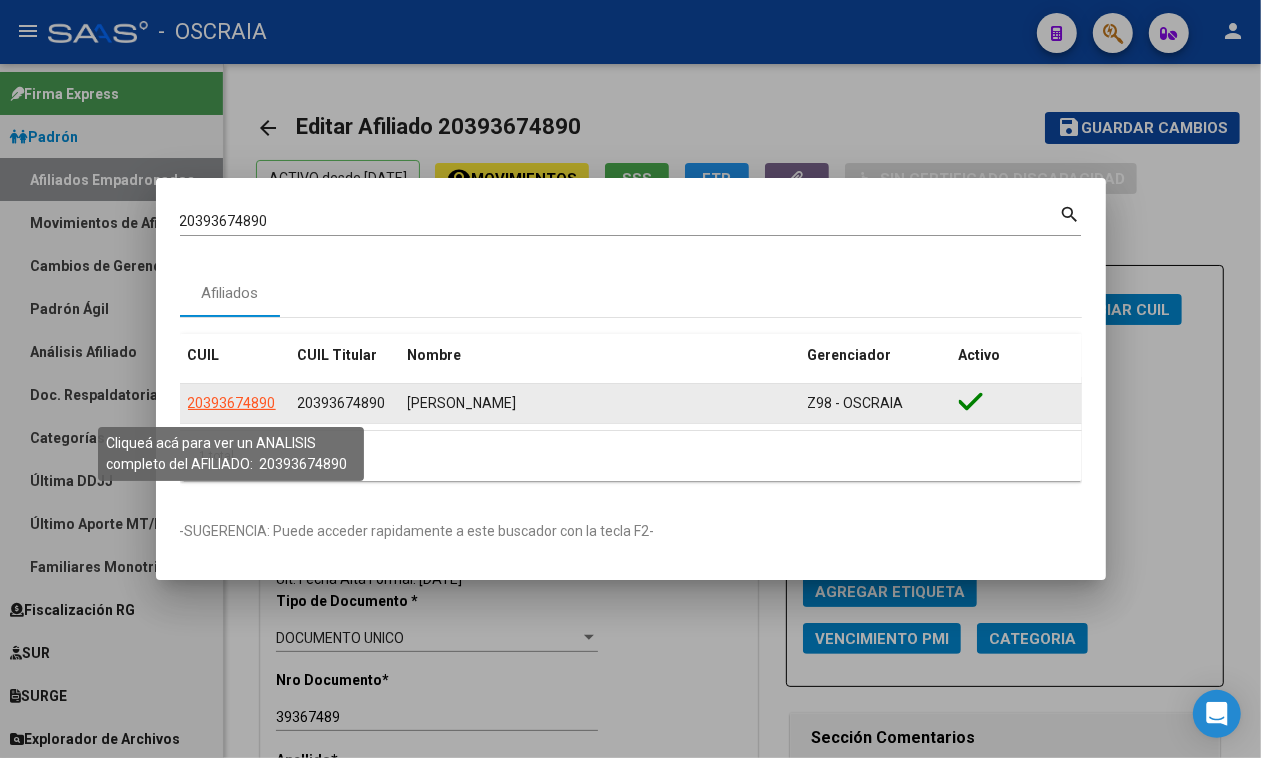 click on "20393674890" 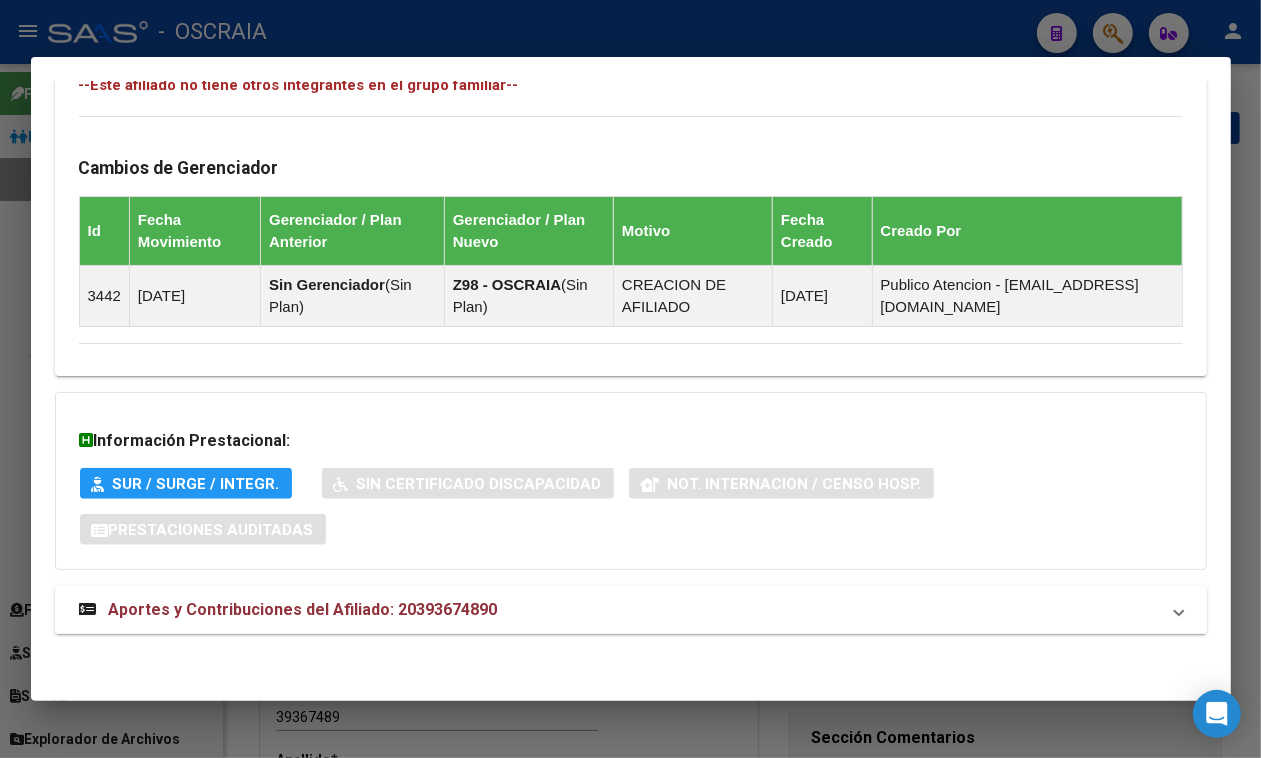 click on "Aportes y Contribuciones del Afiliado: 20393674890" at bounding box center (619, 610) 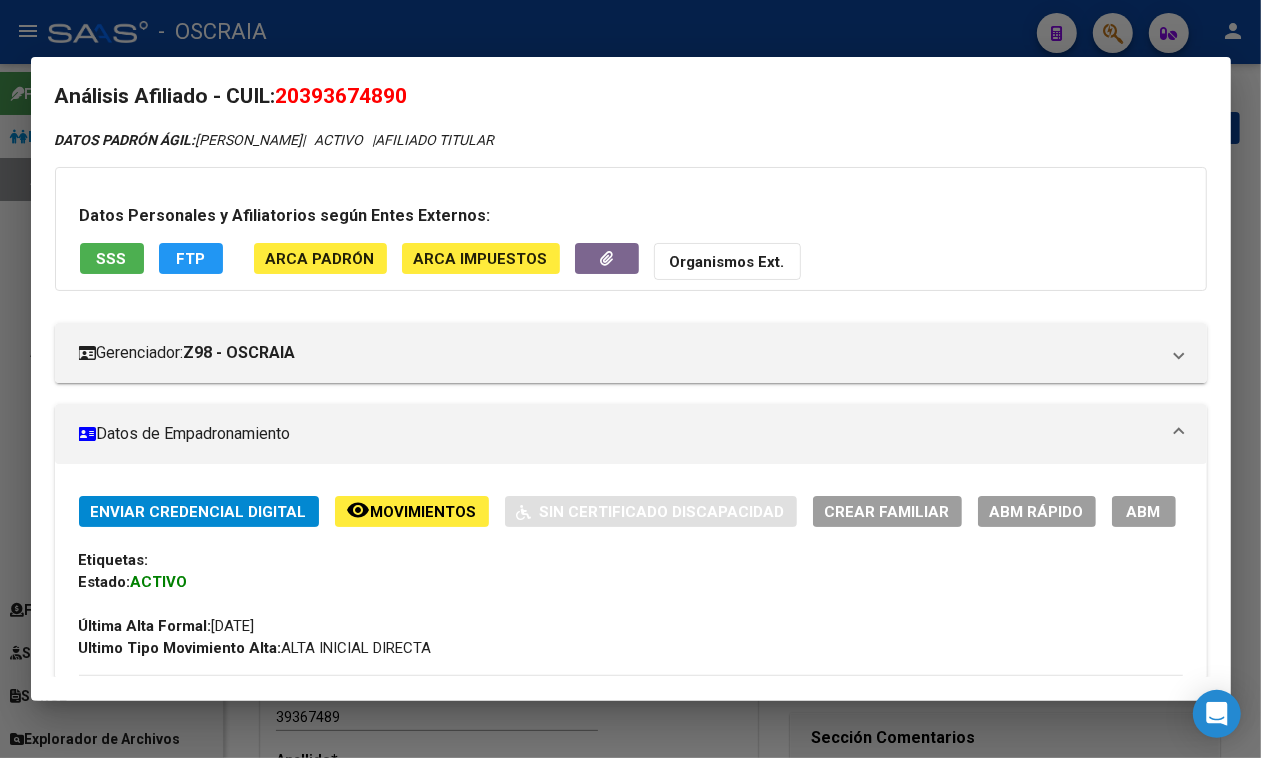 scroll, scrollTop: 0, scrollLeft: 0, axis: both 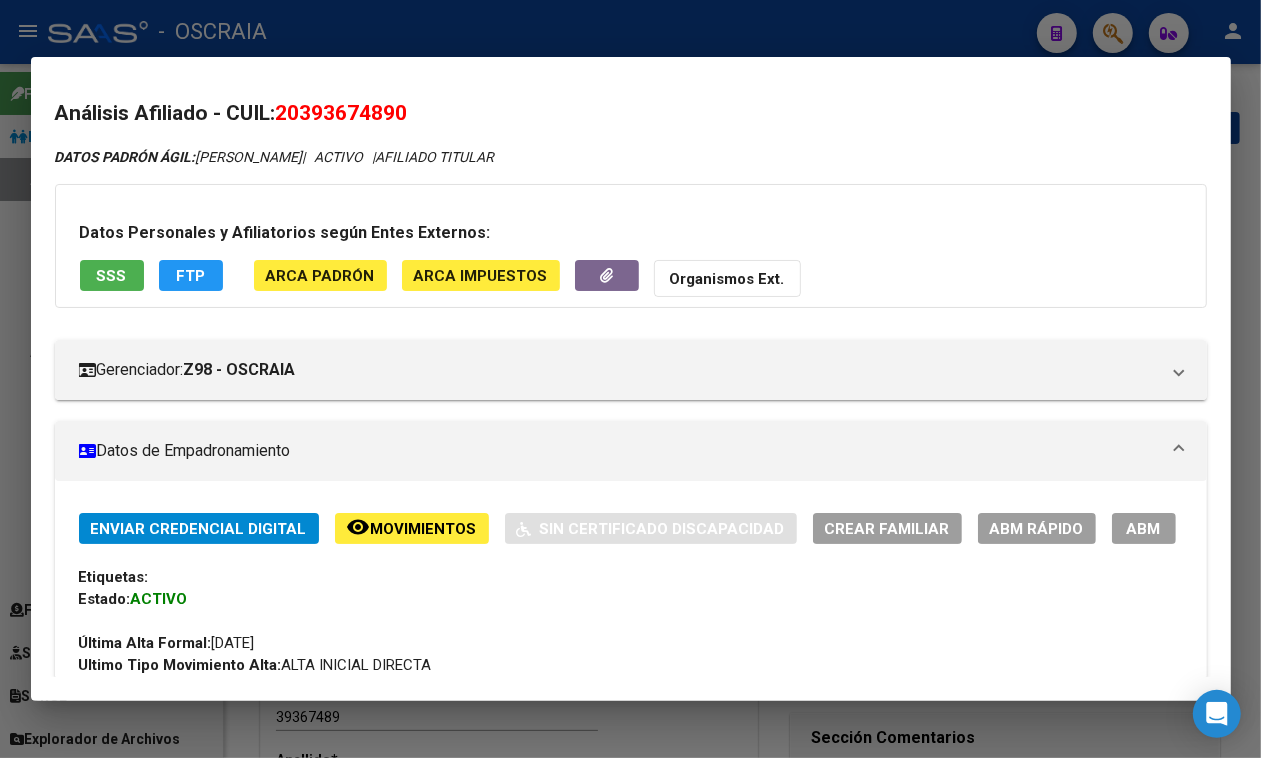 click at bounding box center [630, 379] 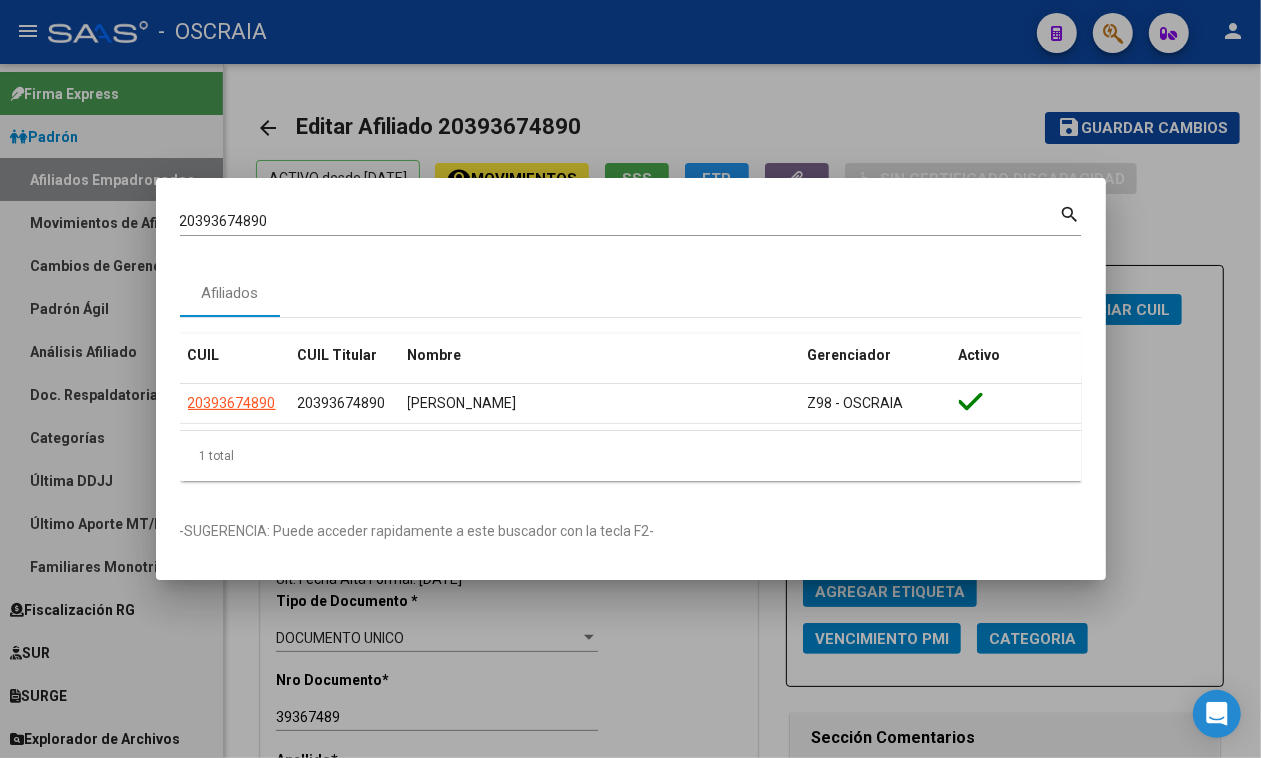click on "20393674890 Buscar (apellido, dni, [PERSON_NAME], [PERSON_NAME], cuit, obra social)" at bounding box center (620, 222) 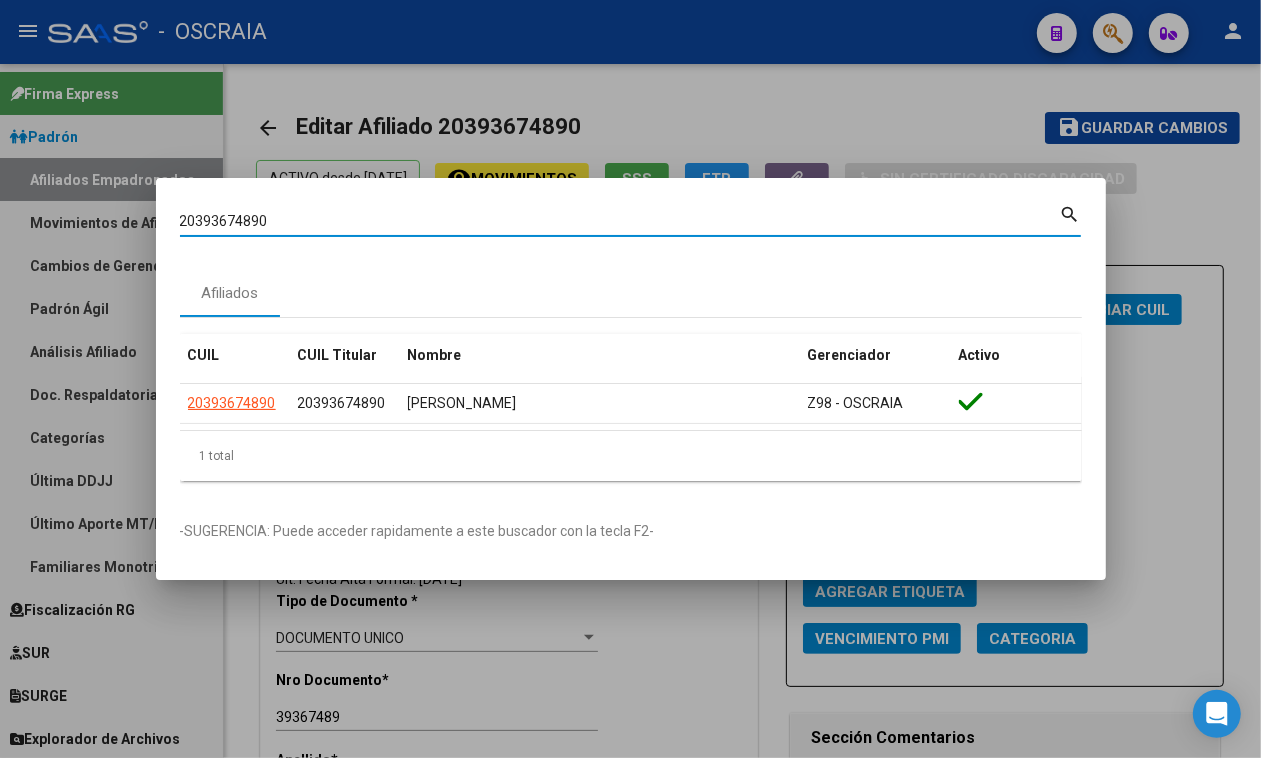 click on "20393674890" at bounding box center [620, 221] 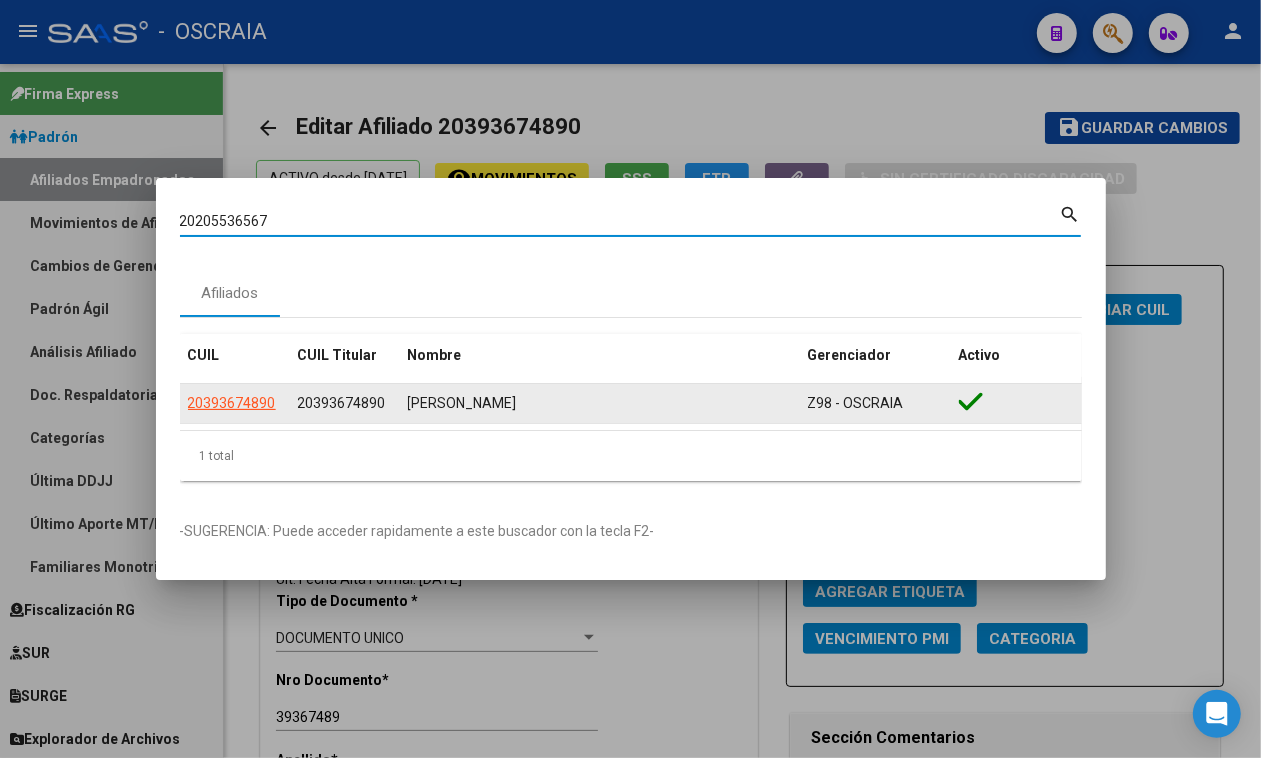 type on "20205536567" 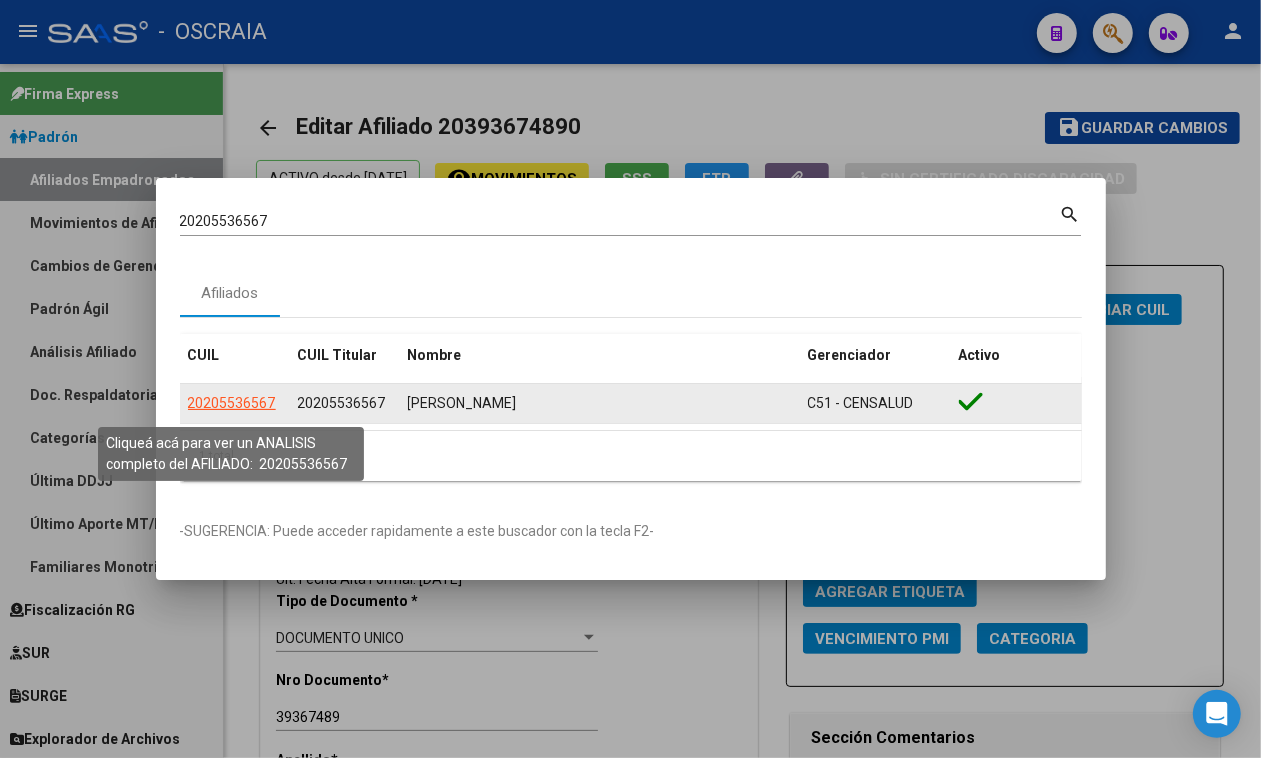 click on "20205536567" 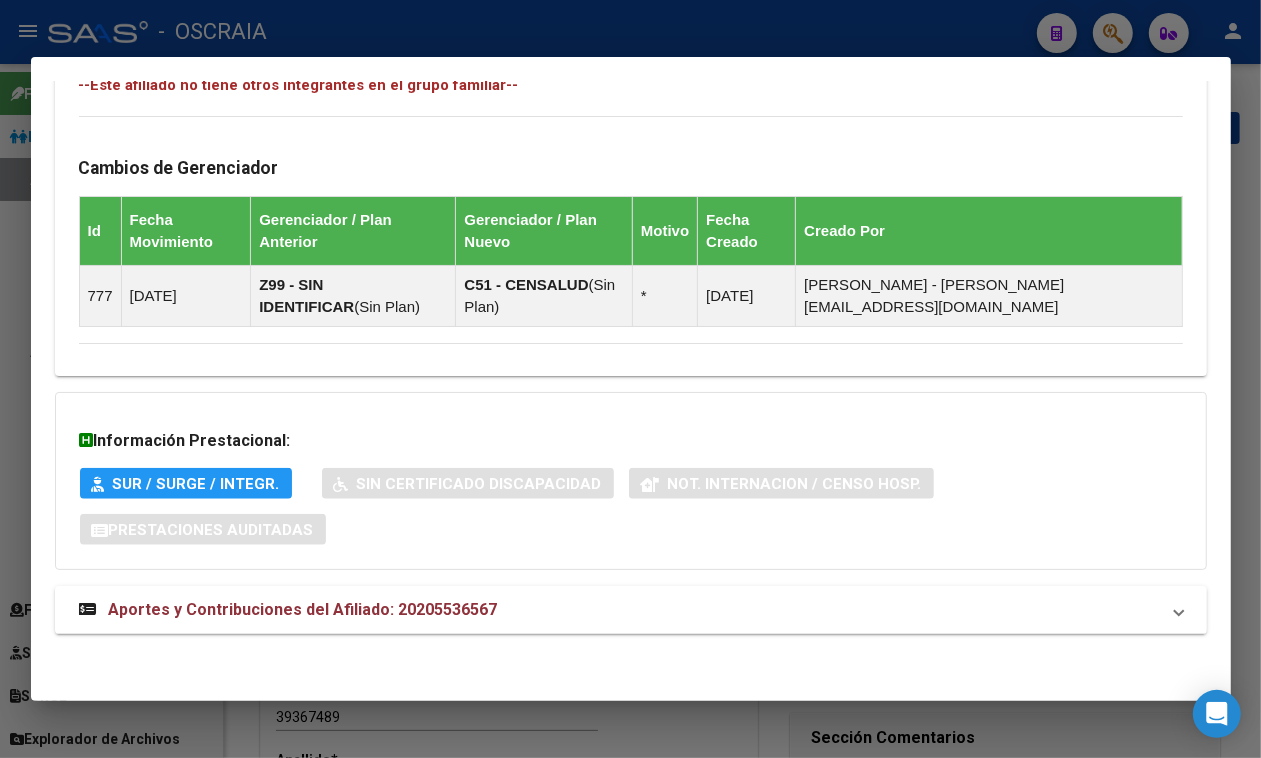 scroll, scrollTop: 1228, scrollLeft: 0, axis: vertical 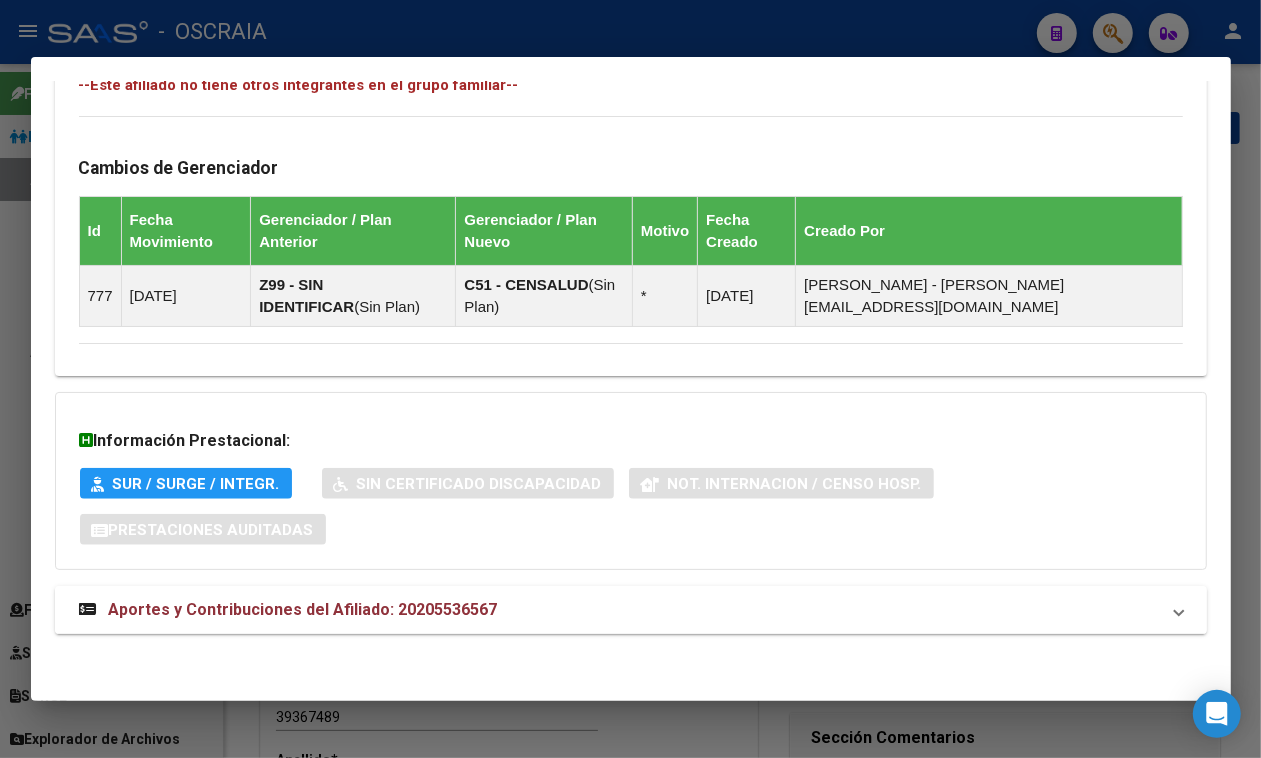 click on "Aportes y Contribuciones del Afiliado: 20205536567" at bounding box center [631, 610] 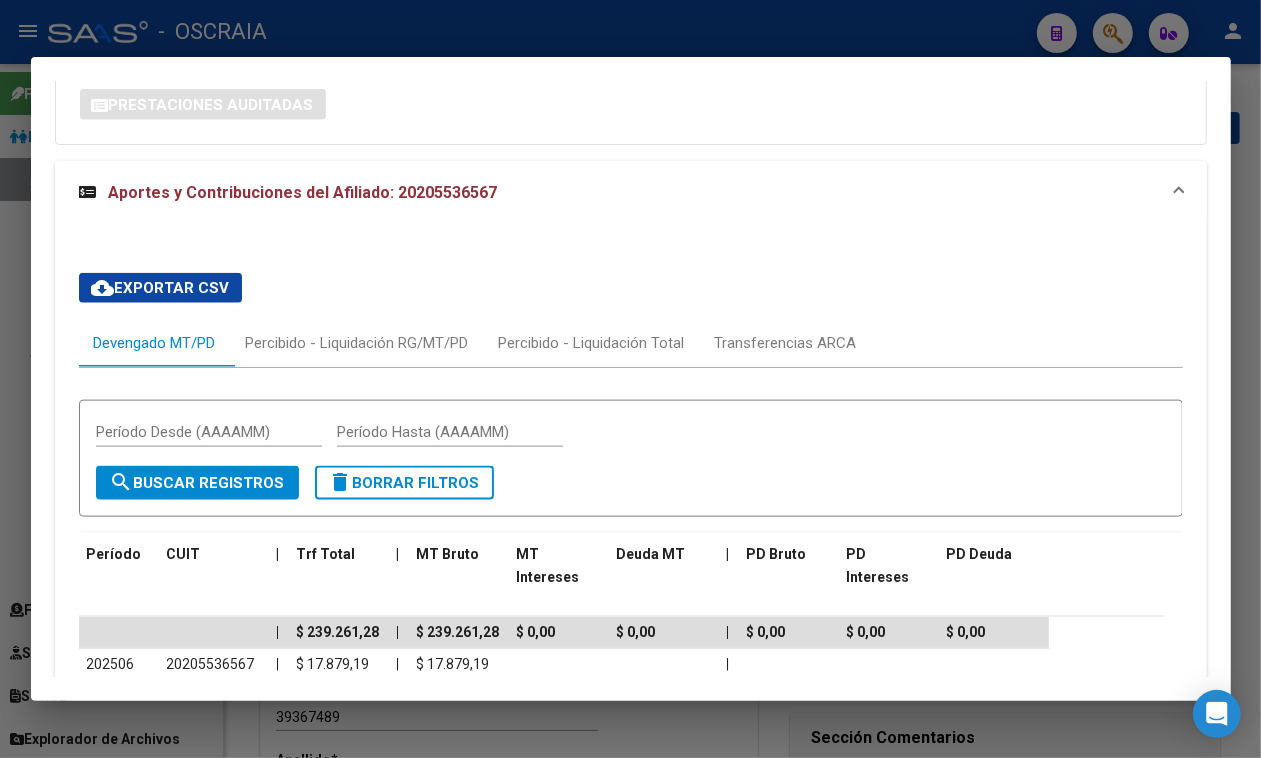 scroll, scrollTop: 1721, scrollLeft: 0, axis: vertical 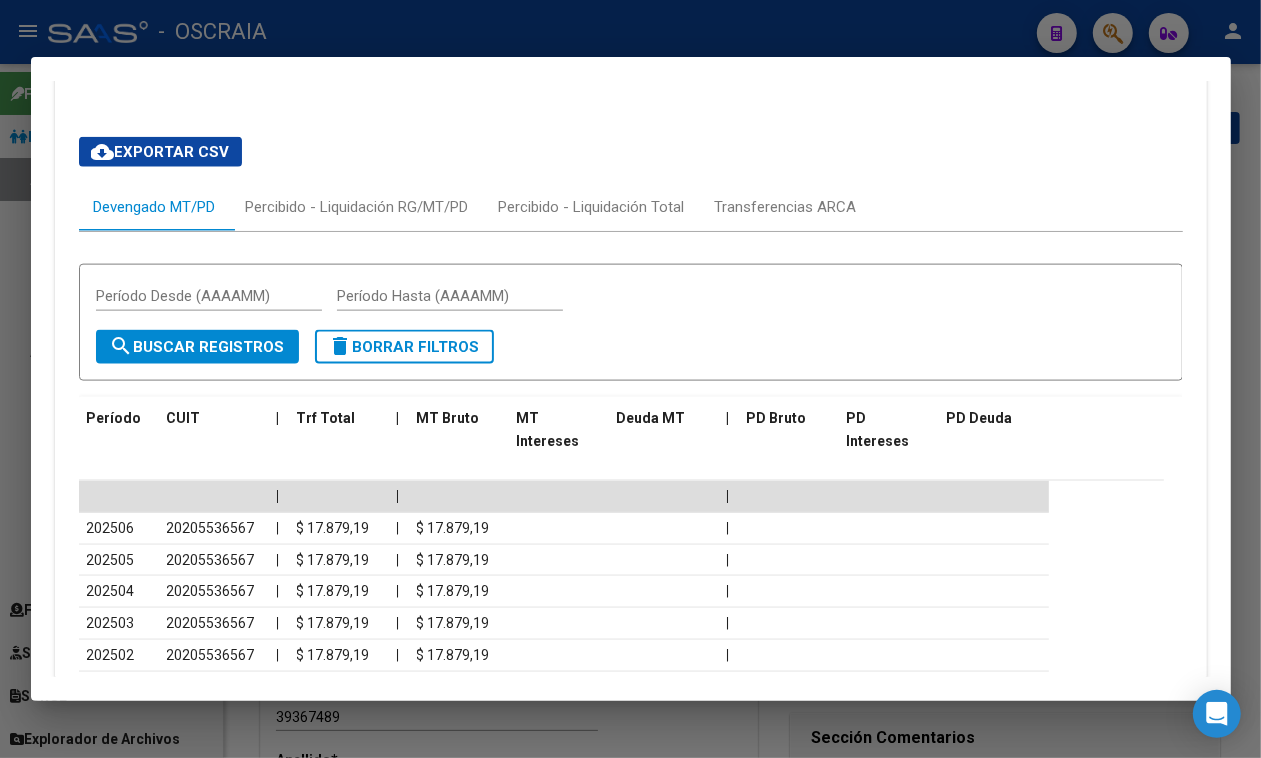 drag, startPoint x: 522, startPoint y: 18, endPoint x: 525, endPoint y: 28, distance: 10.440307 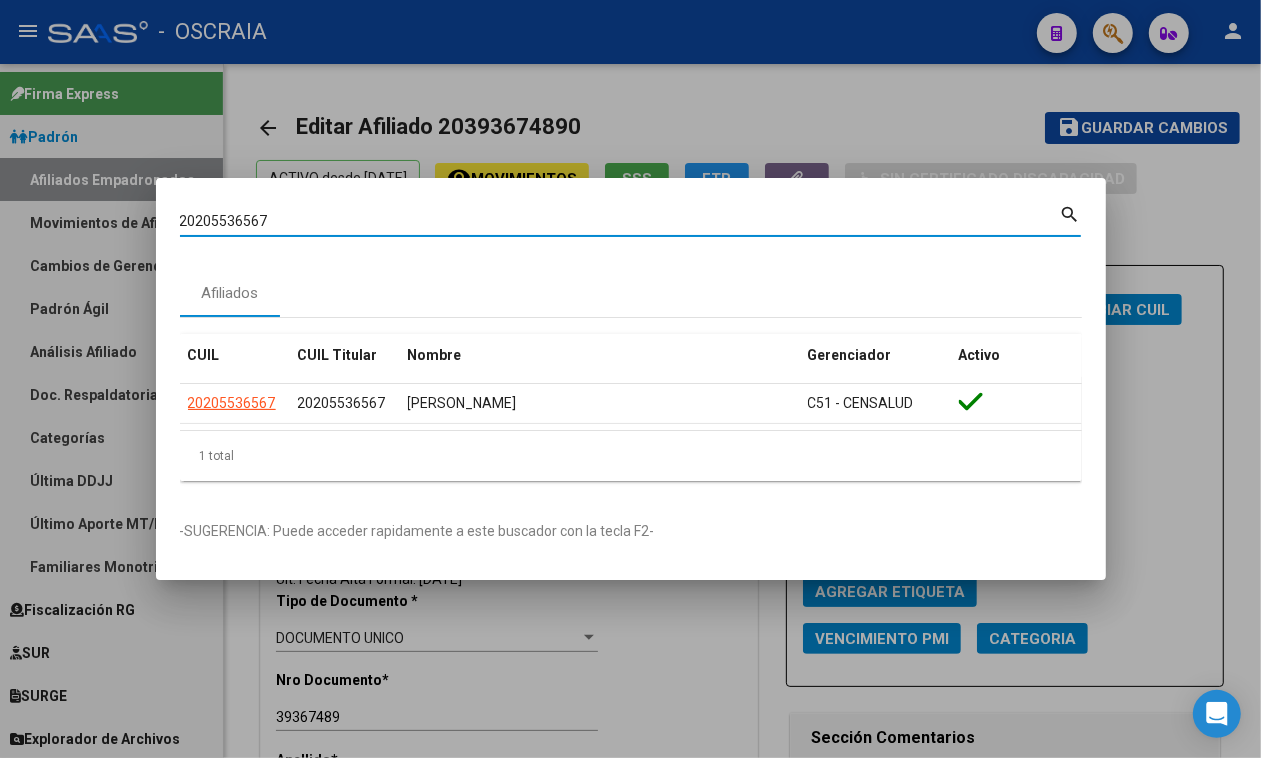 drag, startPoint x: 451, startPoint y: 212, endPoint x: 0, endPoint y: 218, distance: 451.03992 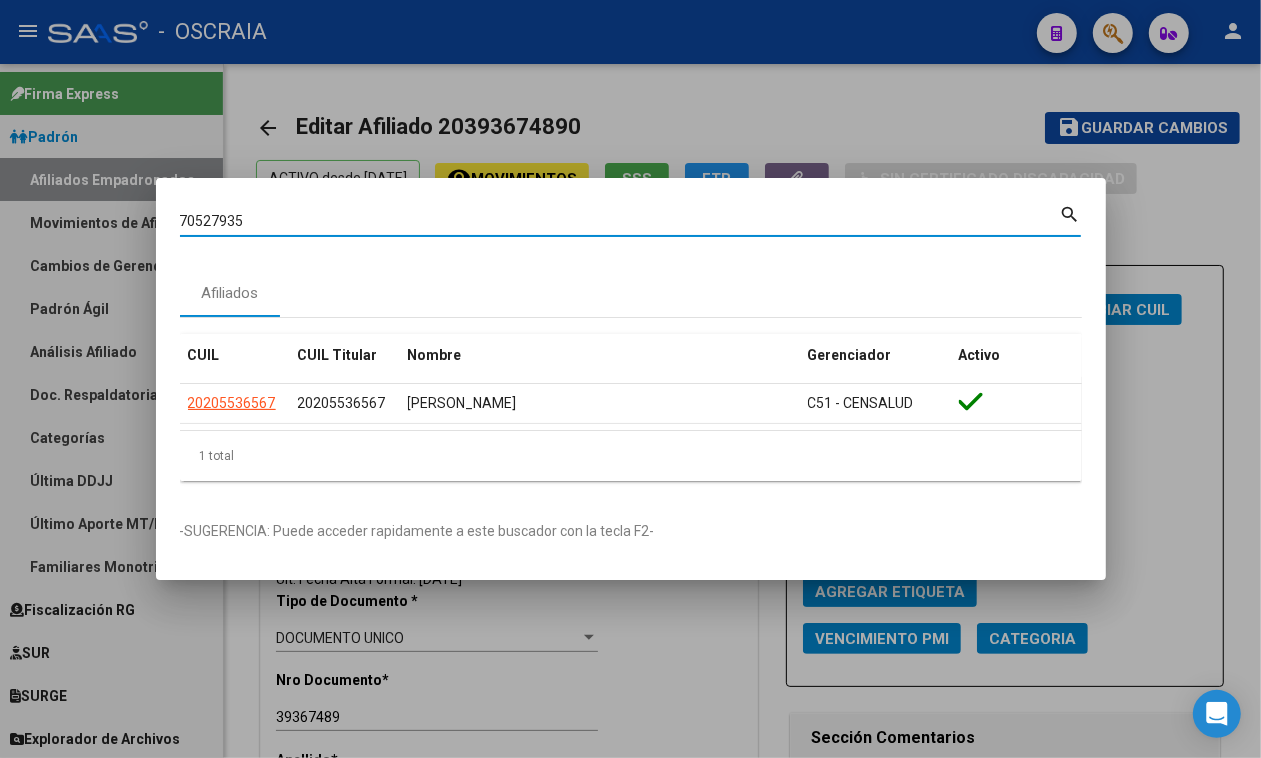 type on "70527935" 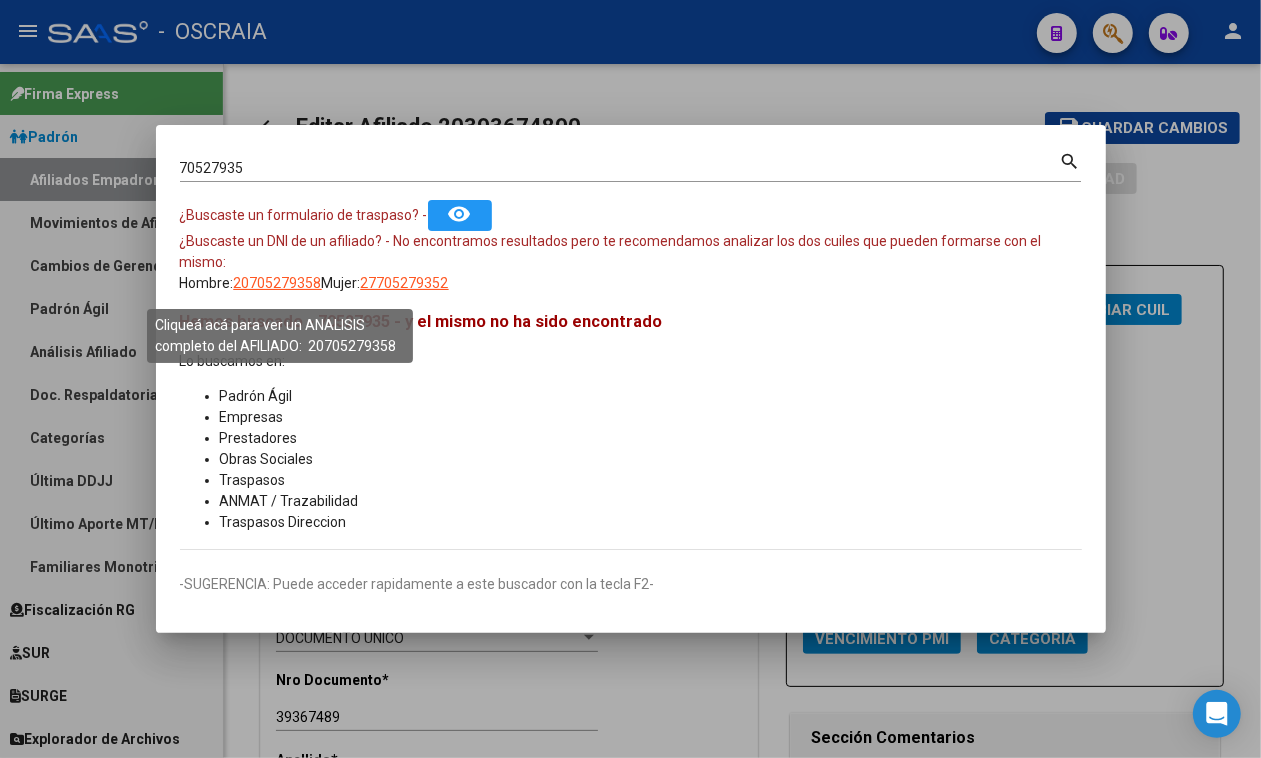 click on "20705279358" at bounding box center (278, 283) 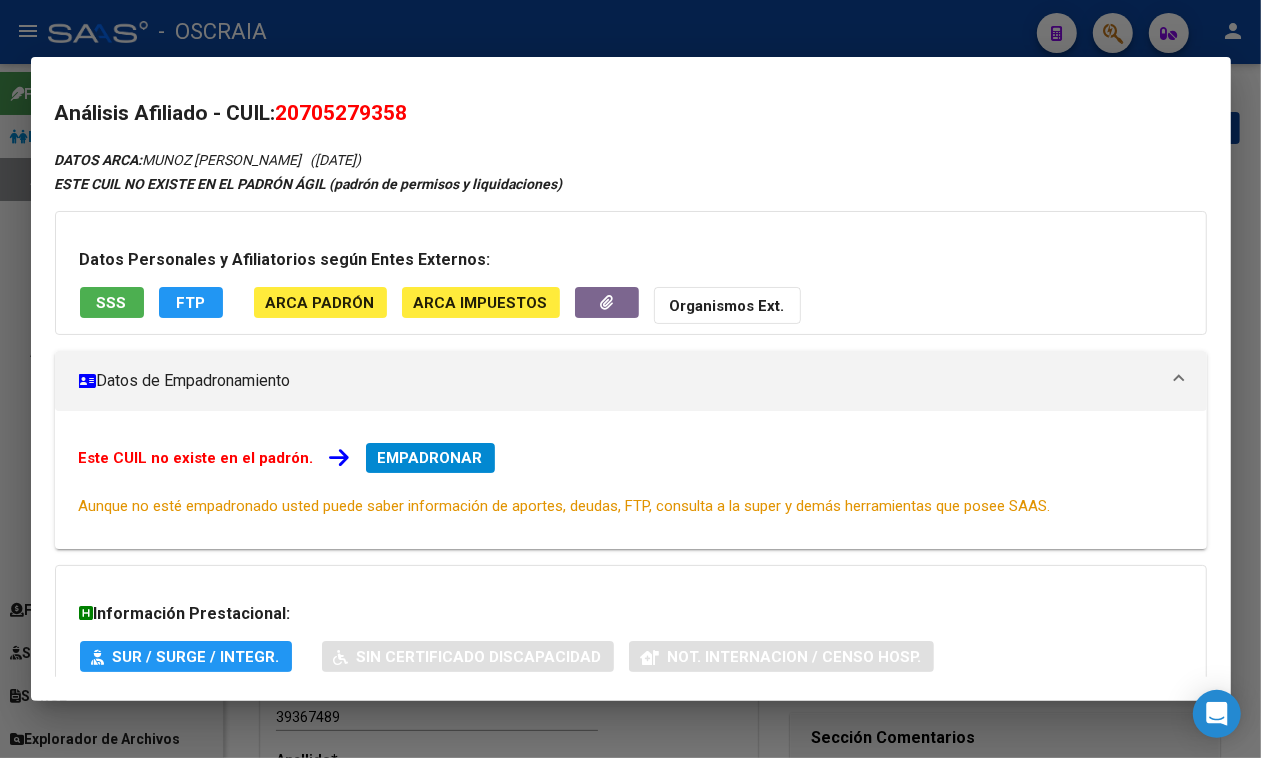 click on "20705279358" at bounding box center [342, 113] 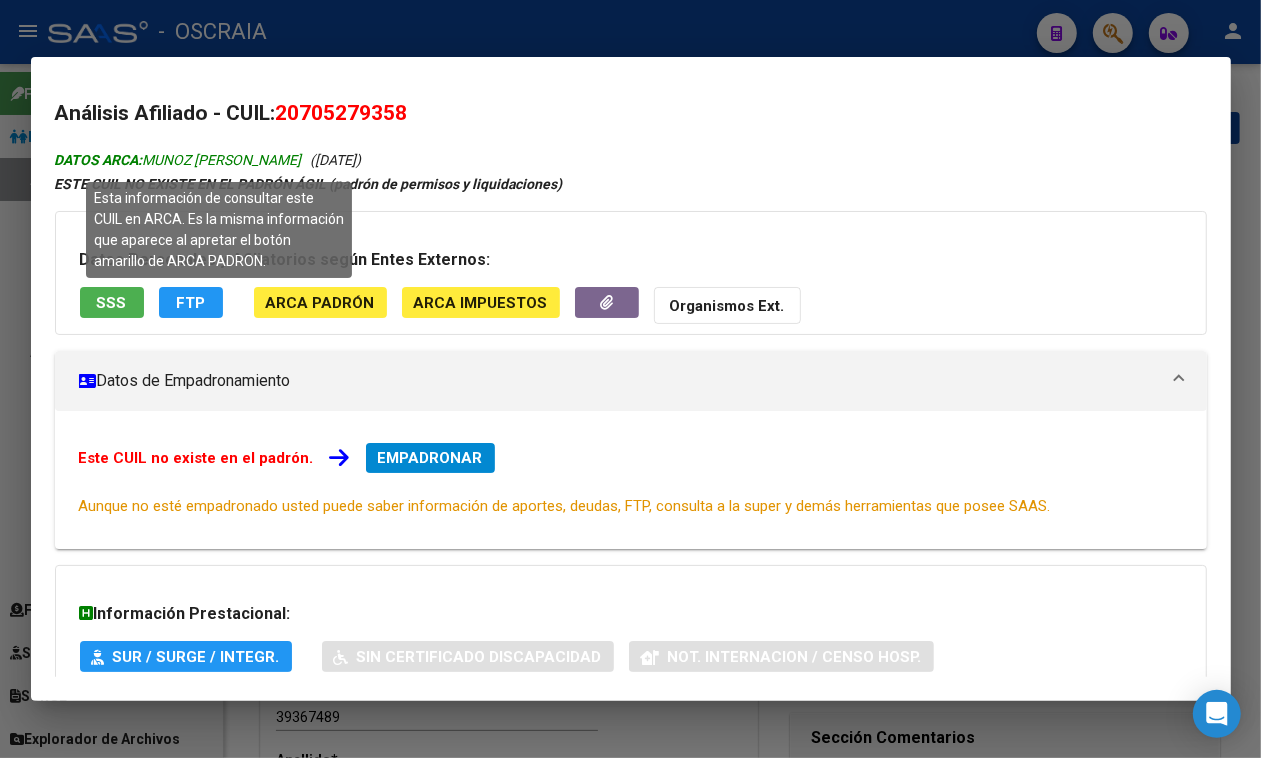 drag, startPoint x: 148, startPoint y: 156, endPoint x: 377, endPoint y: 162, distance: 229.07858 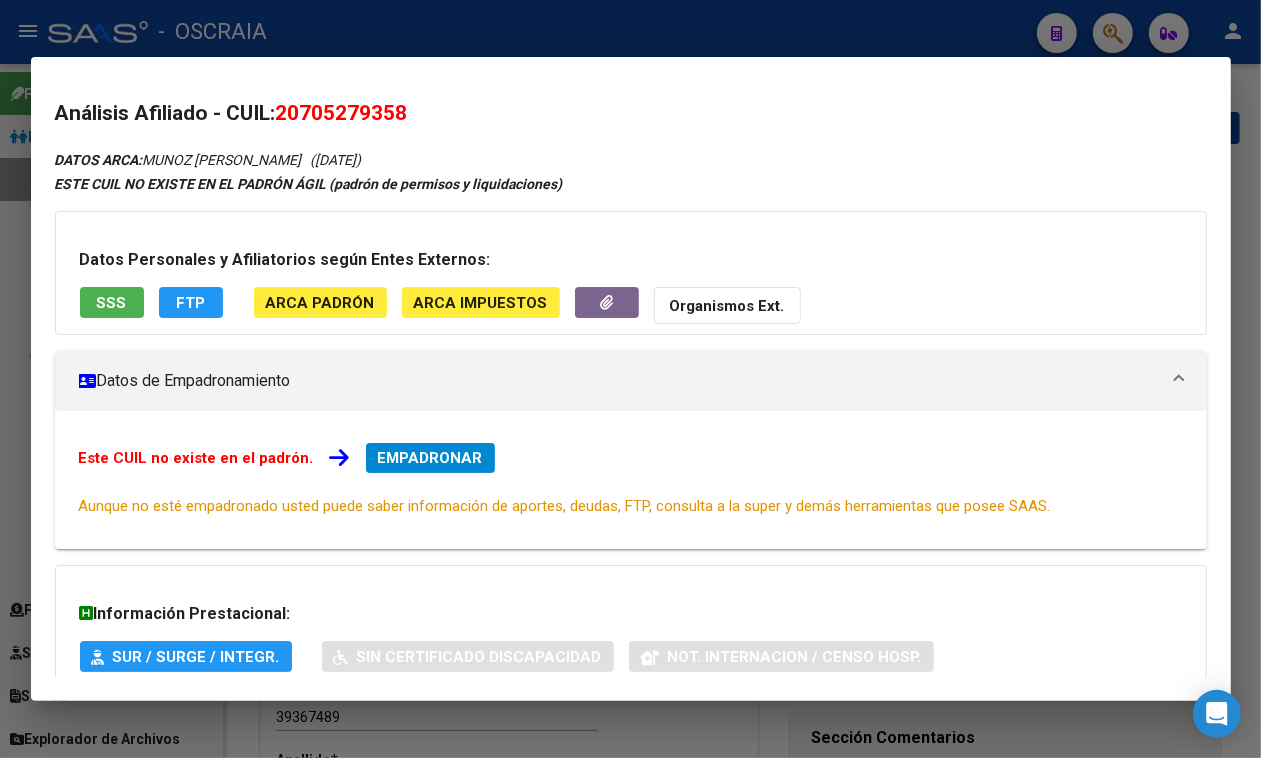 click on "20705279358" at bounding box center [342, 113] 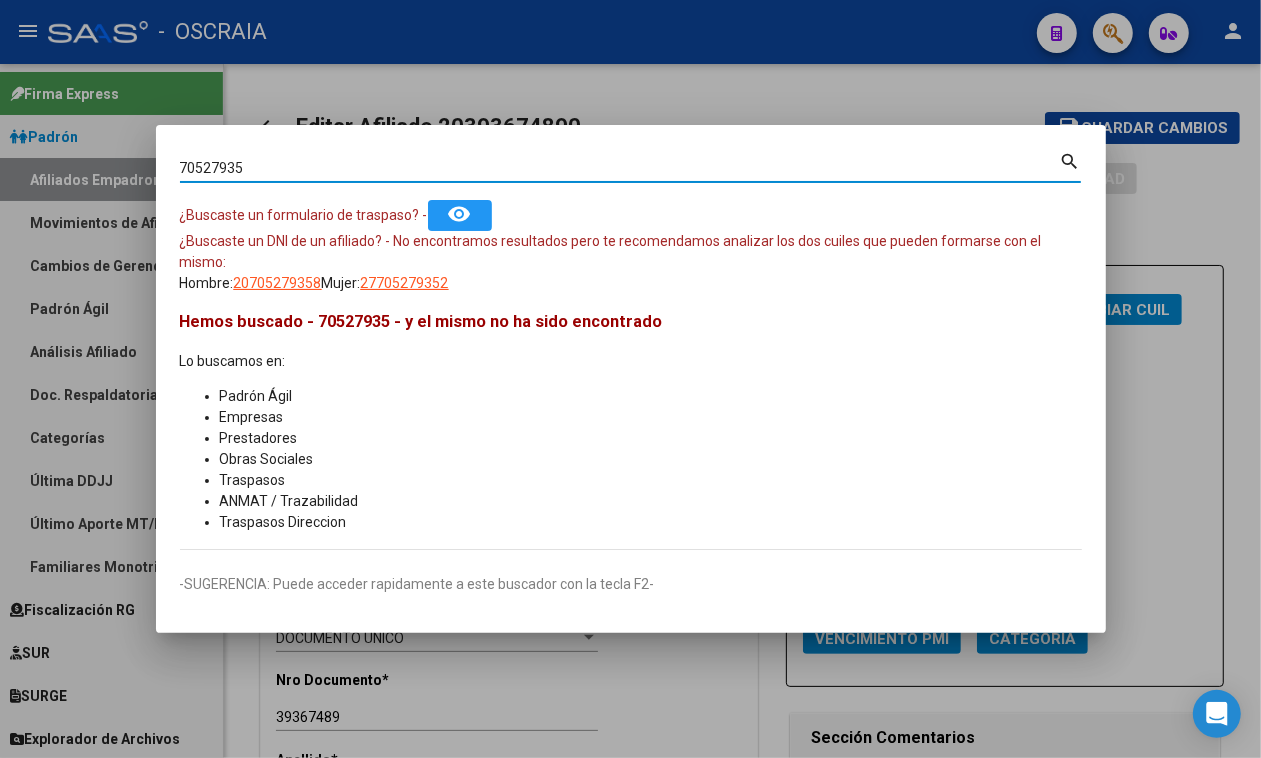 drag, startPoint x: 318, startPoint y: 160, endPoint x: 0, endPoint y: 200, distance: 320.50586 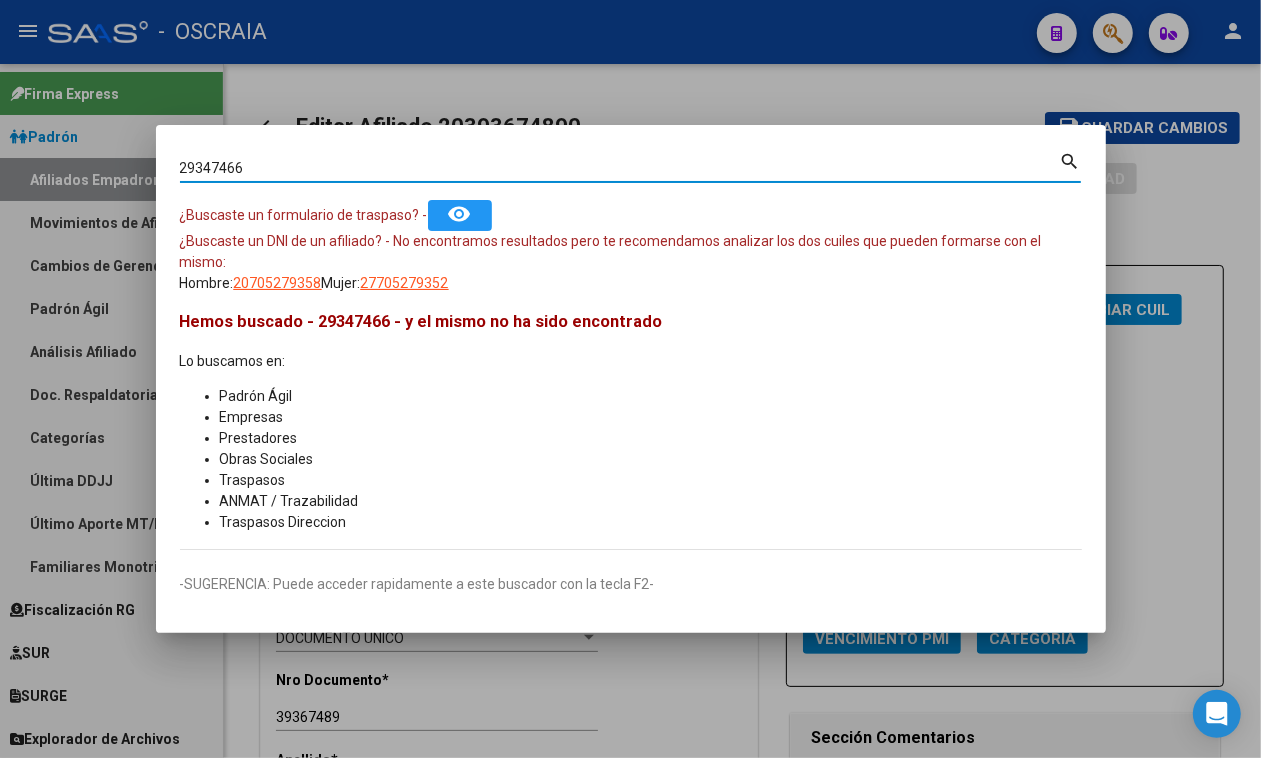 type on "29347466" 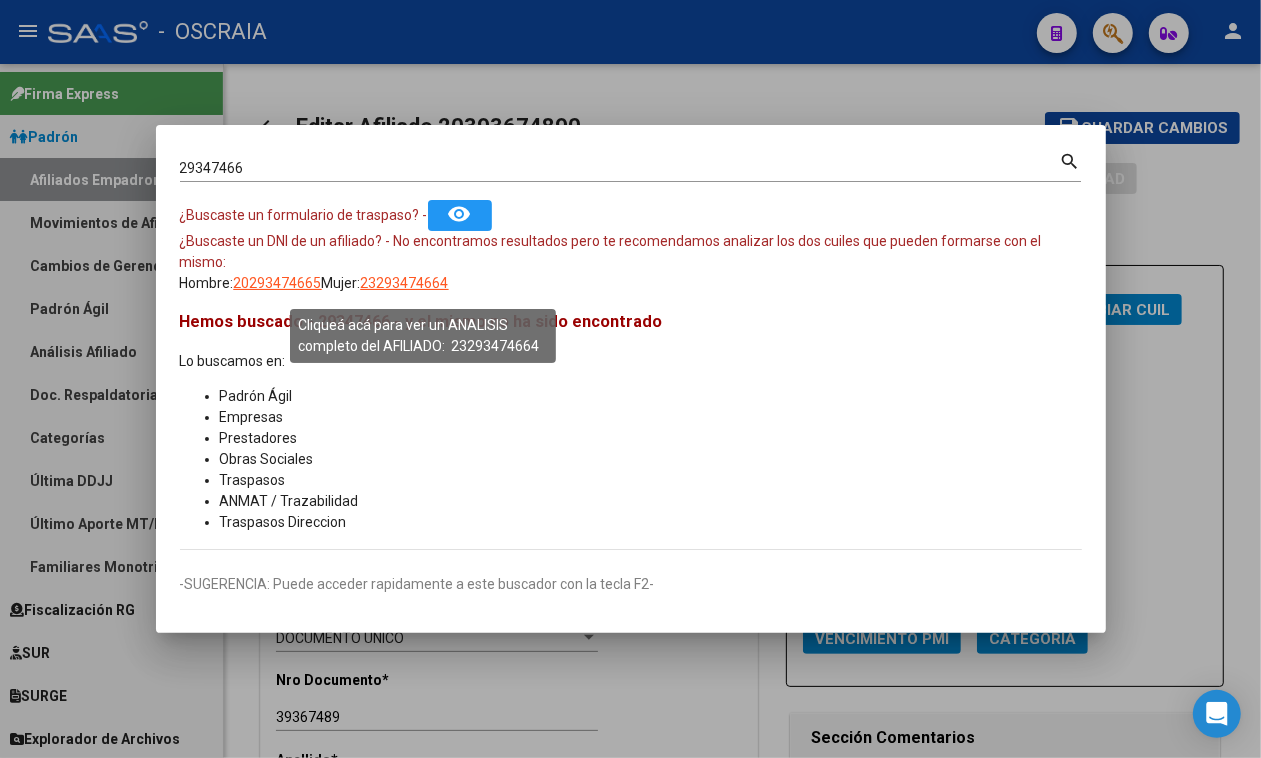 click on "23293474664" at bounding box center (405, 283) 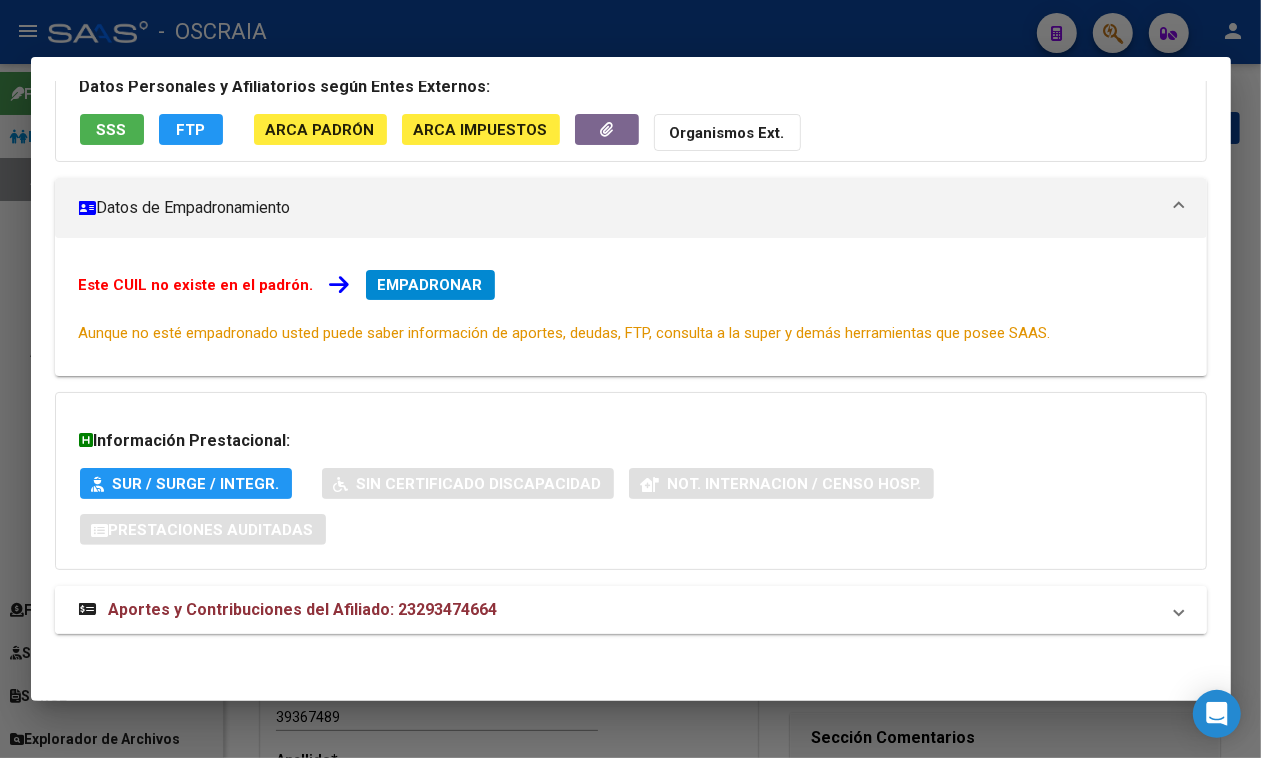 click on "Aportes y Contribuciones del Afiliado: 23293474664" at bounding box center (303, 609) 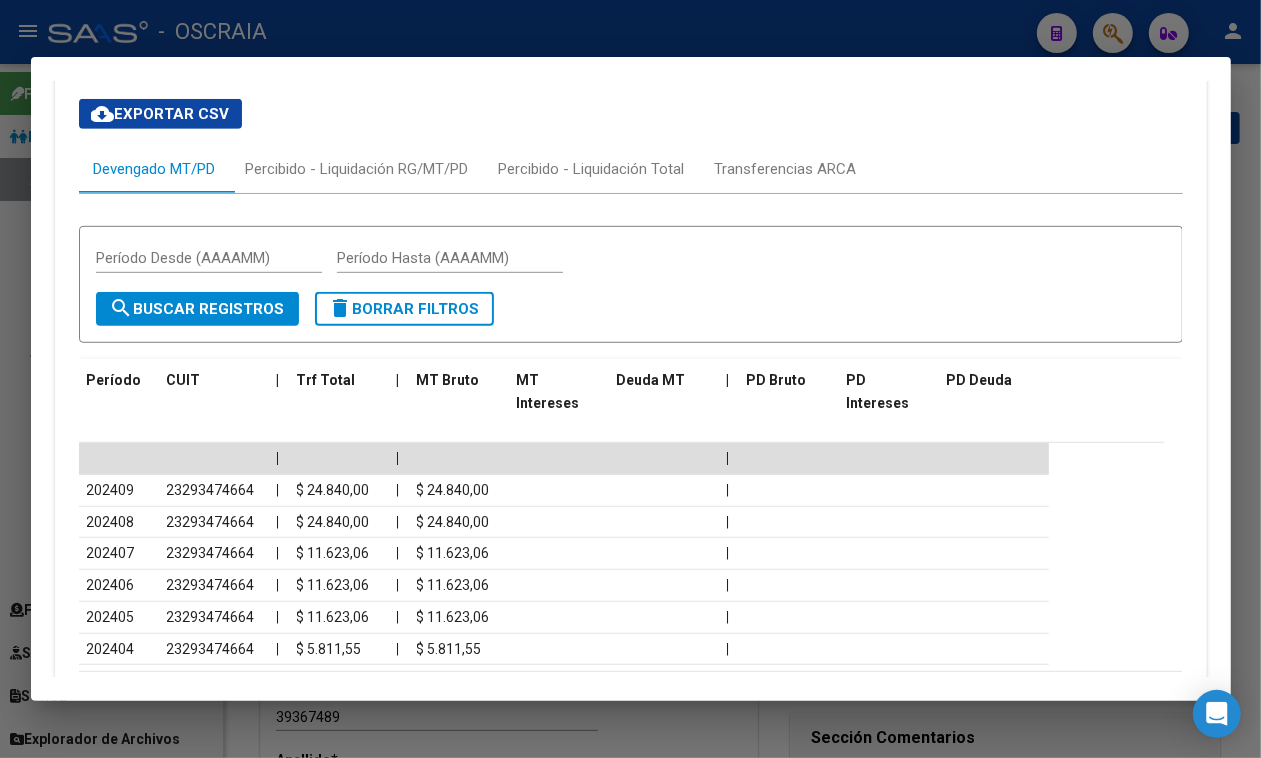scroll, scrollTop: 806, scrollLeft: 0, axis: vertical 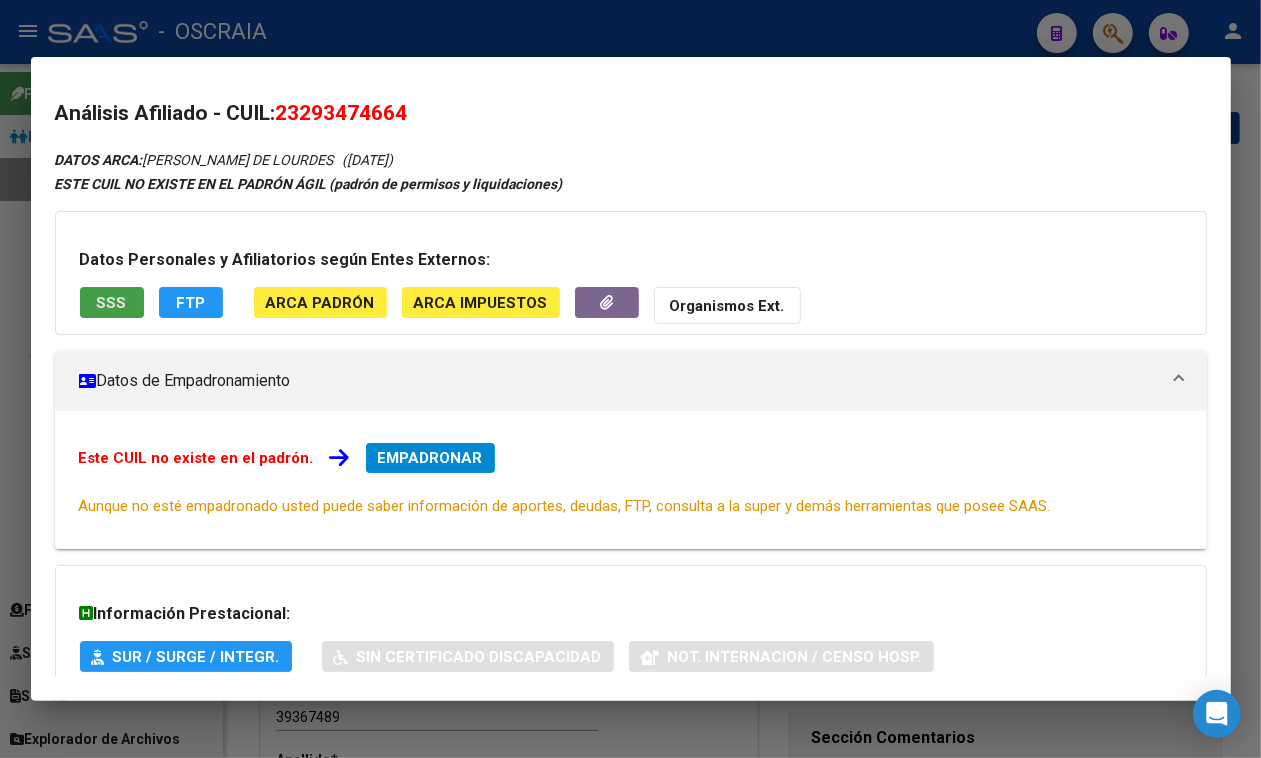 click on "SSS" at bounding box center [112, 302] 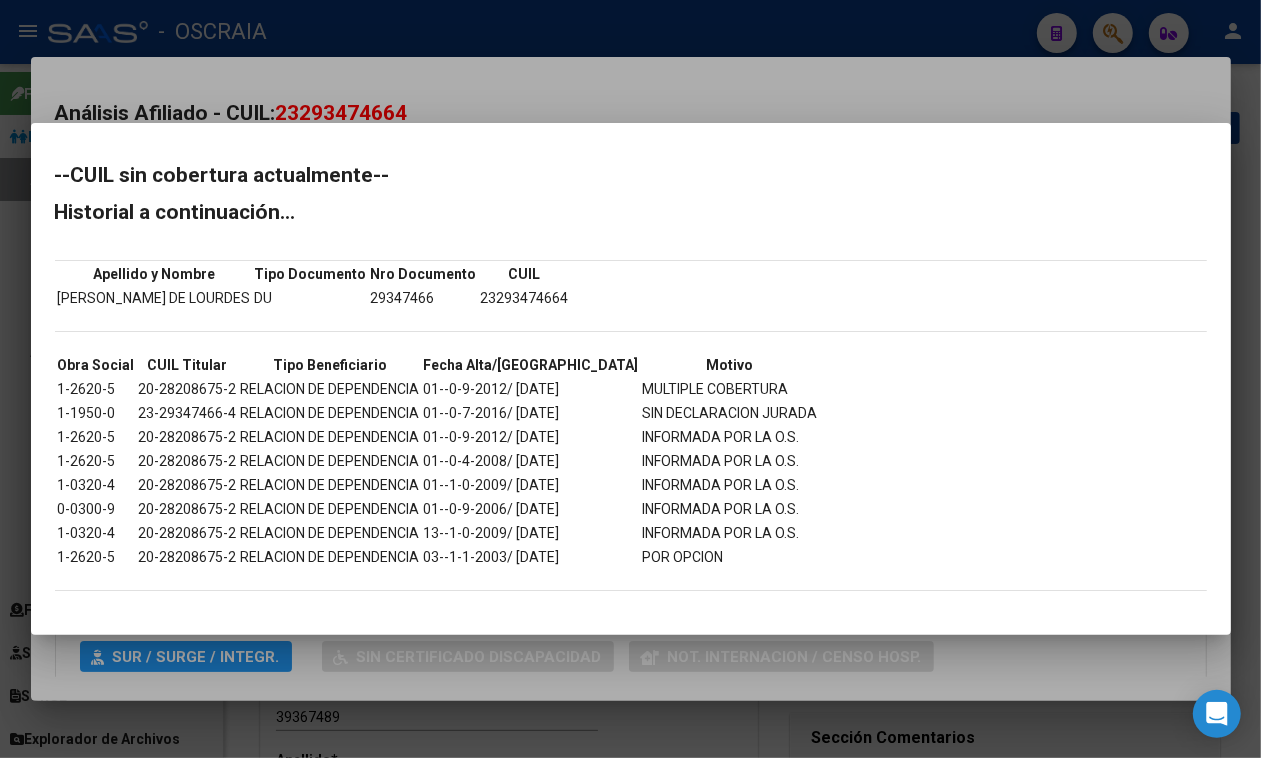 click on "23293474664" at bounding box center [525, 298] 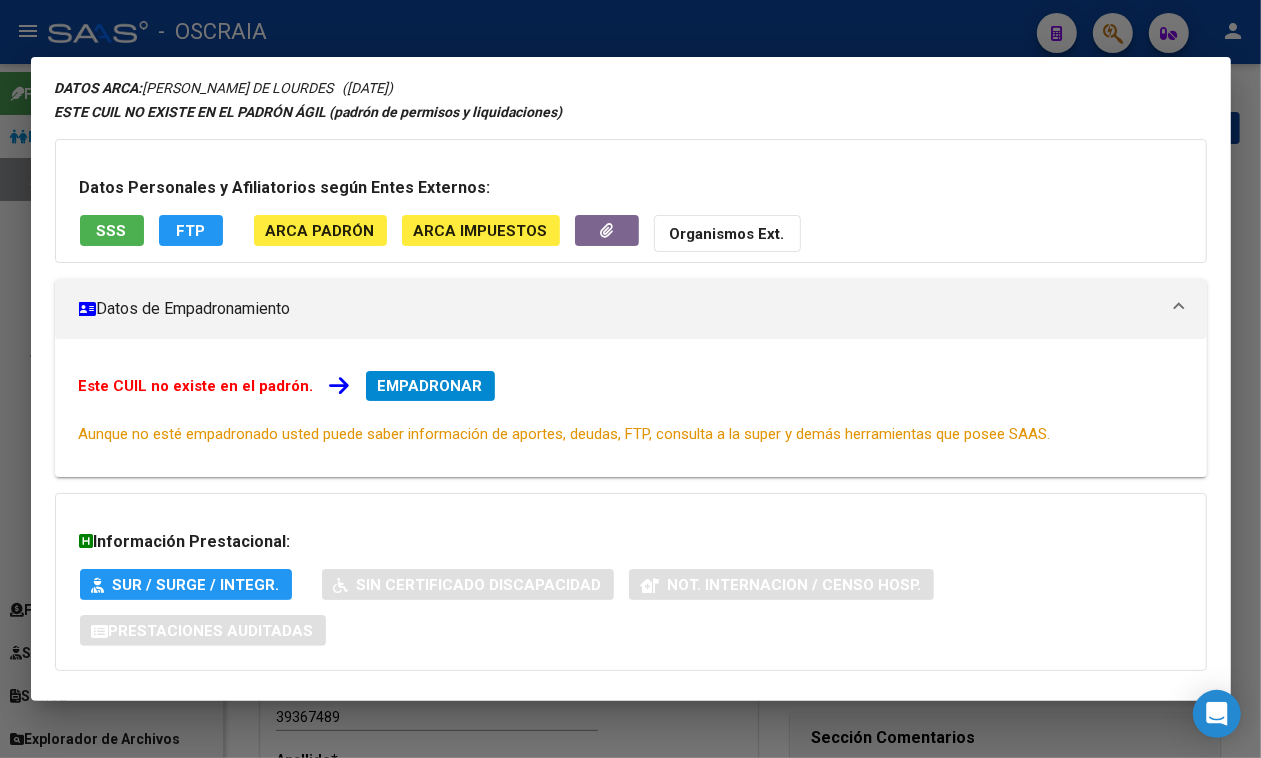 scroll, scrollTop: 0, scrollLeft: 0, axis: both 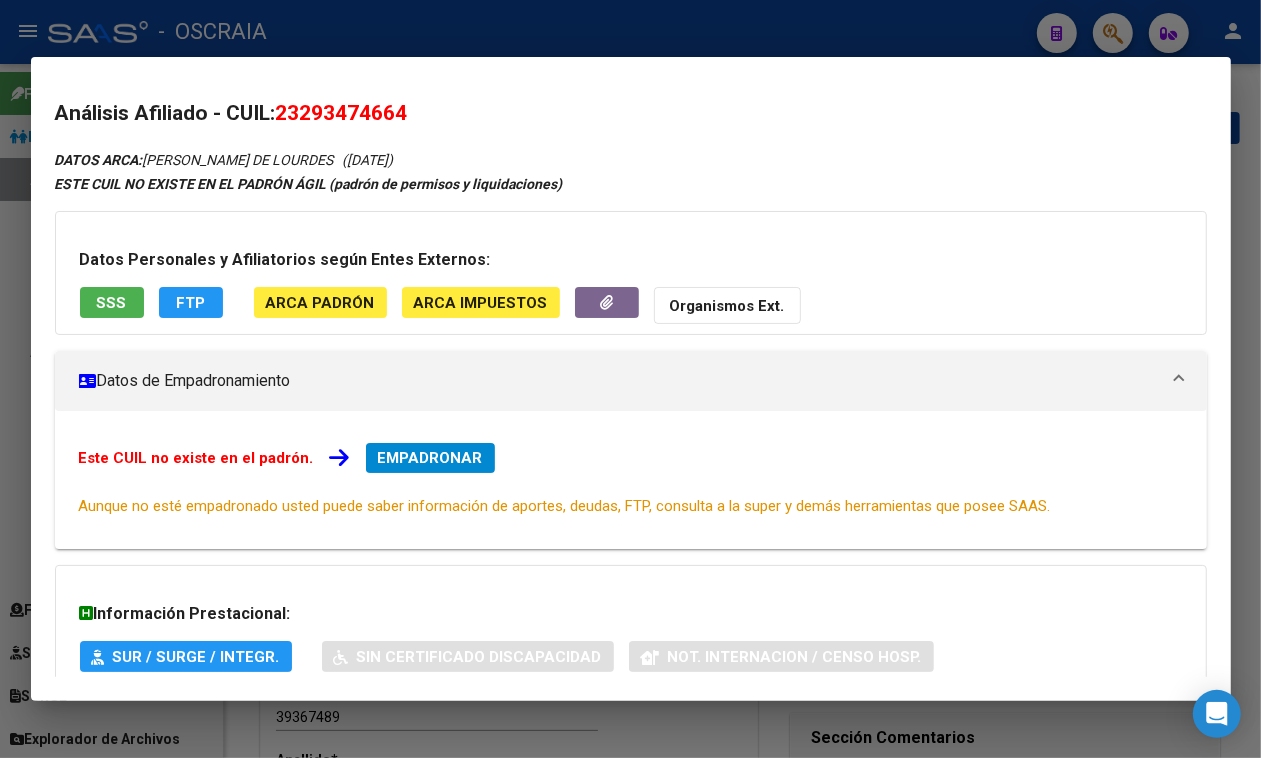 click on "23293474664" at bounding box center [342, 113] 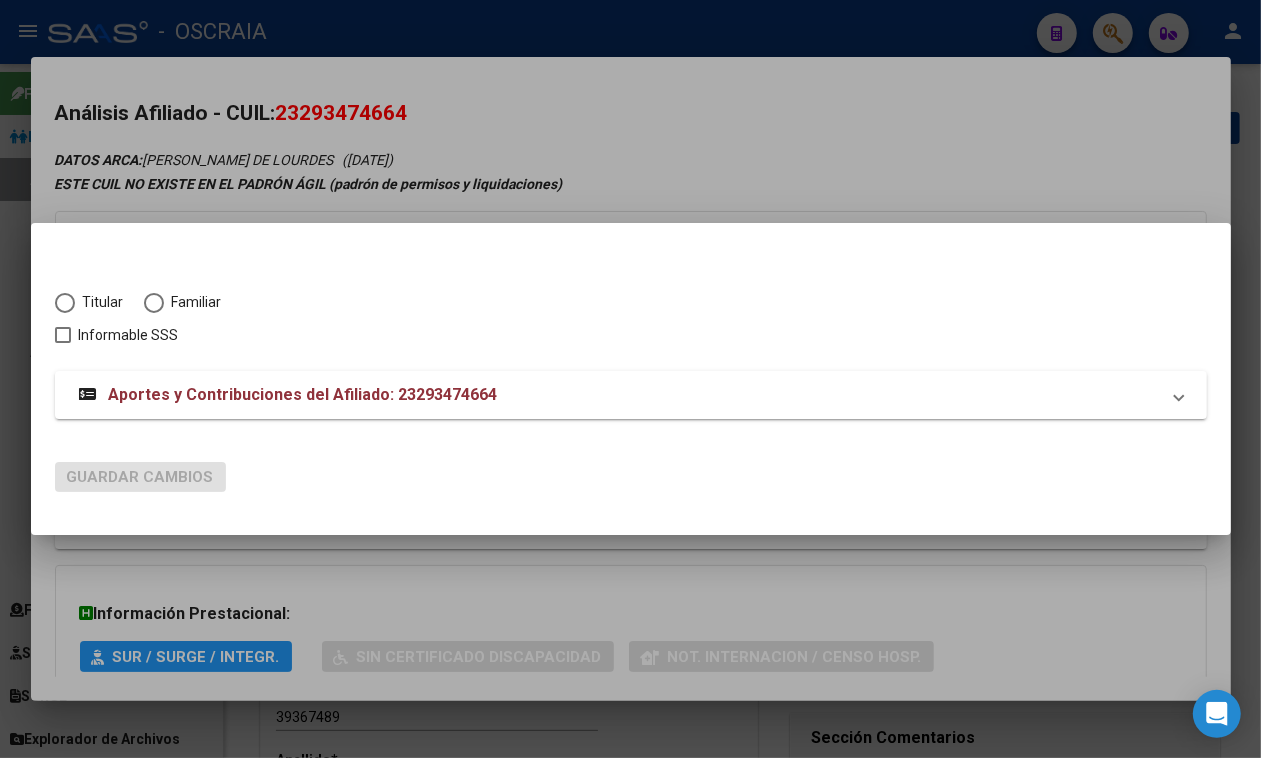 click at bounding box center (65, 303) 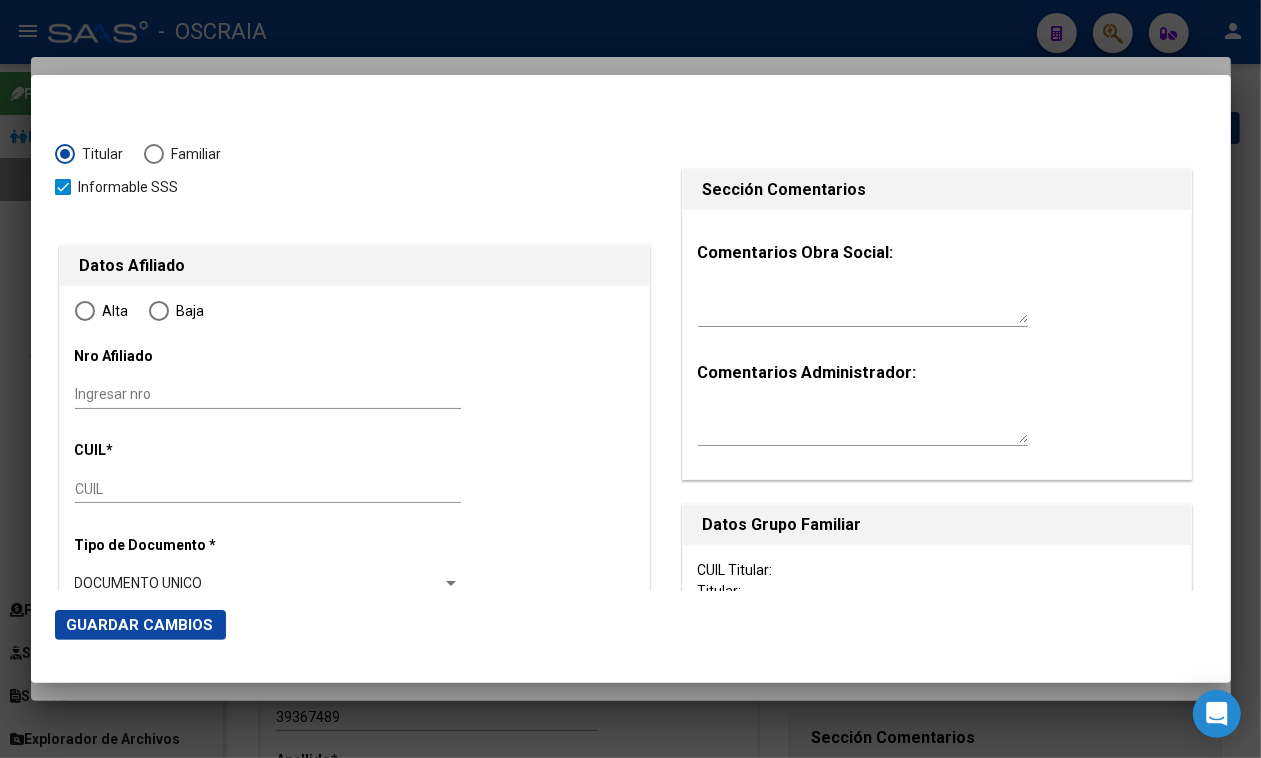 type on "23-29347466-4" 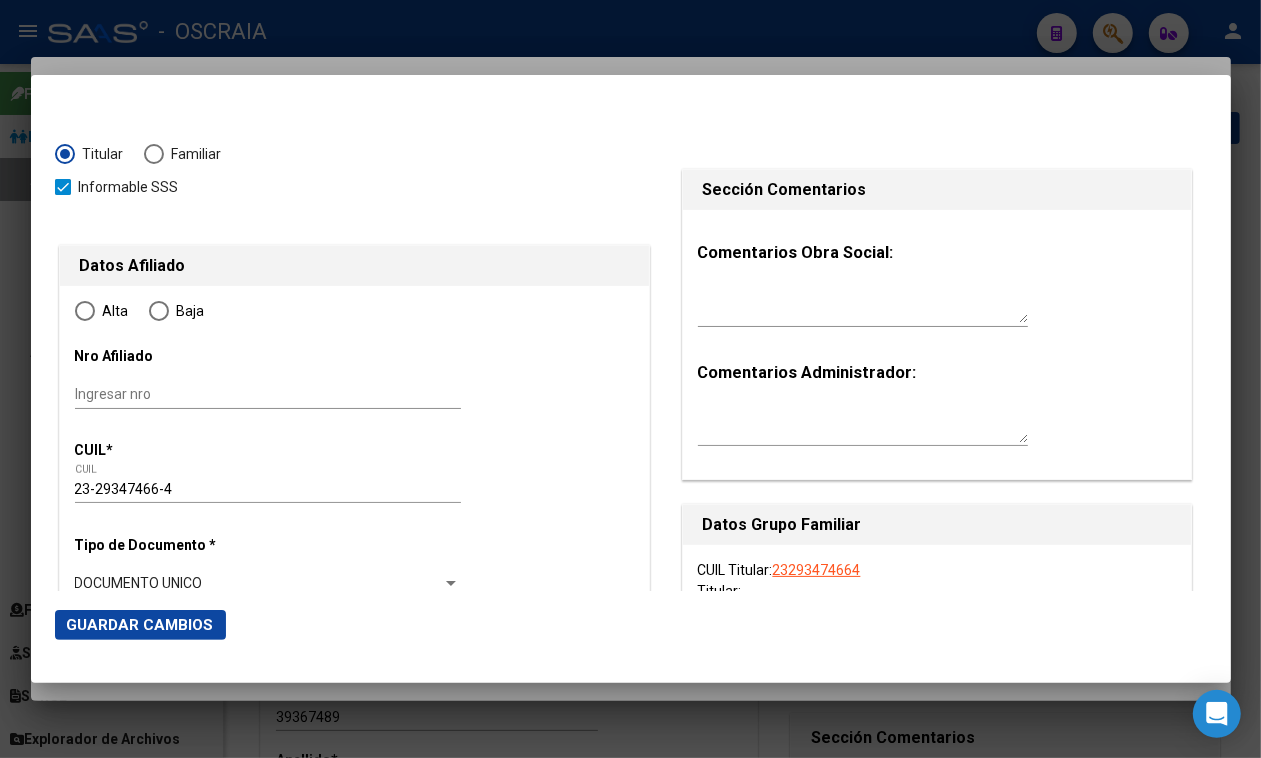 radio on "true" 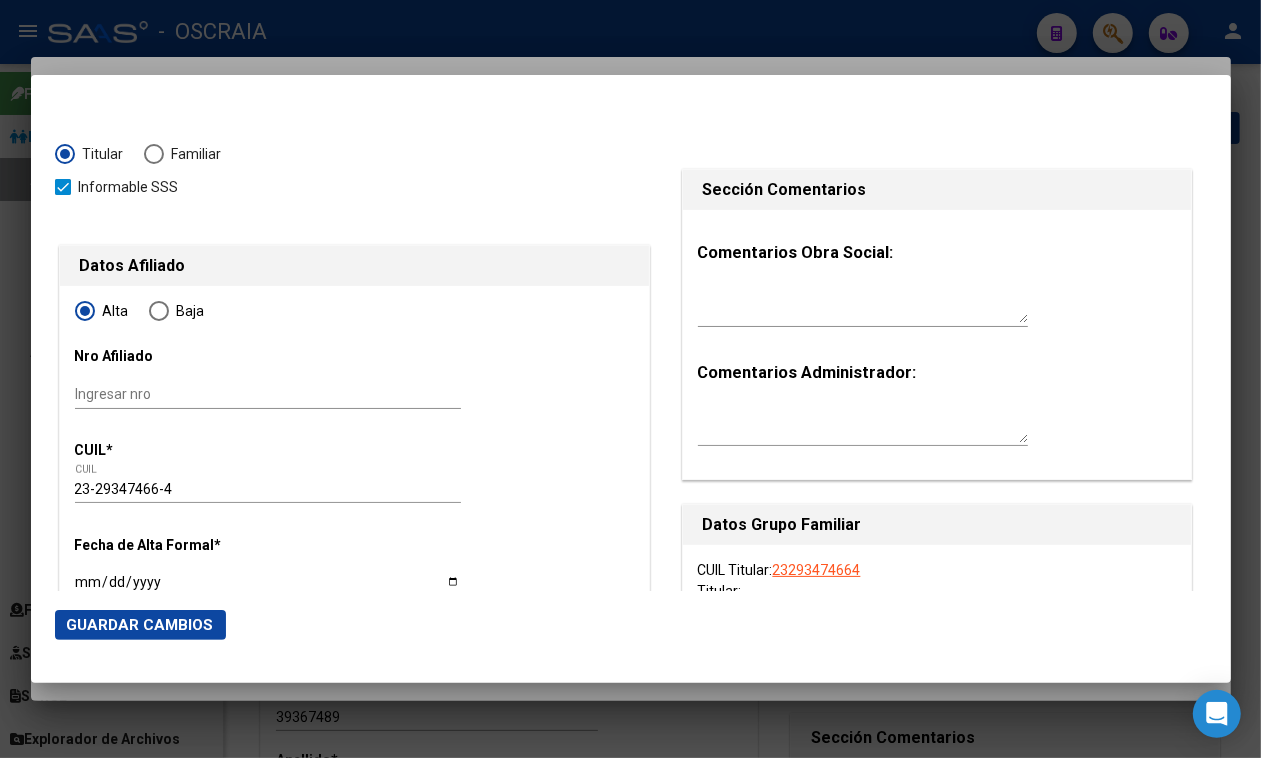 type on "29347466" 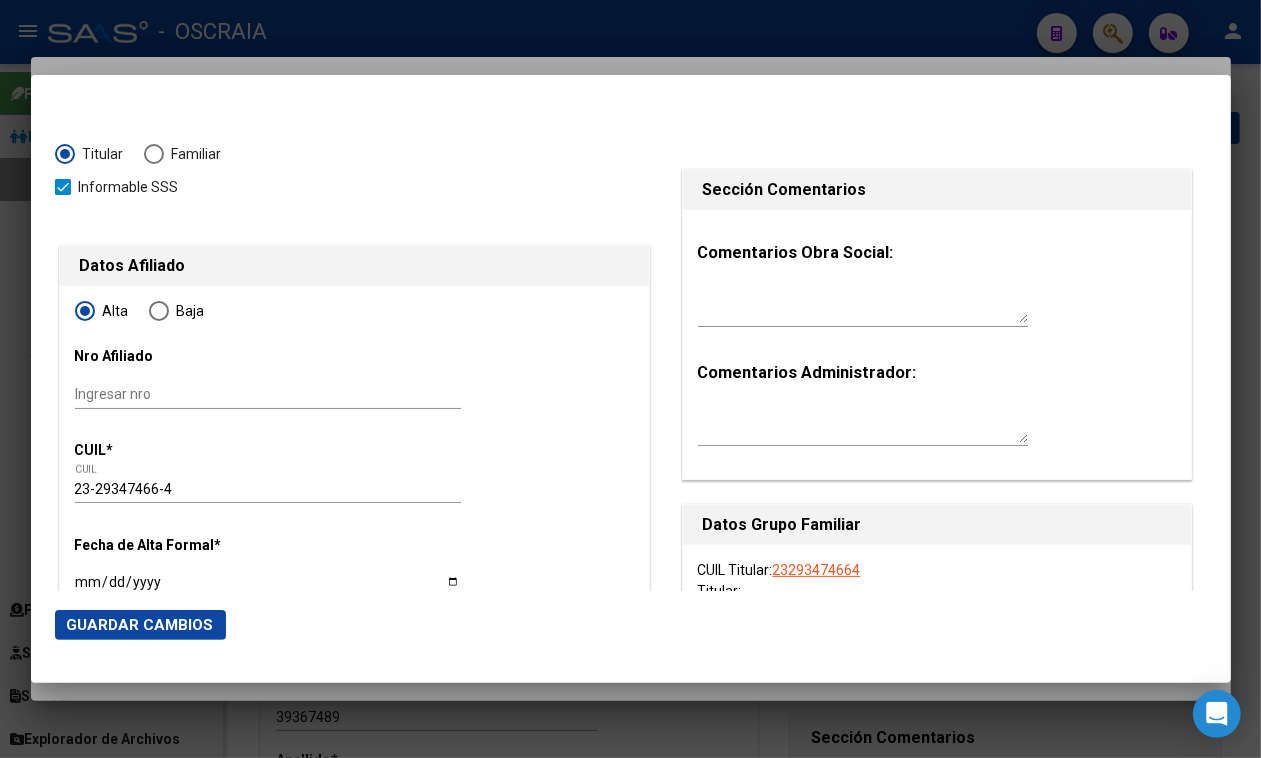 type on "FUNES" 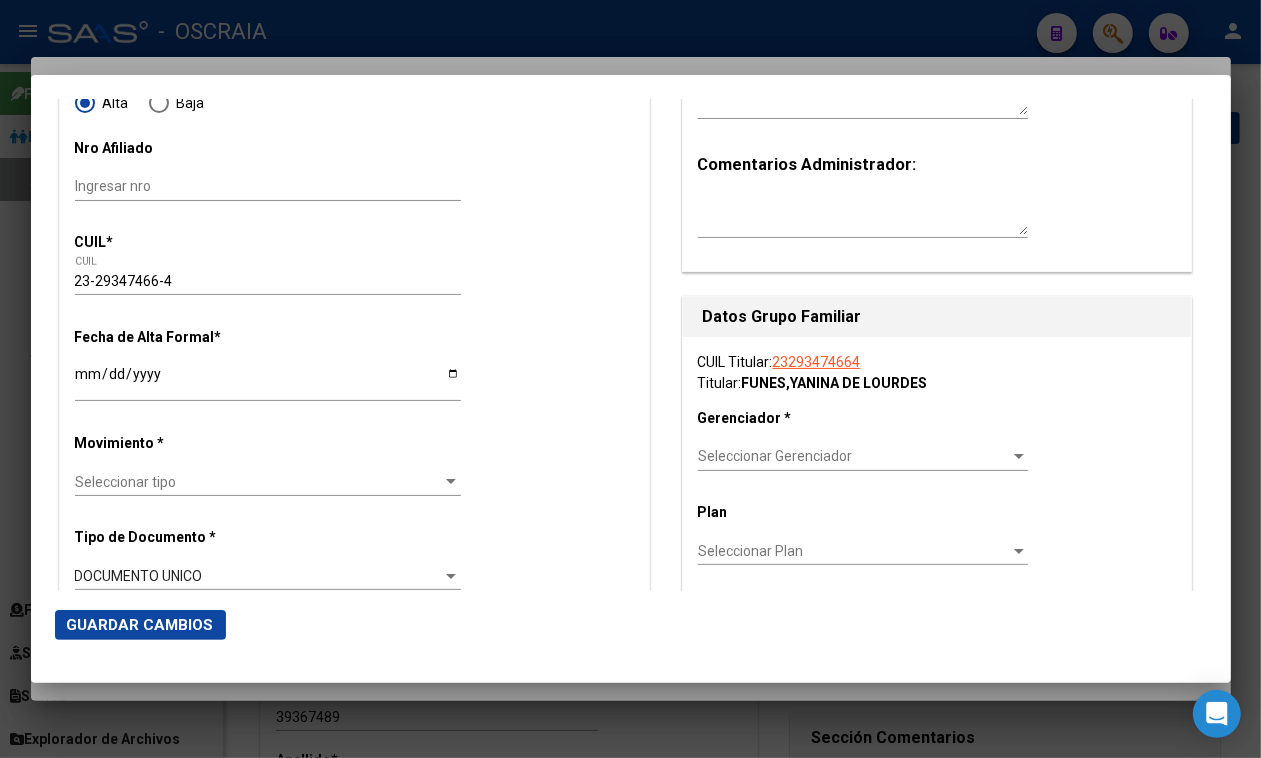 scroll, scrollTop: 250, scrollLeft: 0, axis: vertical 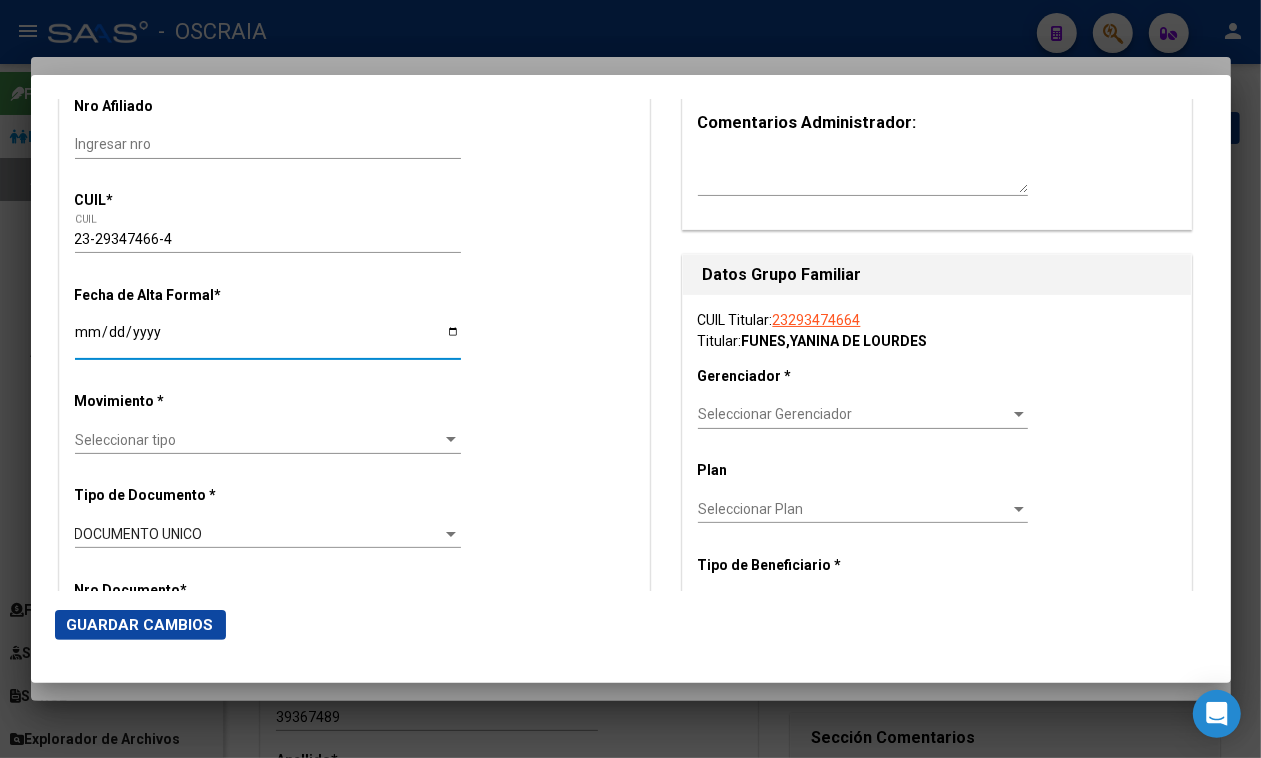 click on "Ingresar fecha" at bounding box center [268, 339] 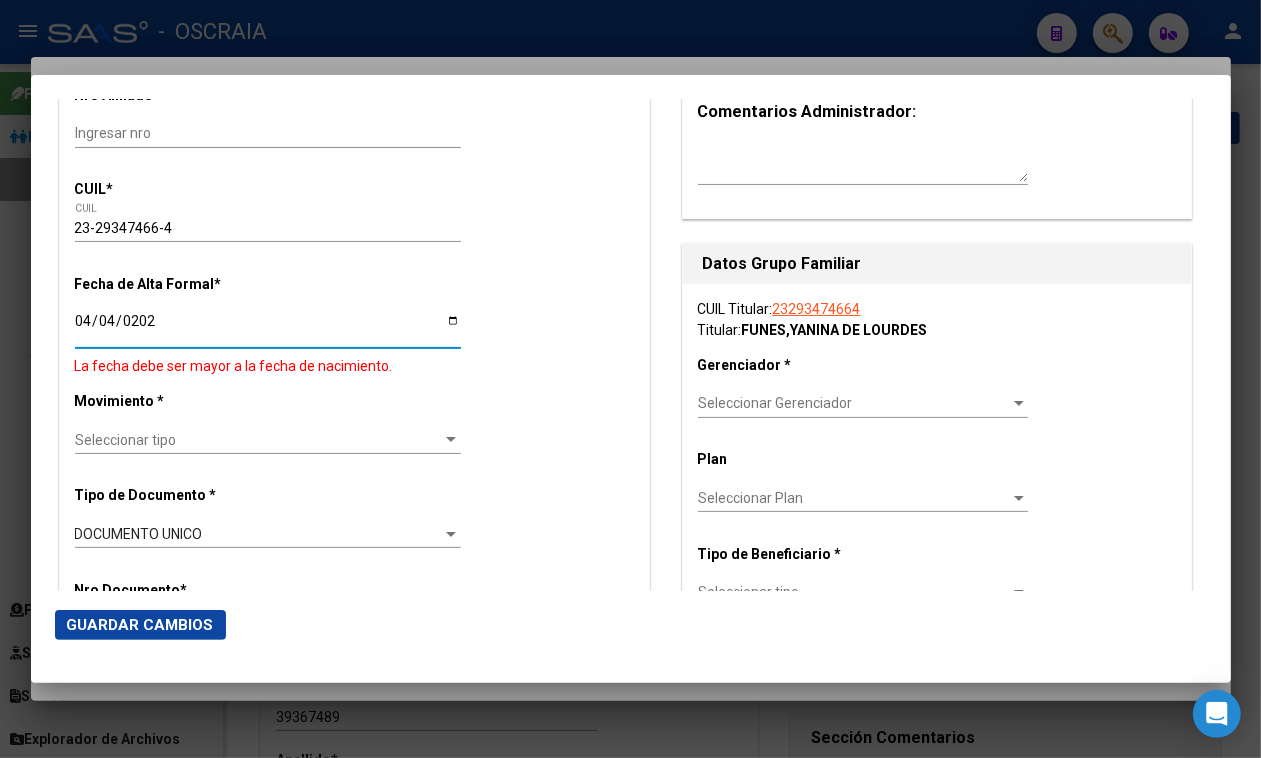 type on "[DATE]" 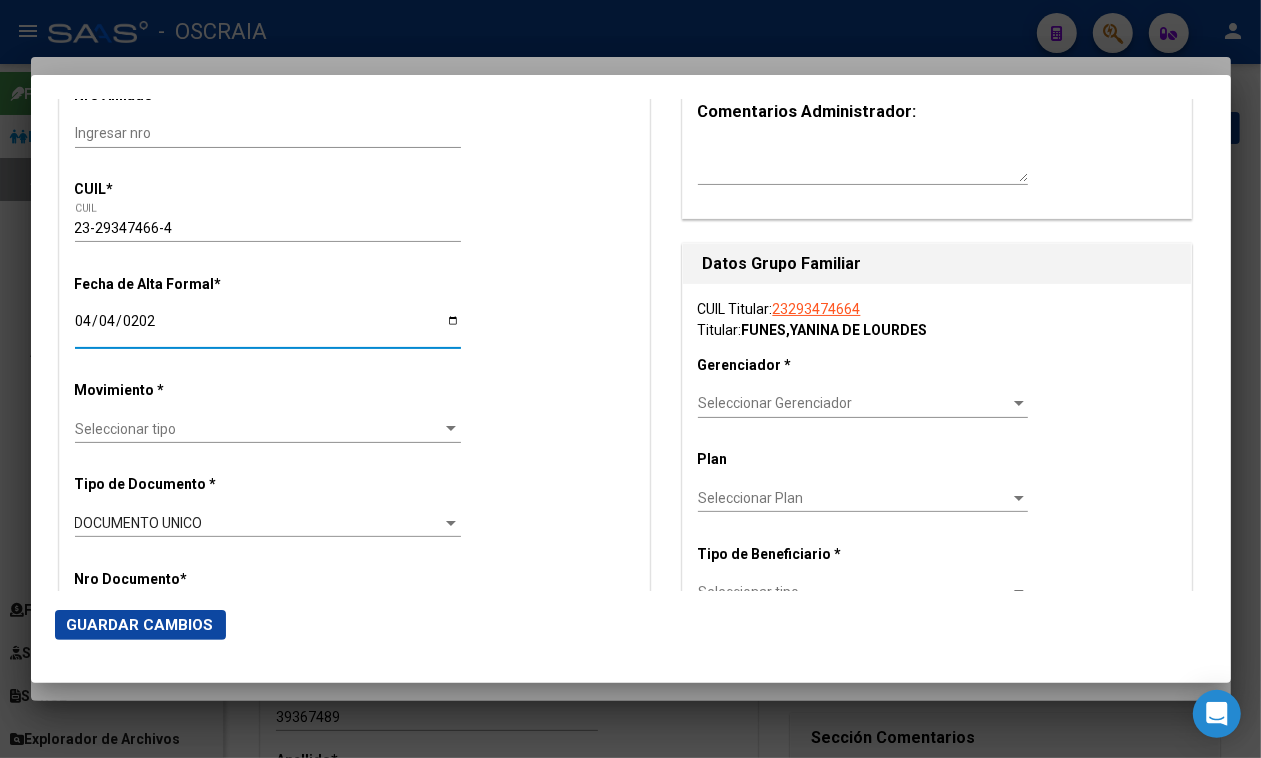 scroll, scrollTop: 250, scrollLeft: 0, axis: vertical 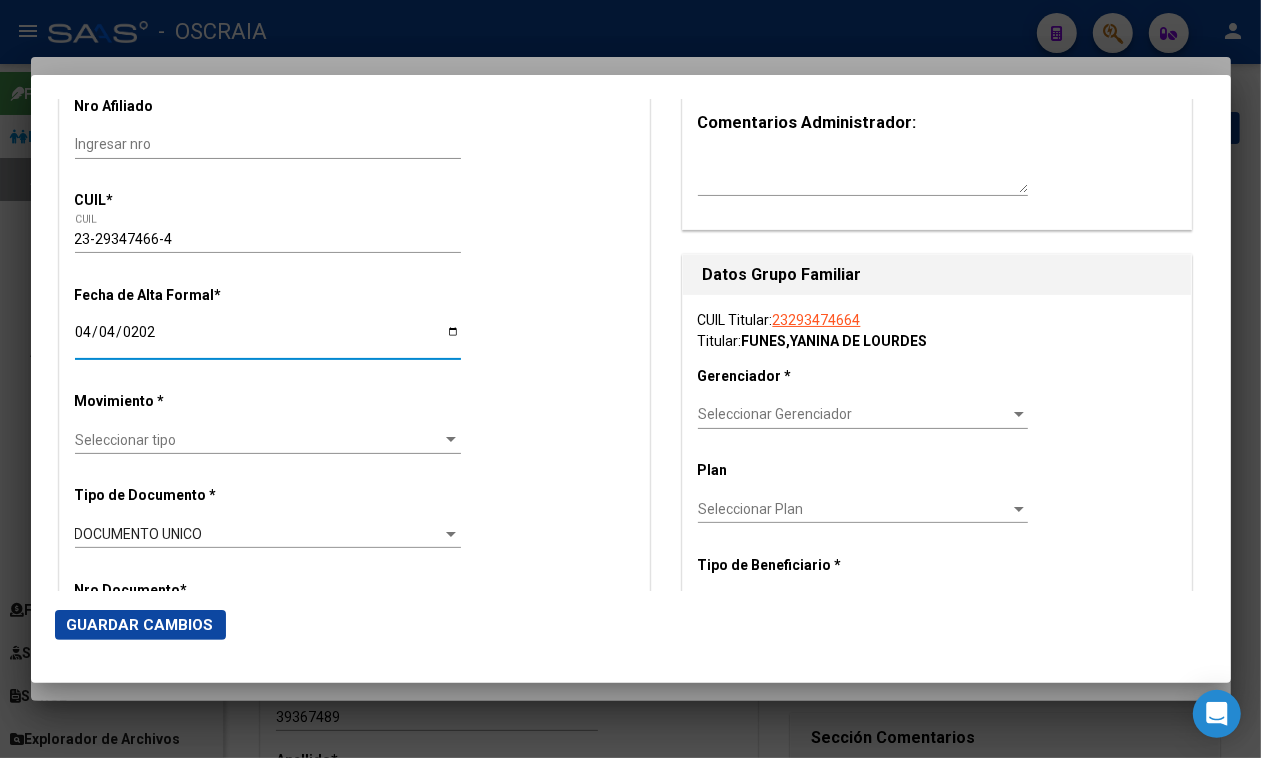 click on "Seleccionar tipo" at bounding box center (259, 440) 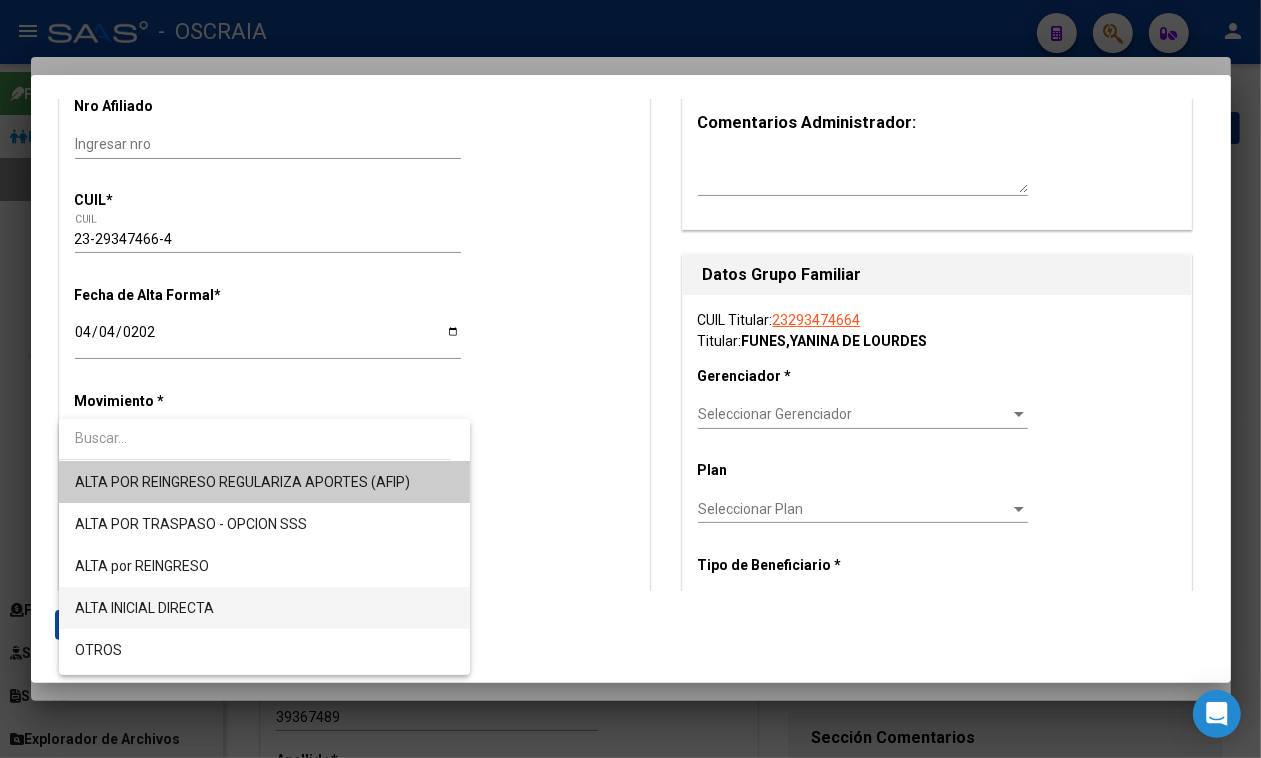 click on "ALTA INICIAL DIRECTA" at bounding box center [264, 608] 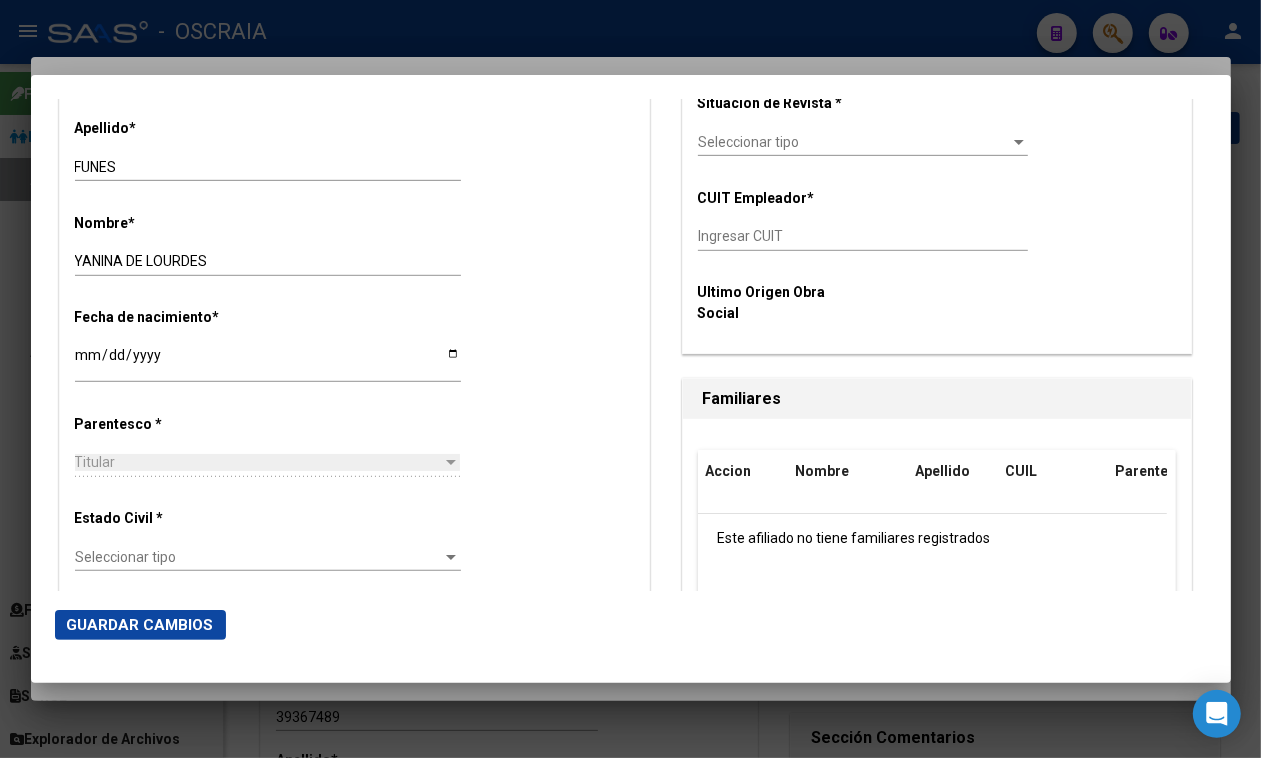 scroll, scrollTop: 875, scrollLeft: 0, axis: vertical 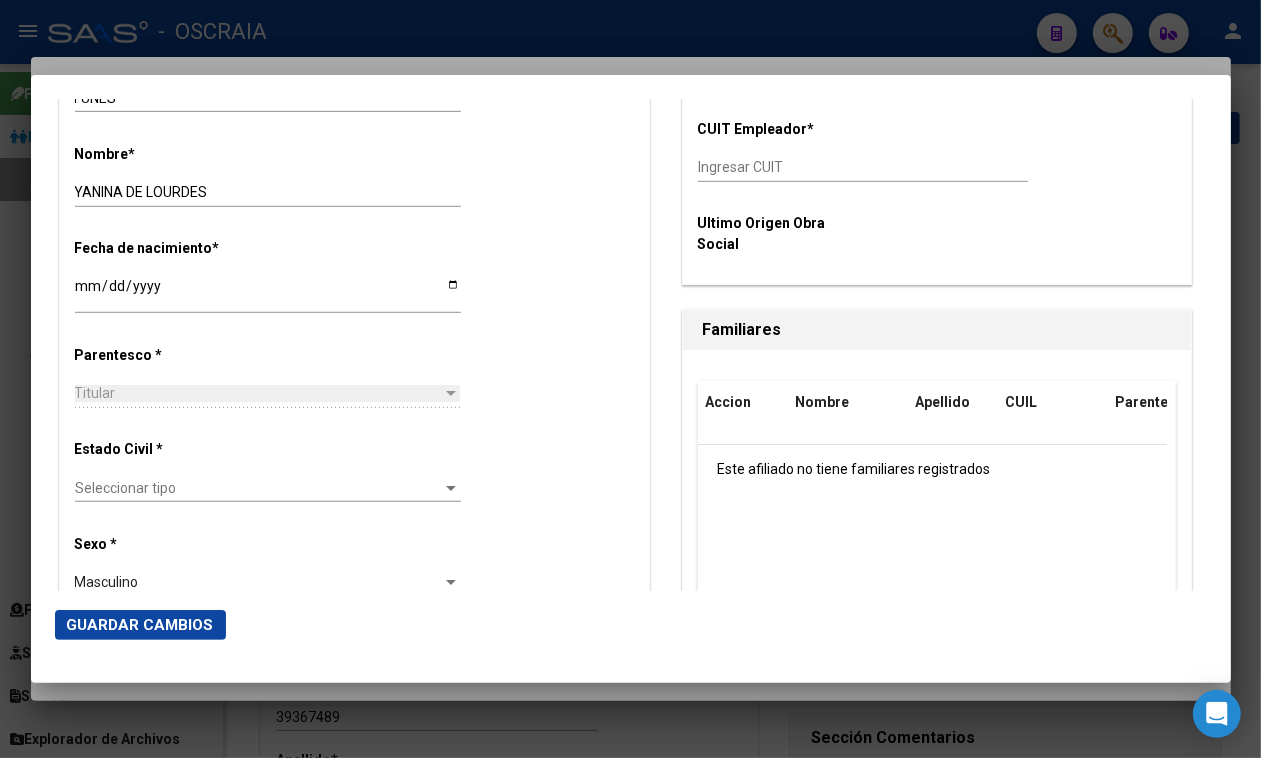 click on "Seleccionar tipo" at bounding box center (259, 488) 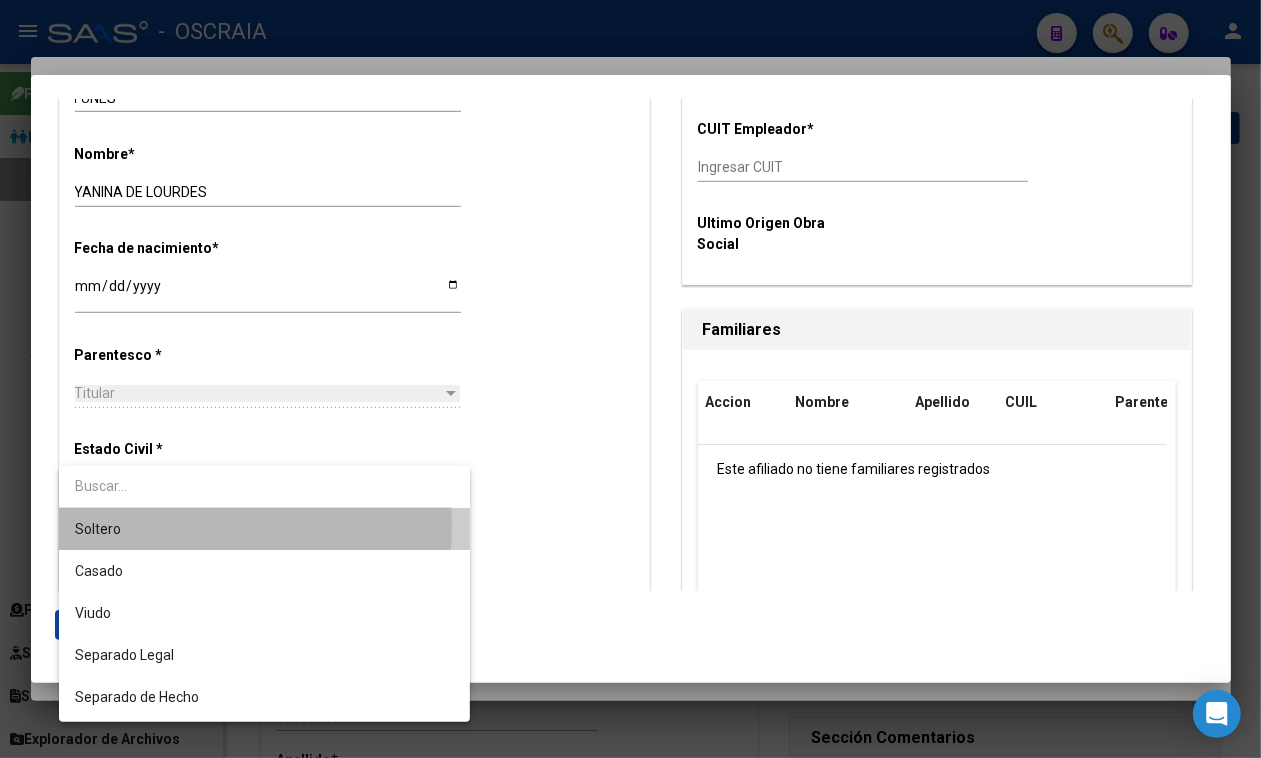 click on "Soltero" at bounding box center [264, 529] 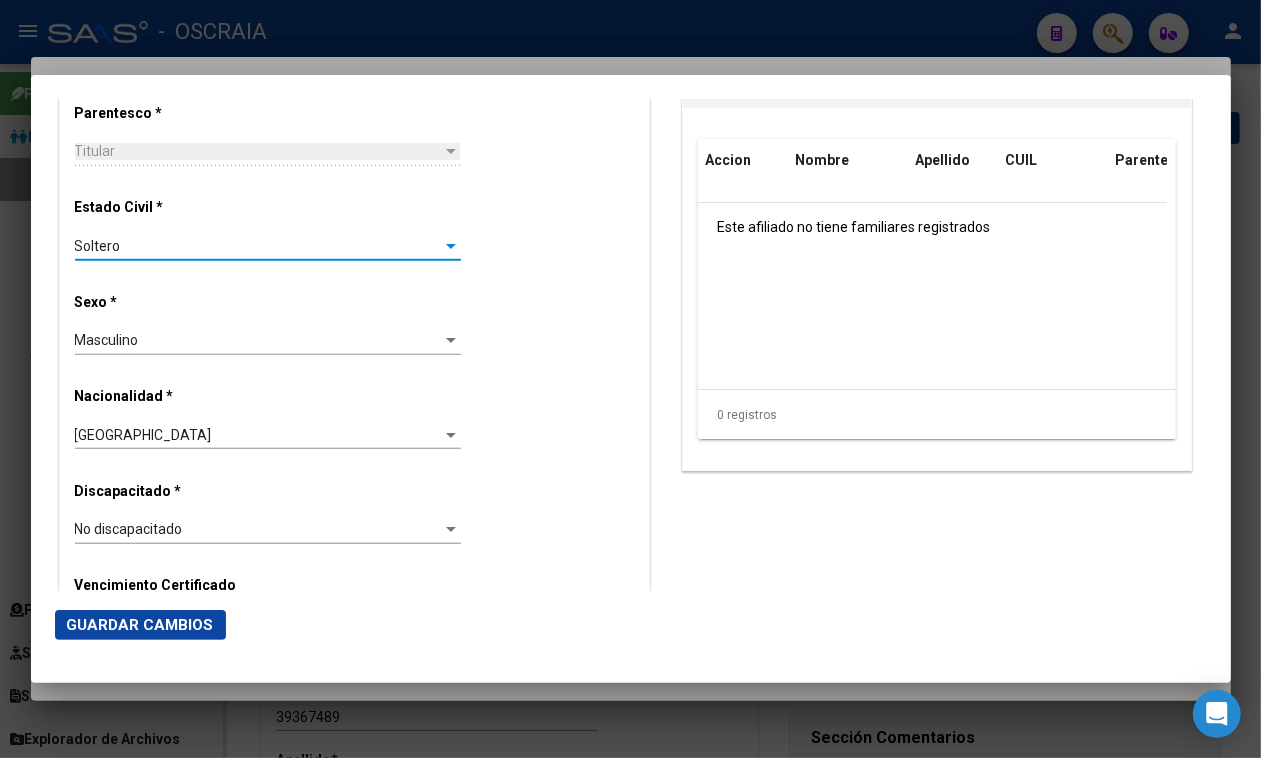 scroll, scrollTop: 1125, scrollLeft: 0, axis: vertical 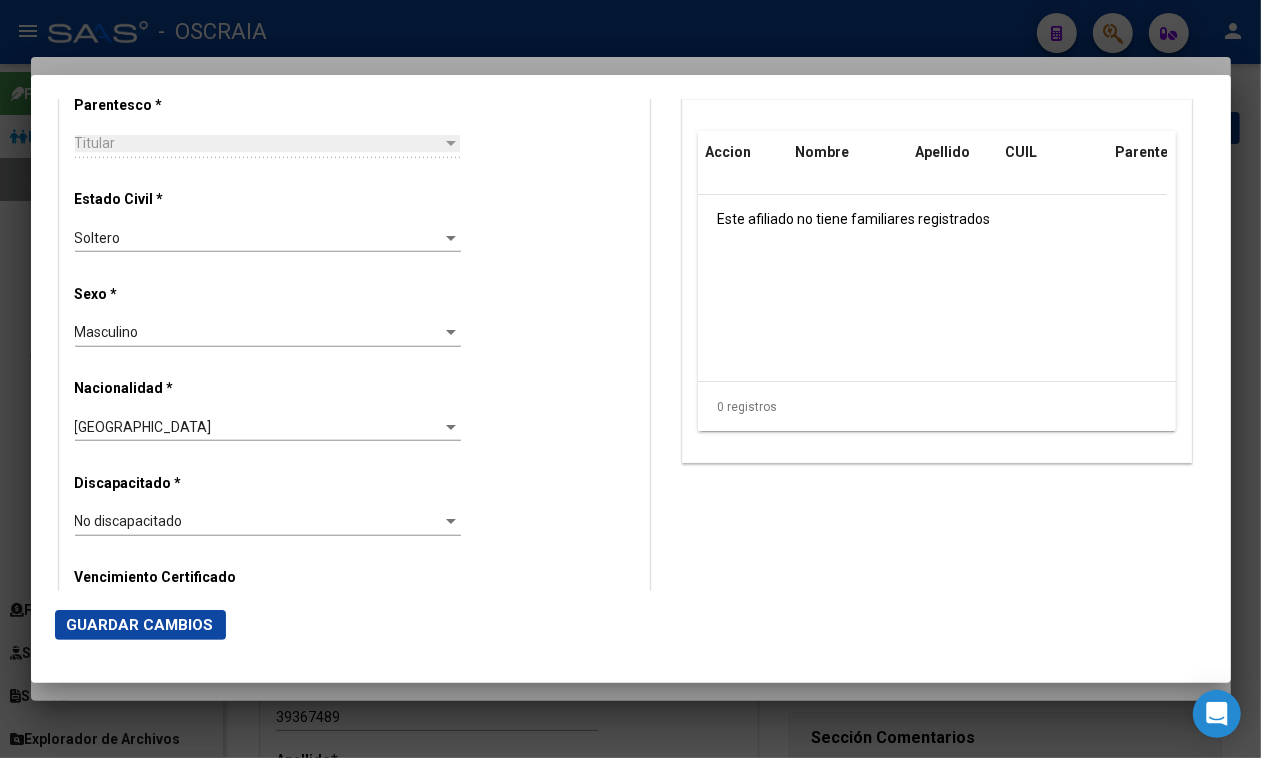 click on "Alta   Baja Nro Afiliado    Ingresar nro  CUIL  *   23-29347466-4 CUIL  ARCA Padrón Fecha de Alta Formal  *   [DATE] Ingresar fecha   Movimiento * ALTA INICIAL DIRECTA Seleccionar tipo  Tipo de Documento * DOCUMENTO UNICO Seleccionar tipo Nro Documento  *   29347466 Ingresar nro  Apellido  *   FUNES Ingresar apellido  Nombre  *   YANINA DE LOURDES Ingresar nombre  Fecha de nacimiento  *   [DEMOGRAPHIC_DATA] Ingresar fecha   Parentesco * Titular Seleccionar parentesco  Estado Civil * [DEMOGRAPHIC_DATA] Seleccionar tipo  Sexo * Masculino Seleccionar sexo  Nacionalidad * [GEOGRAPHIC_DATA] Seleccionar tipo  Discapacitado * No discapacitado Seleccionar tipo Vencimiento Certificado Estudio    Ingresar fecha   Tipo domicilio * Domicilio Completo Seleccionar tipo domicilio  Provincia * Cordoba Seleccionar provincia Localidad  *   RIO CUARTO Ingresar el nombre  Codigo Postal  *   5800 Ingresar el codigo  Calle  *   BAIGORRIA Ingresar [GEOGRAPHIC_DATA]  *   [GEOGRAPHIC_DATA]    0 Ingresar piso  Departamento    Ingresar depto" at bounding box center [354, 495] 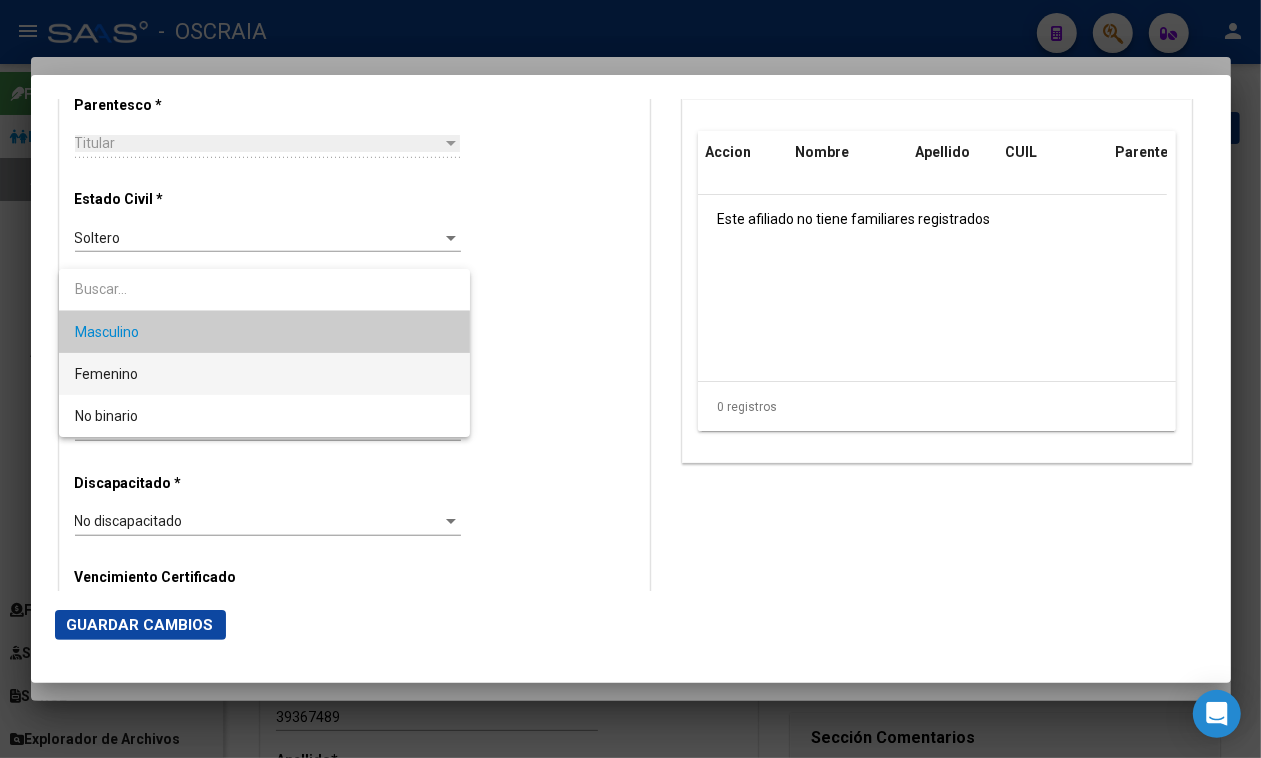 click on "Femenino" at bounding box center [264, 374] 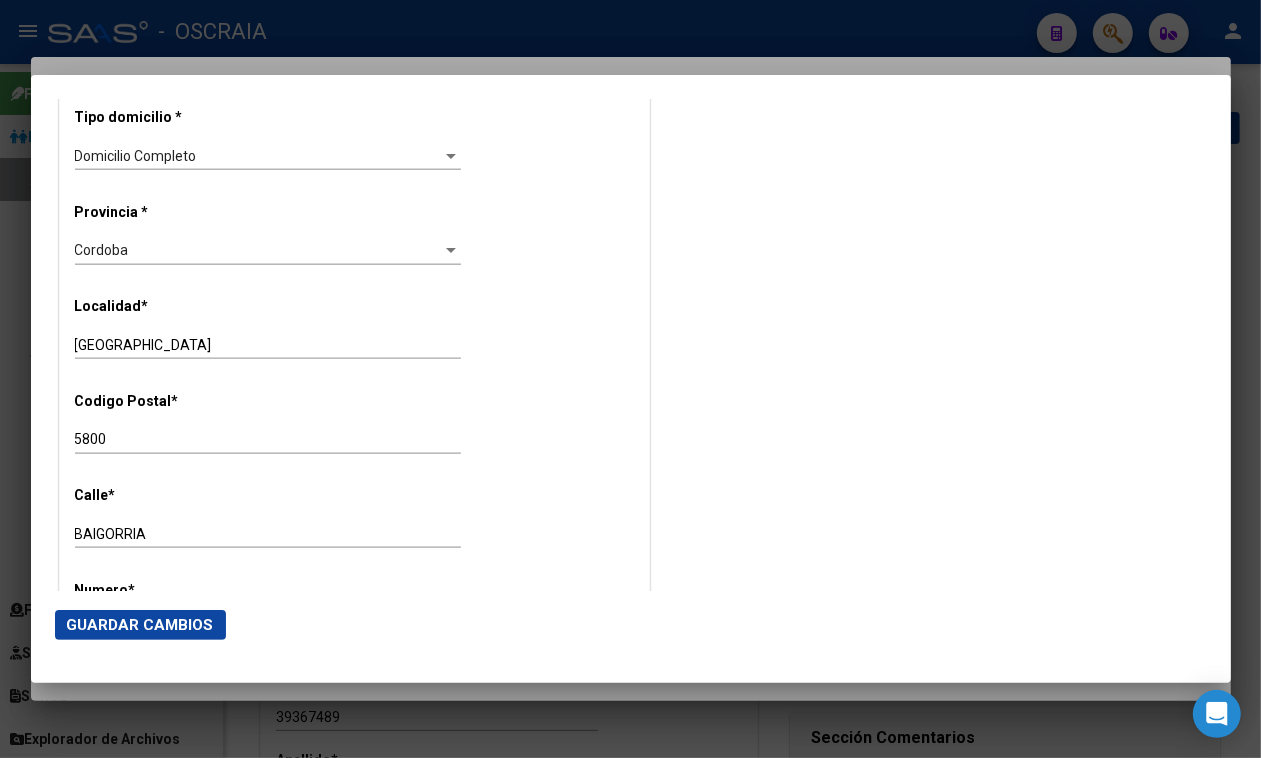 scroll, scrollTop: 1750, scrollLeft: 0, axis: vertical 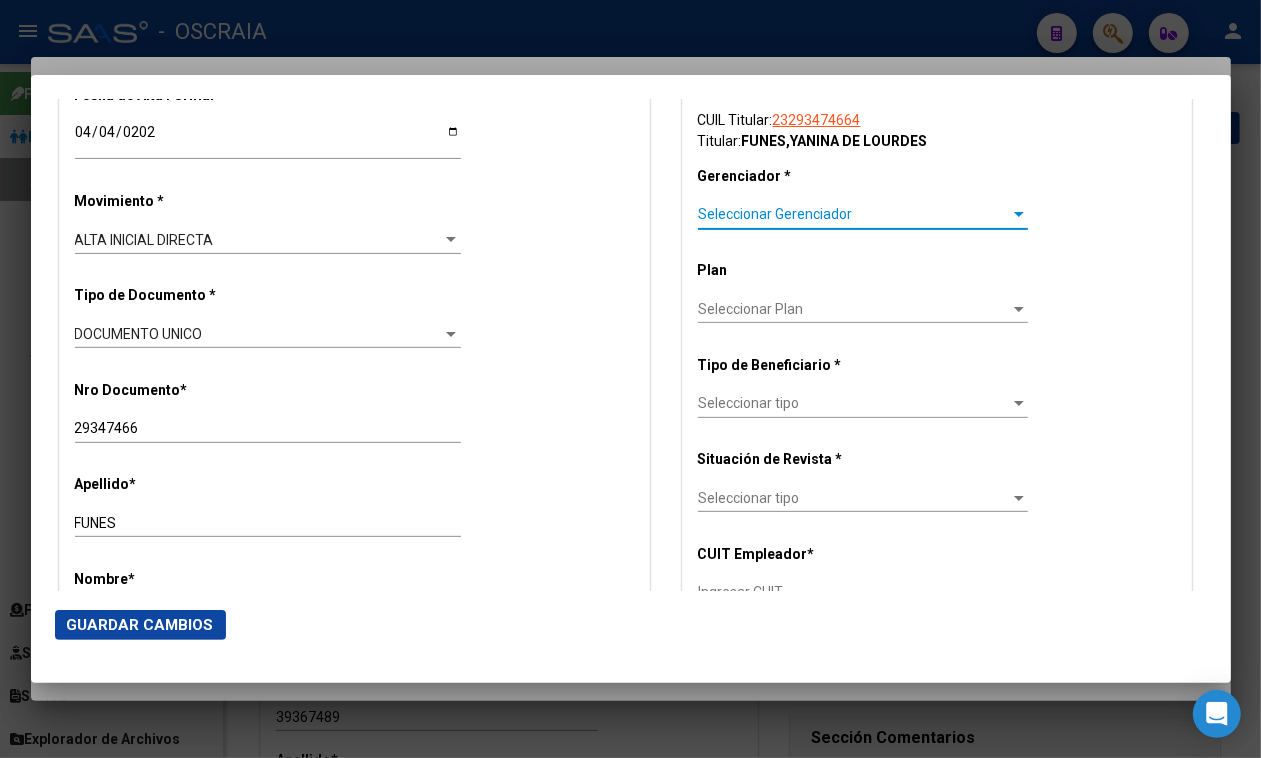 click on "Seleccionar Gerenciador" at bounding box center [854, 214] 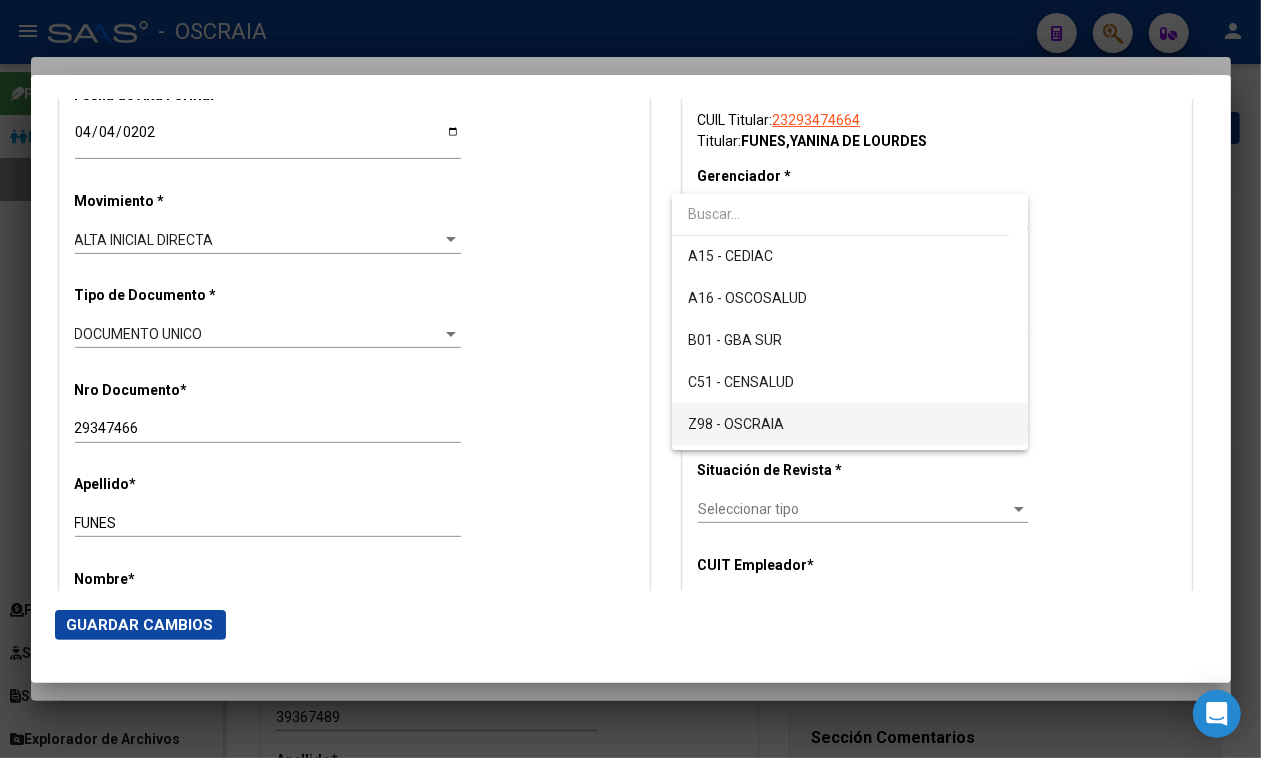 scroll, scrollTop: 121, scrollLeft: 0, axis: vertical 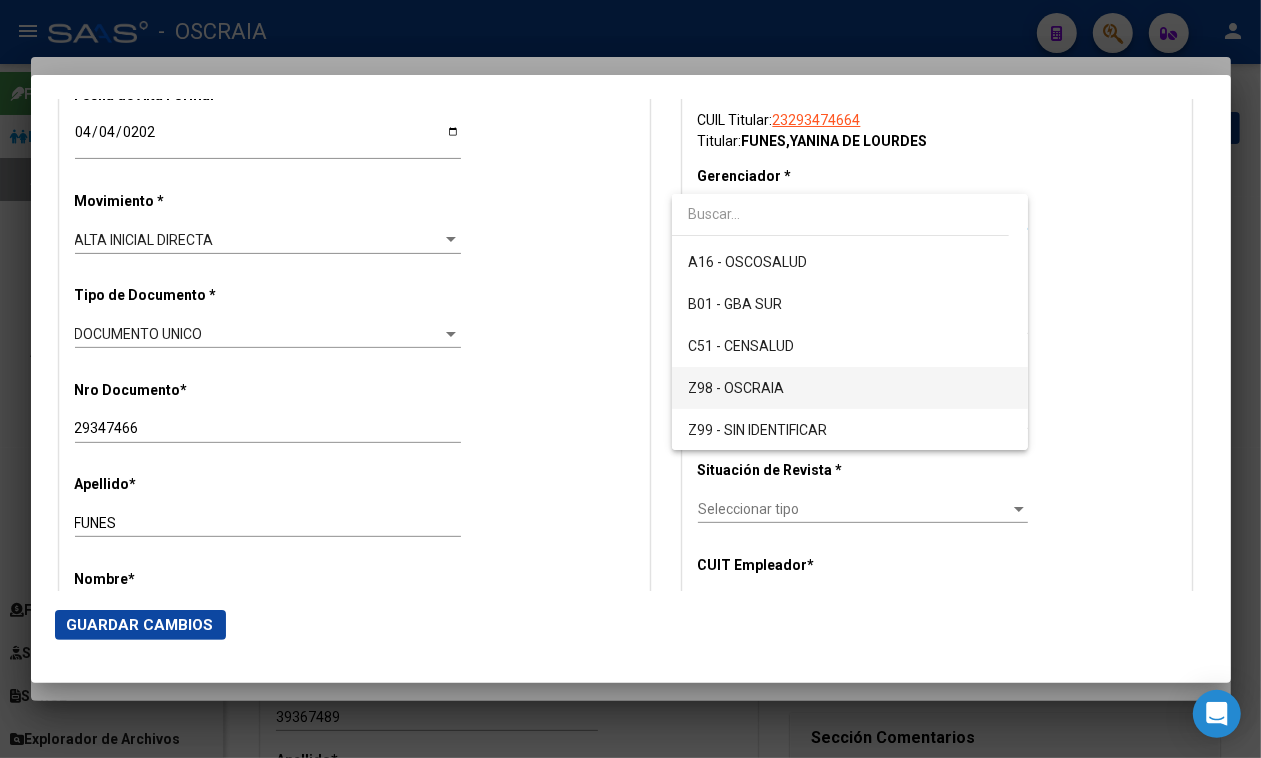 click on "Z98 - OSCRAIA" at bounding box center [850, 388] 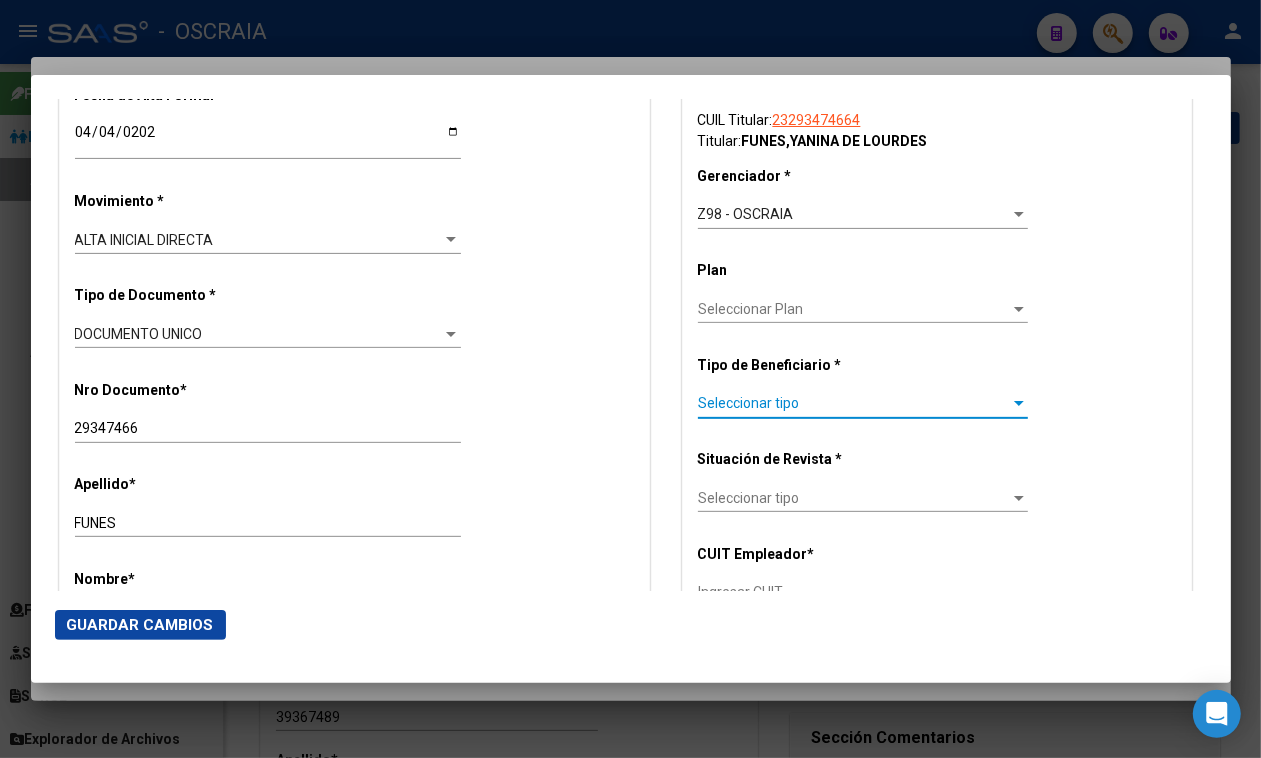 click on "Seleccionar tipo" at bounding box center [854, 403] 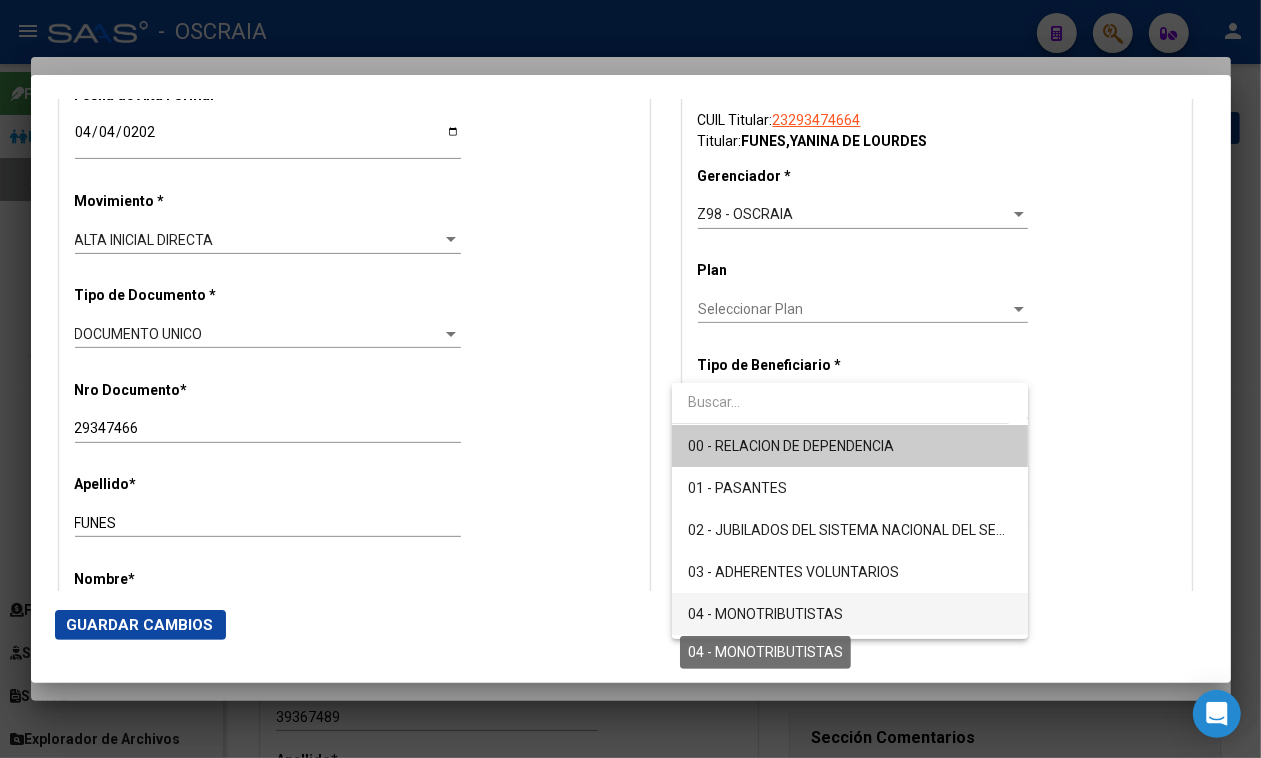 click on "04 - MONOTRIBUTISTAS" at bounding box center (765, 614) 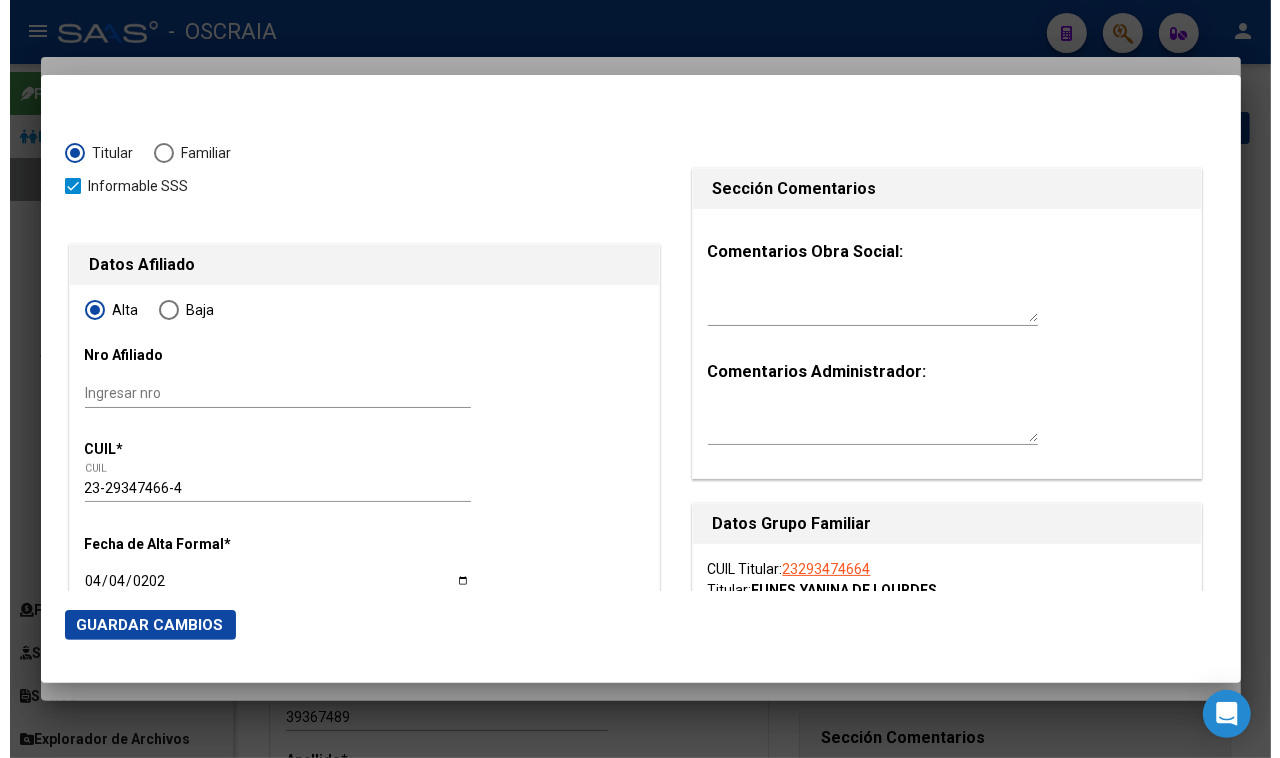 scroll, scrollTop: 0, scrollLeft: 0, axis: both 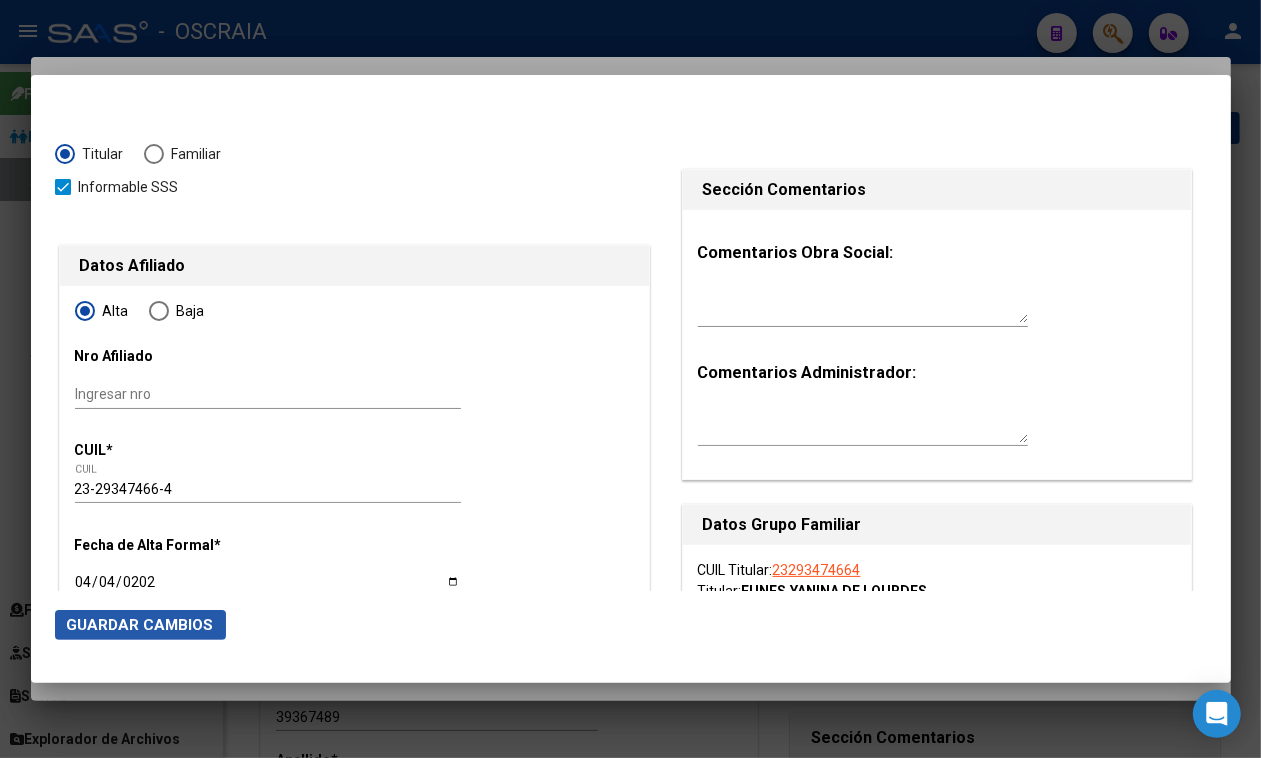 drag, startPoint x: 170, startPoint y: 622, endPoint x: 275, endPoint y: 610, distance: 105.68349 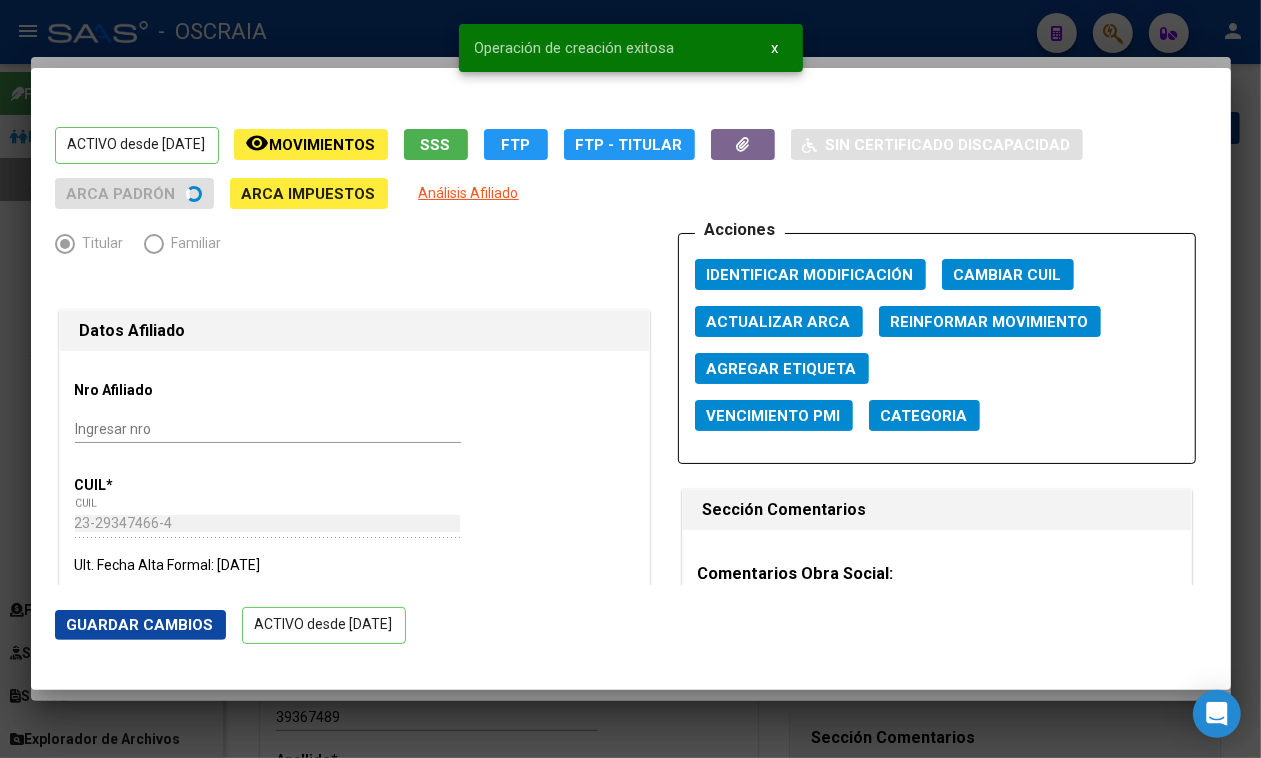 click at bounding box center [630, 379] 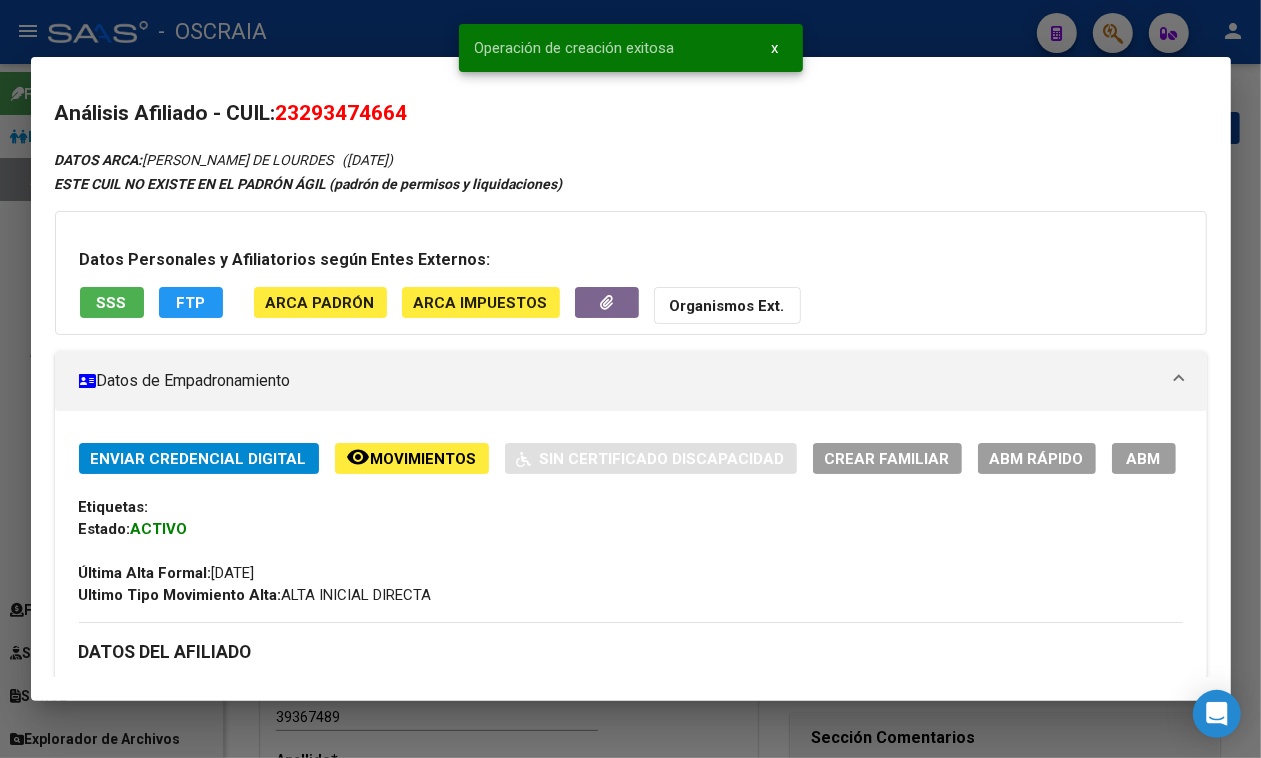 click on "ABM" at bounding box center (1144, 458) 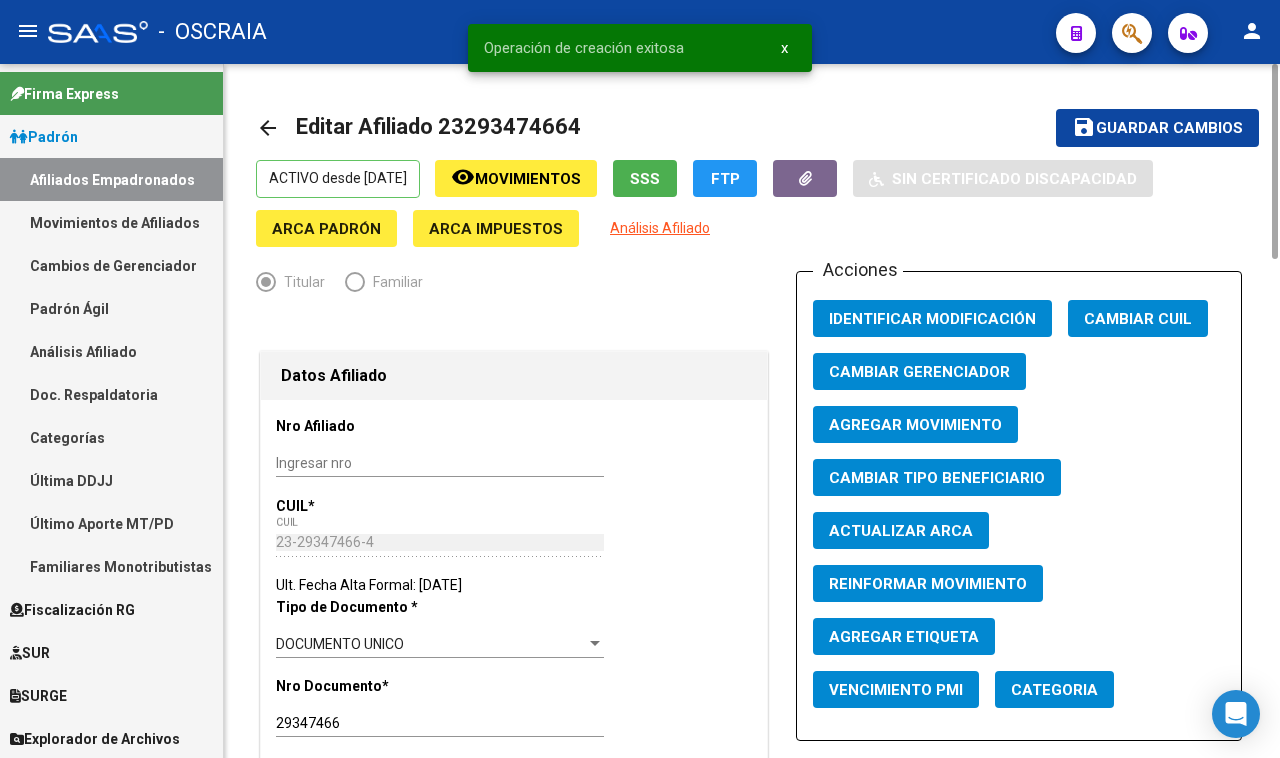 click on "Agregar Movimiento" 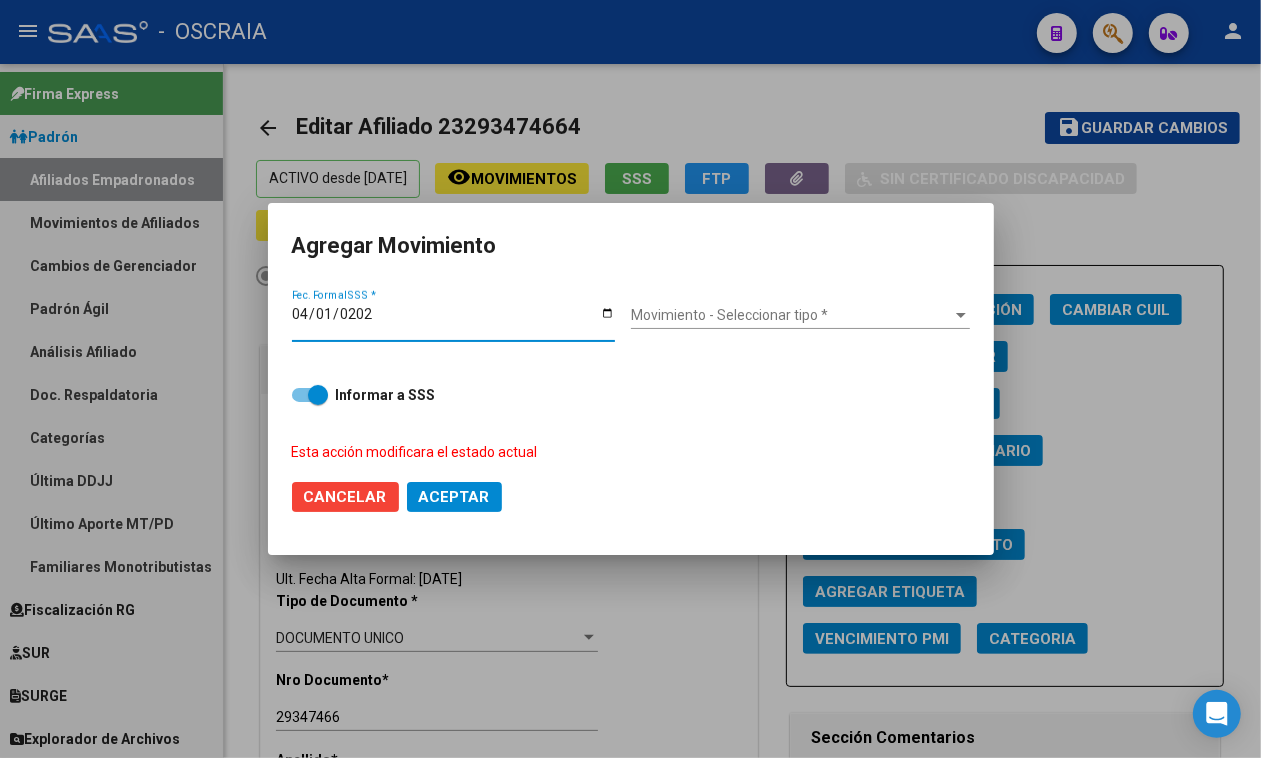 type on "[DATE]" 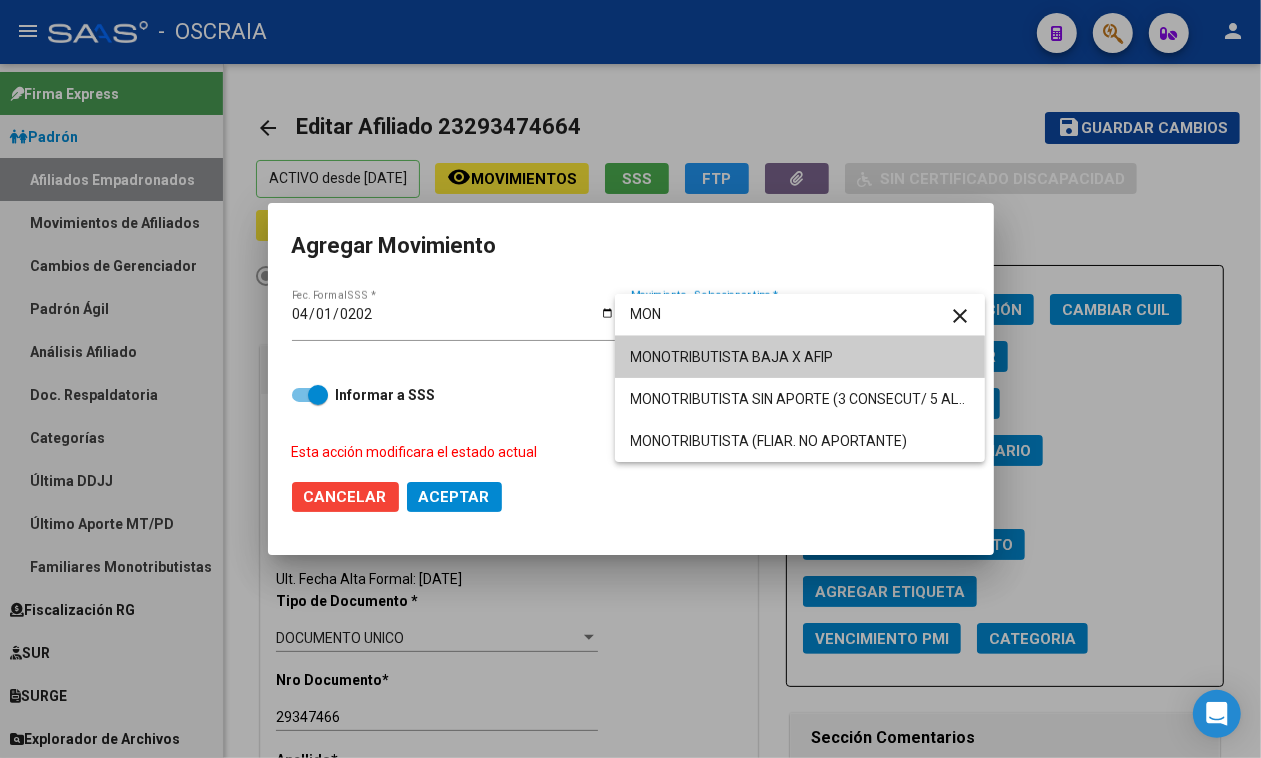 type on "MON" 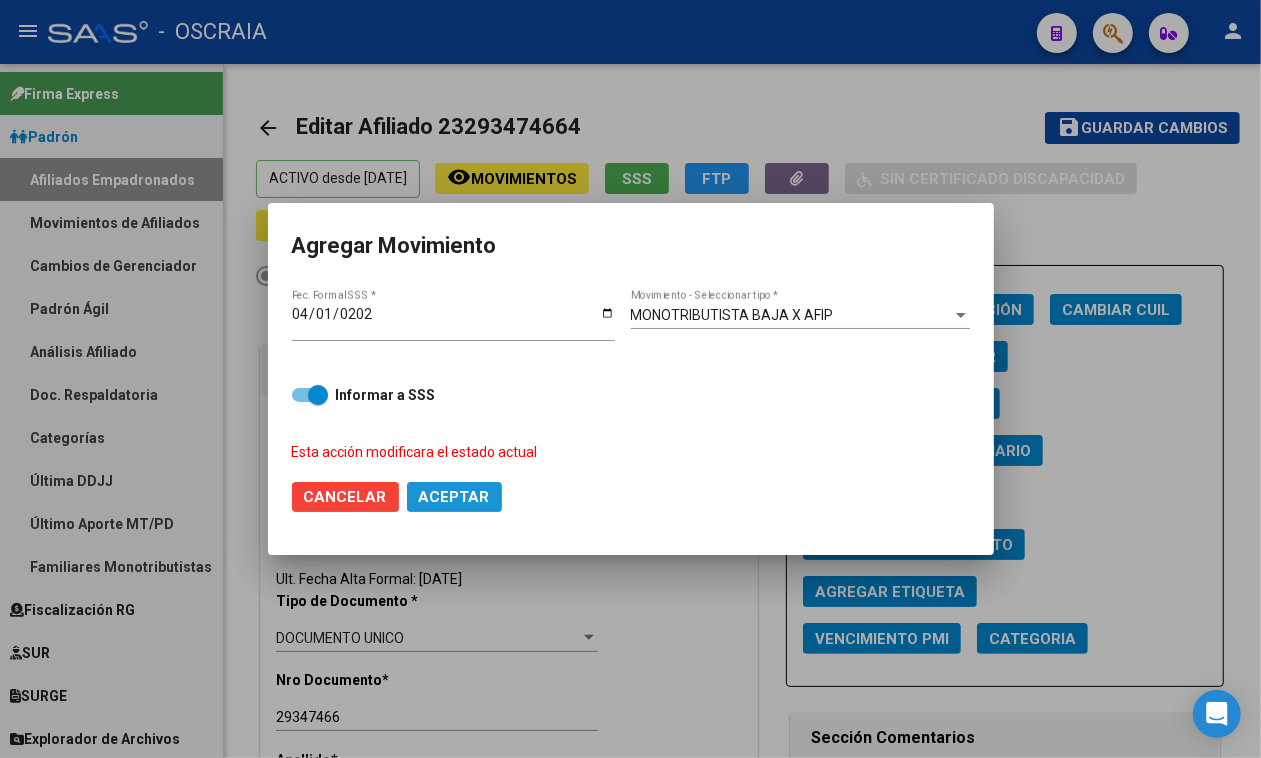click on "Aceptar" 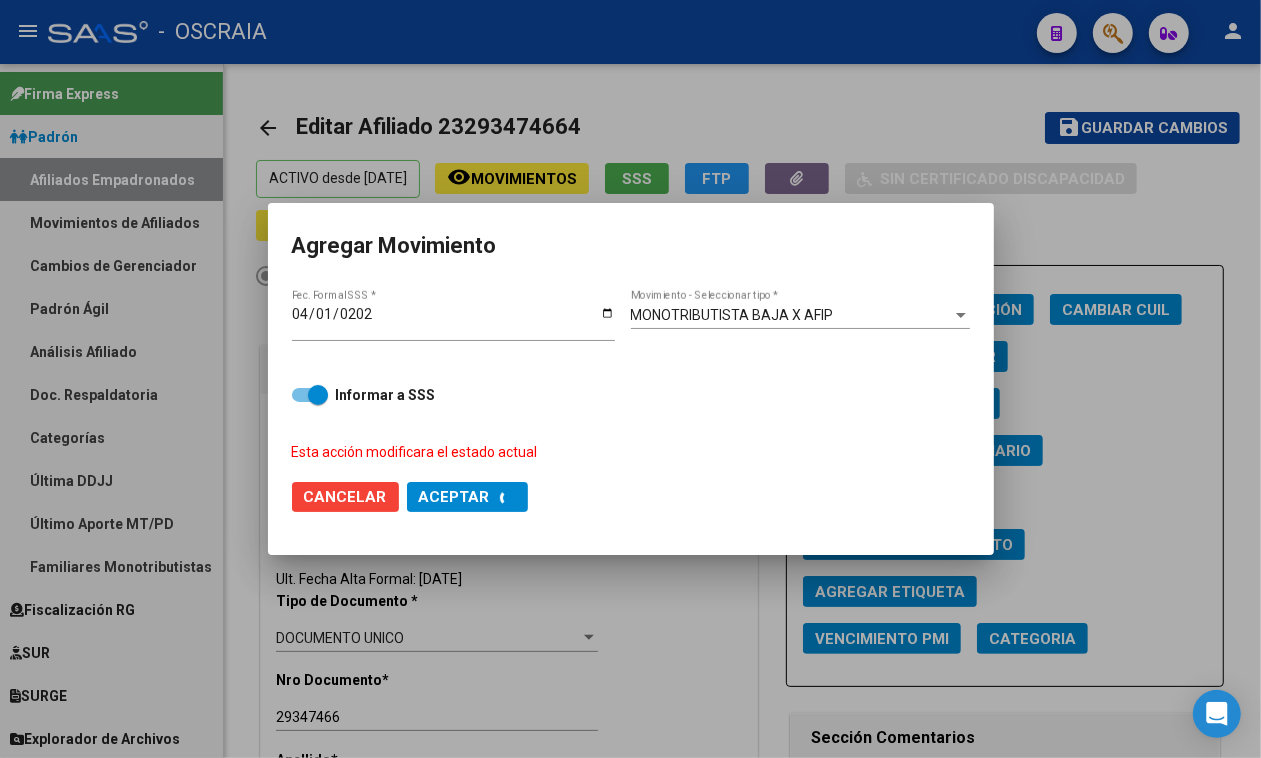 checkbox on "false" 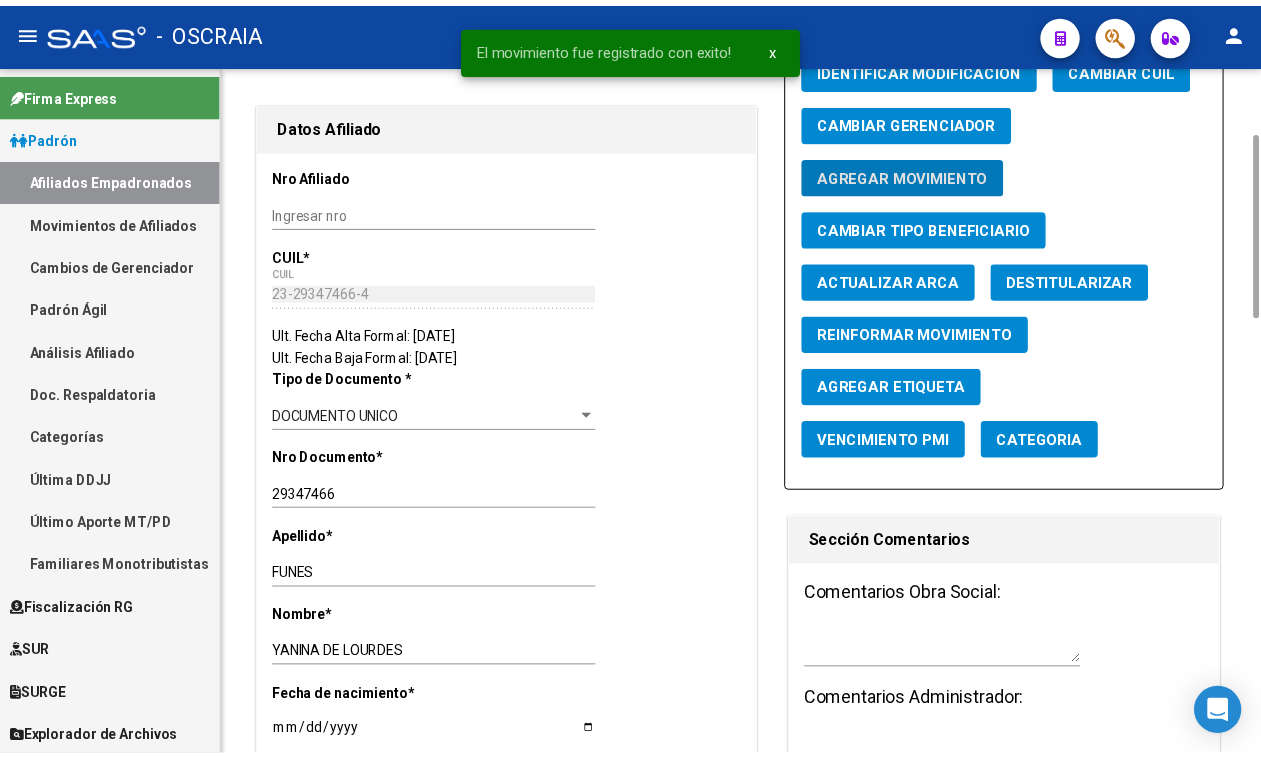 scroll, scrollTop: 0, scrollLeft: 0, axis: both 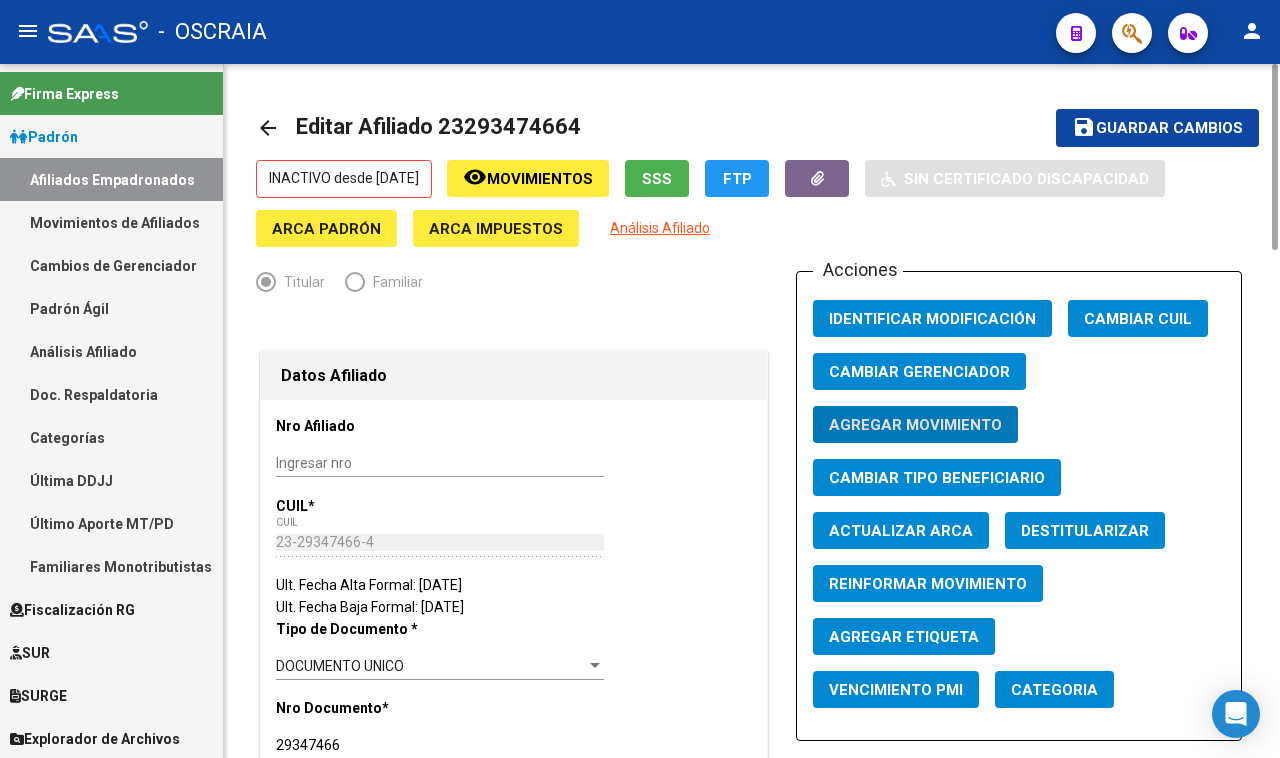 click on "Editar Afiliado 23293474664" 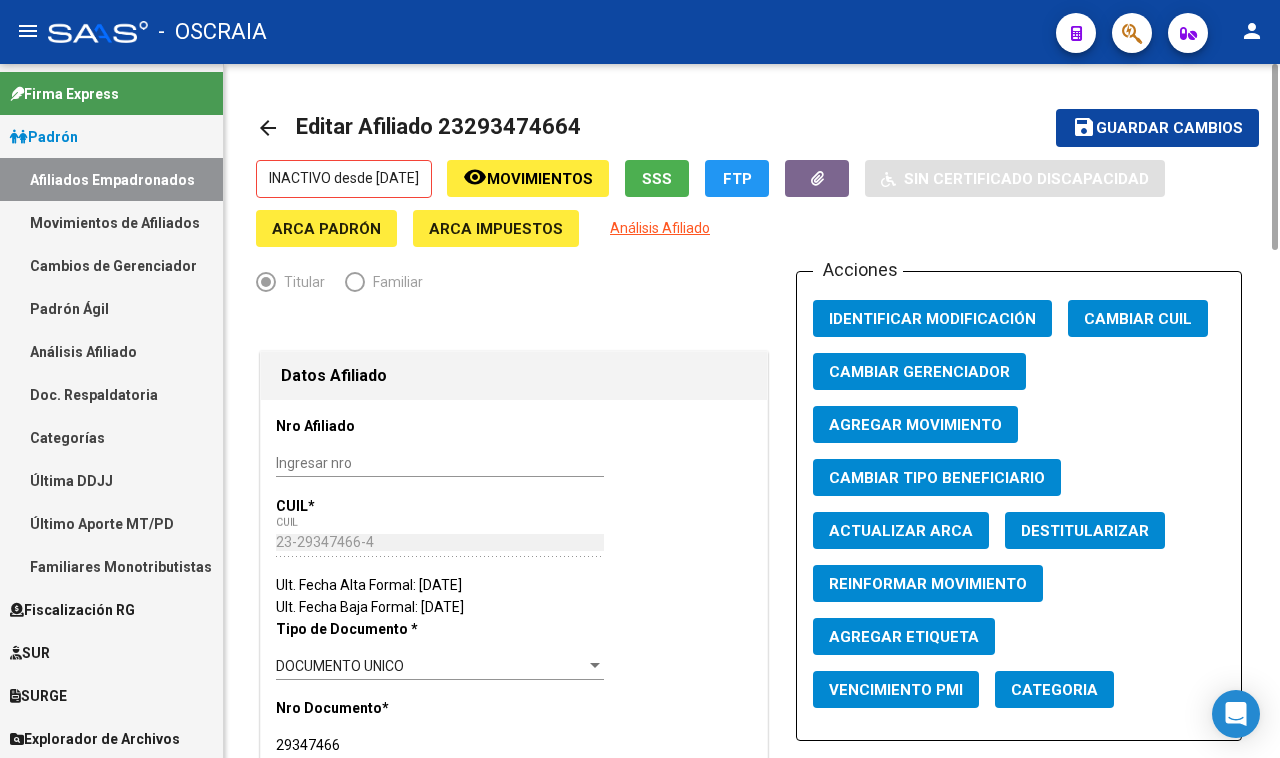 click on "Editar Afiliado 23293474664" 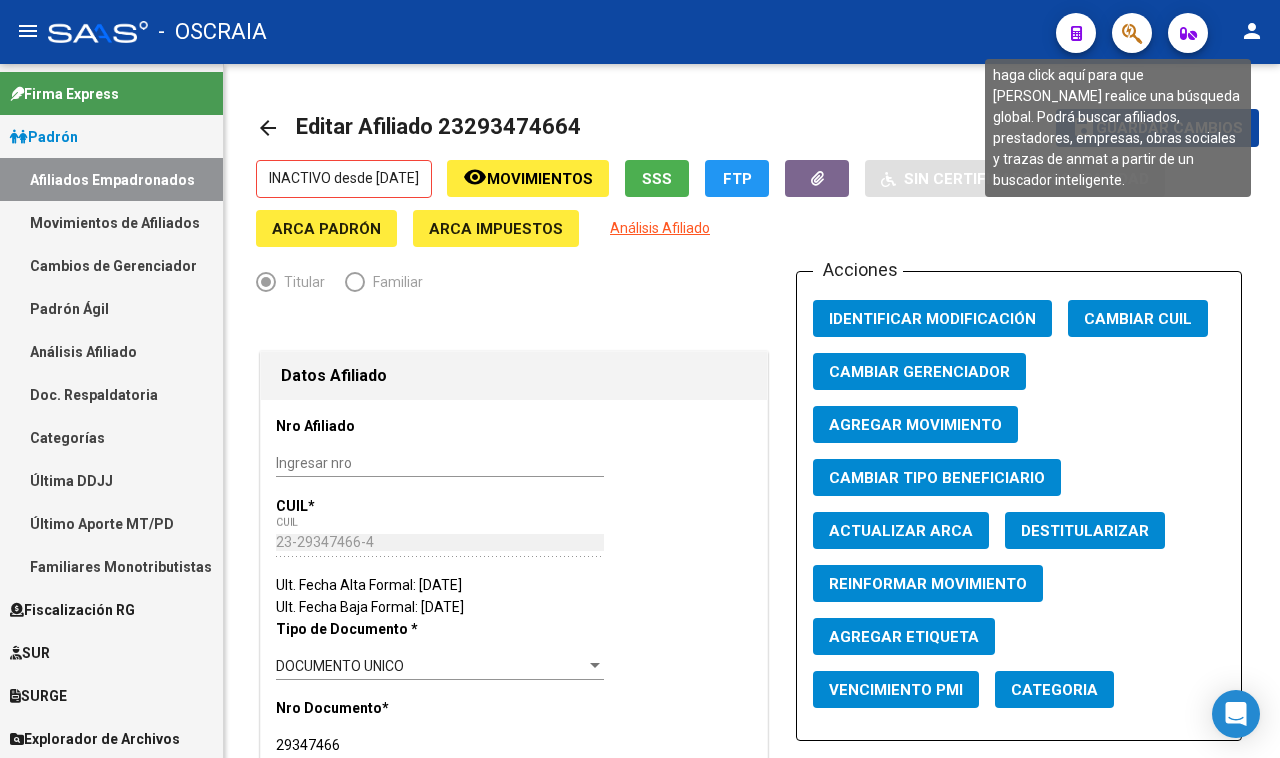 click 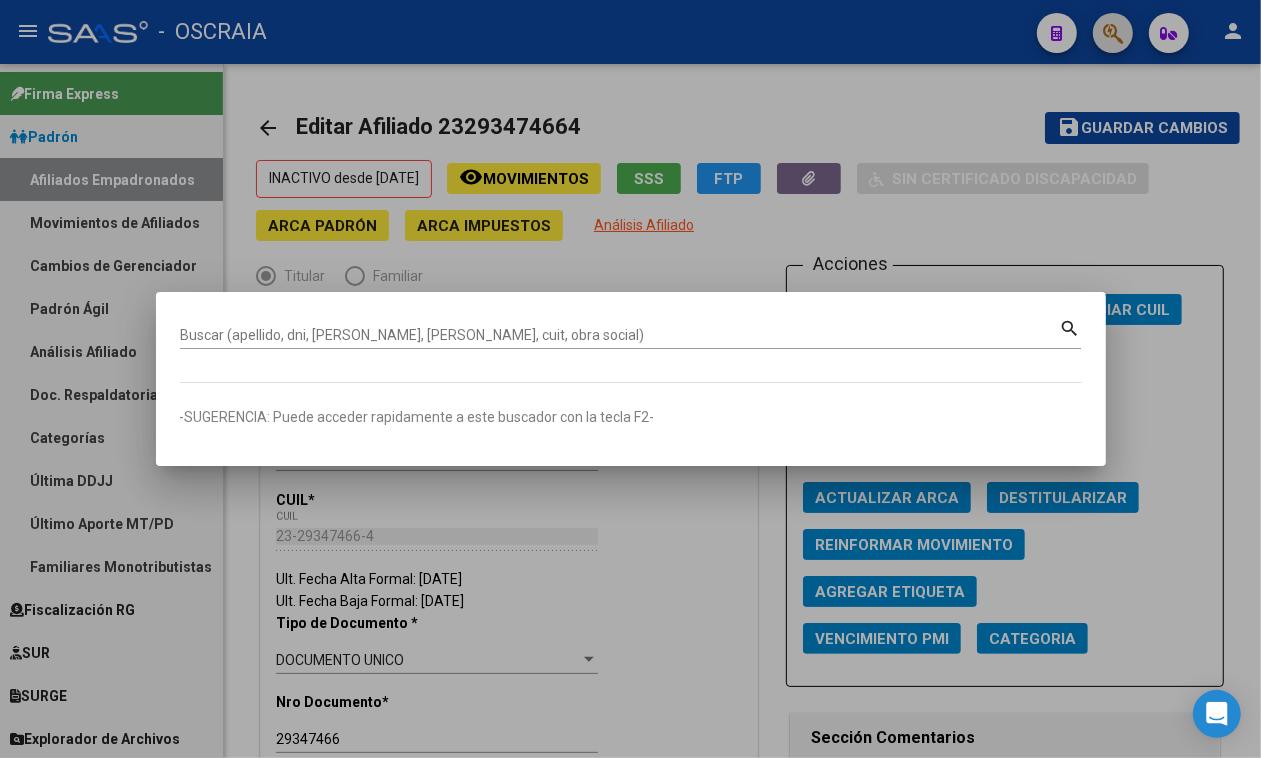 paste on "23293474664" 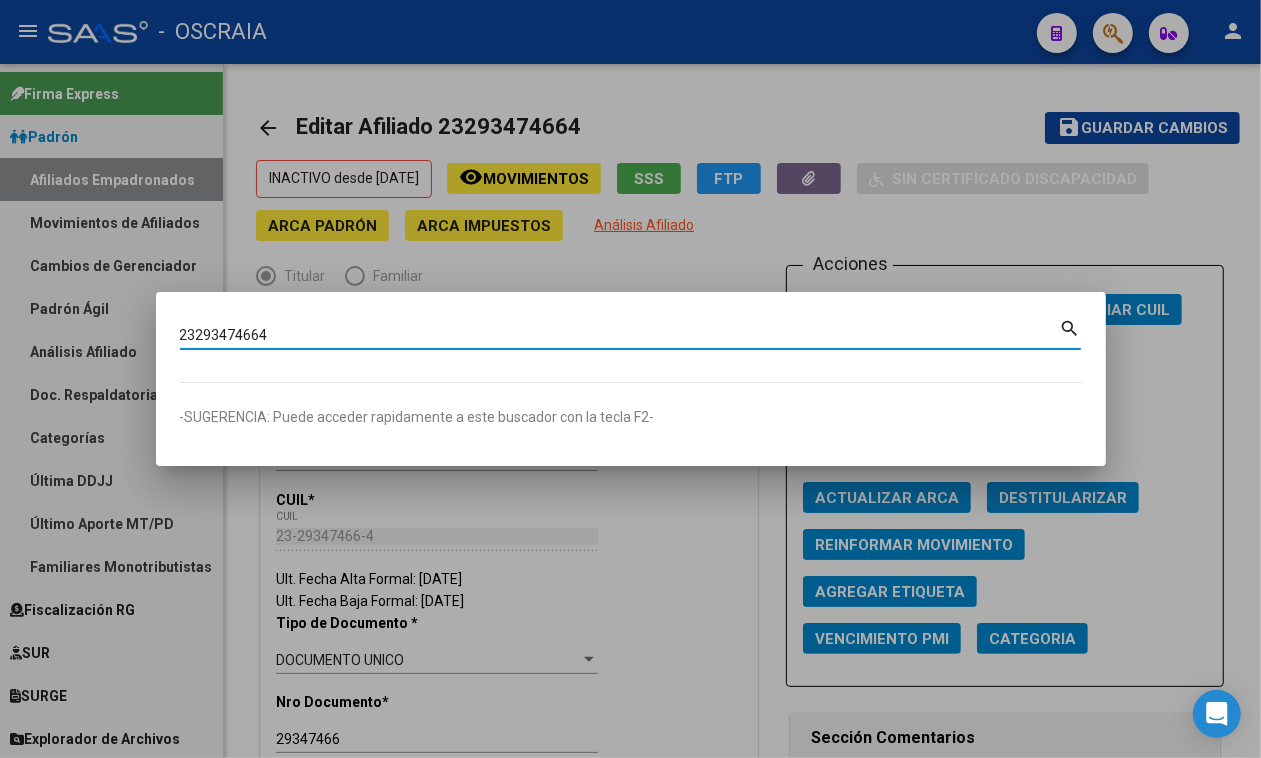 type on "23293474664" 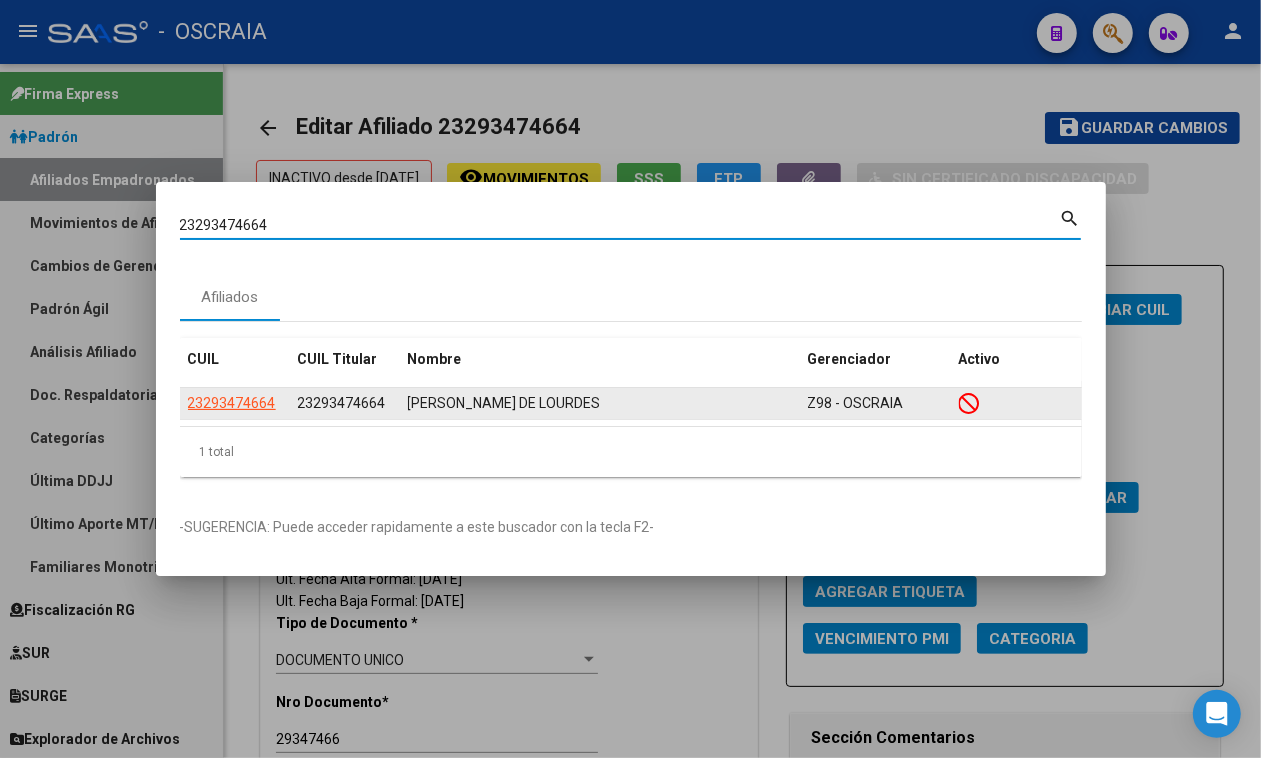 click on "[PERSON_NAME] DE LOURDES" 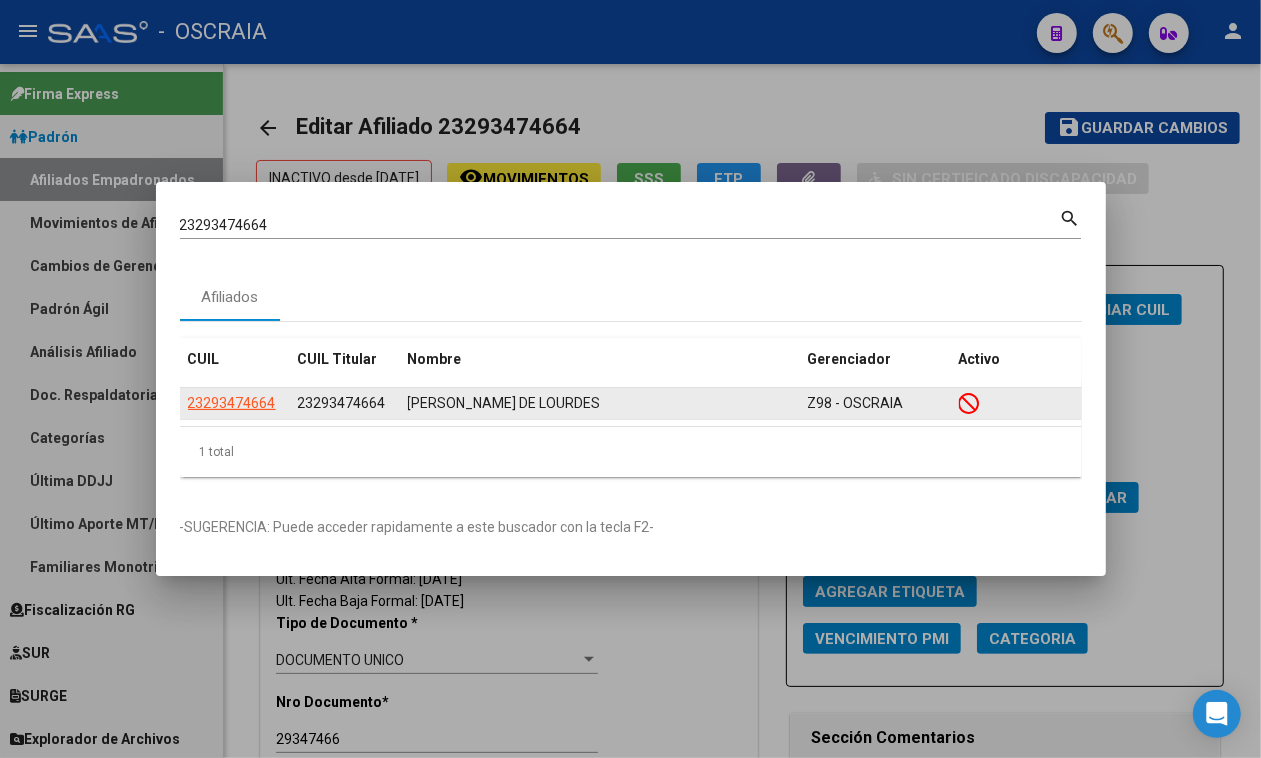 click on "[PERSON_NAME] DE LOURDES" 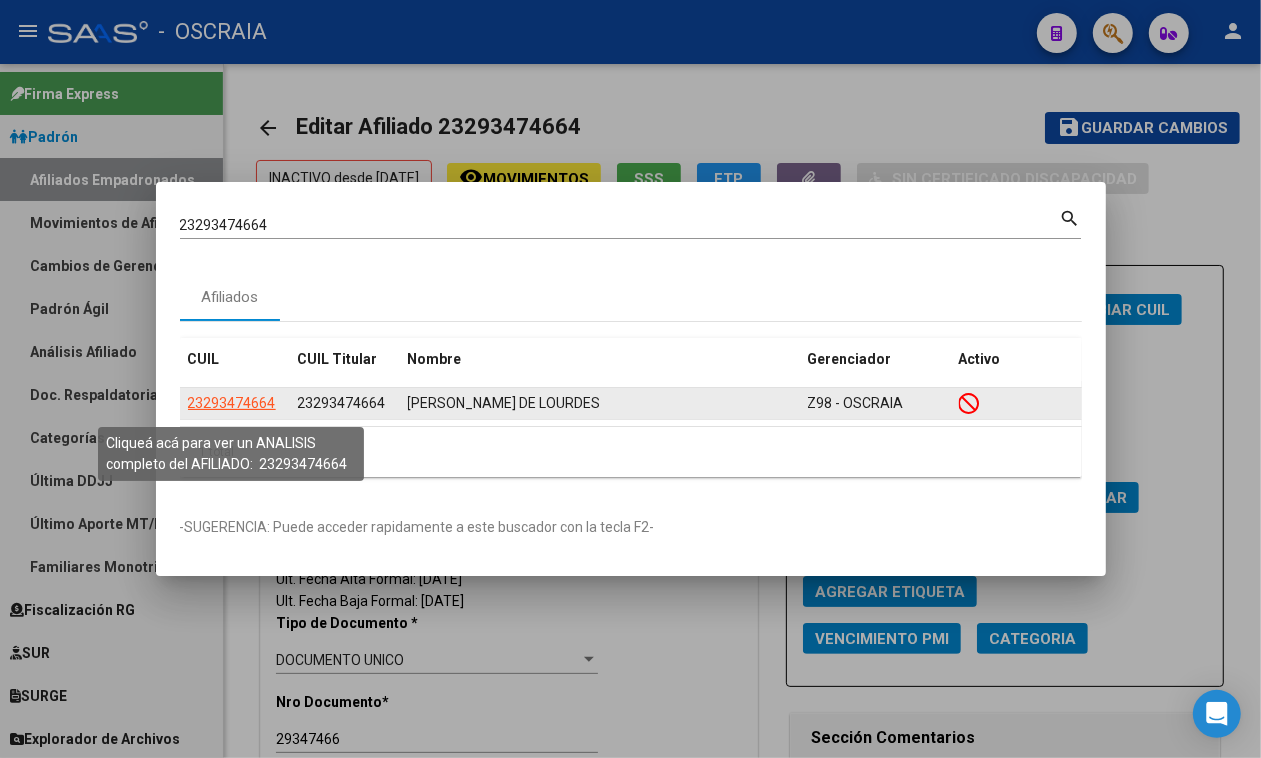 click on "23293474664" 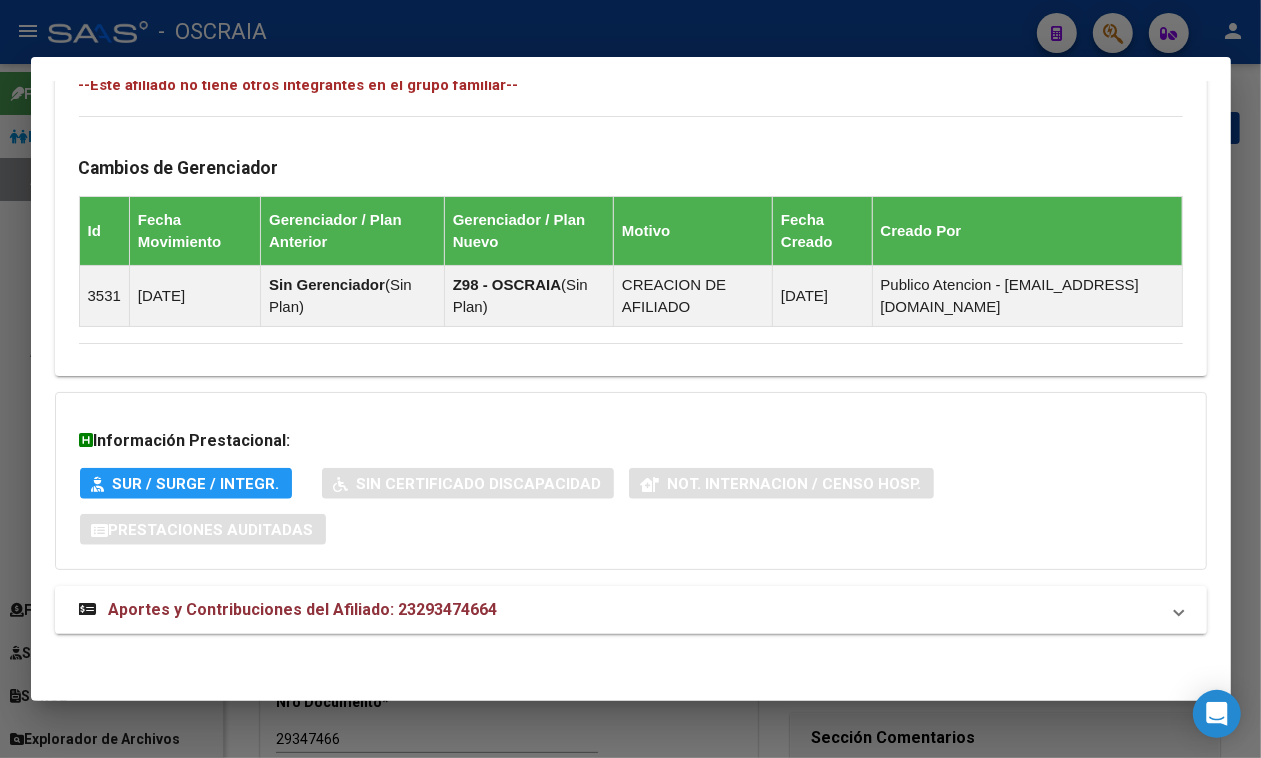 scroll, scrollTop: 1191, scrollLeft: 0, axis: vertical 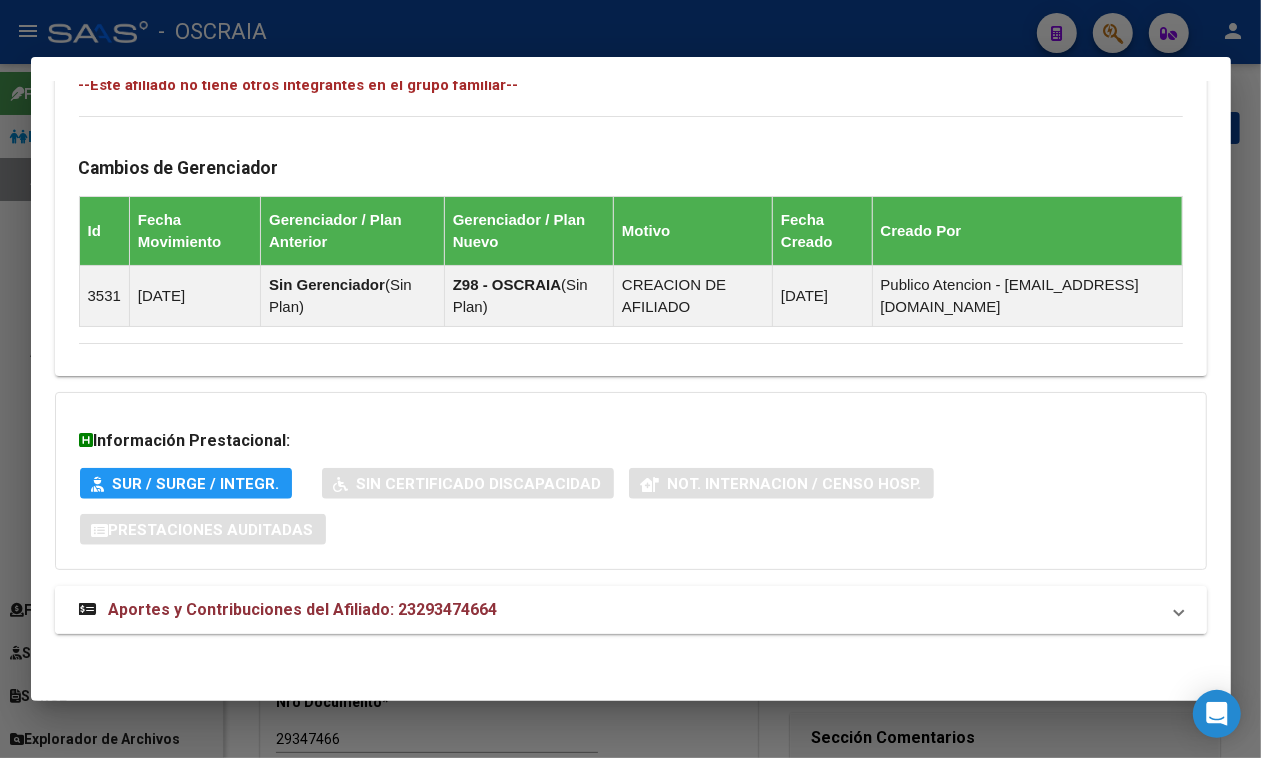 click on "Aportes y Contribuciones del Afiliado: 23293474664" at bounding box center [631, 610] 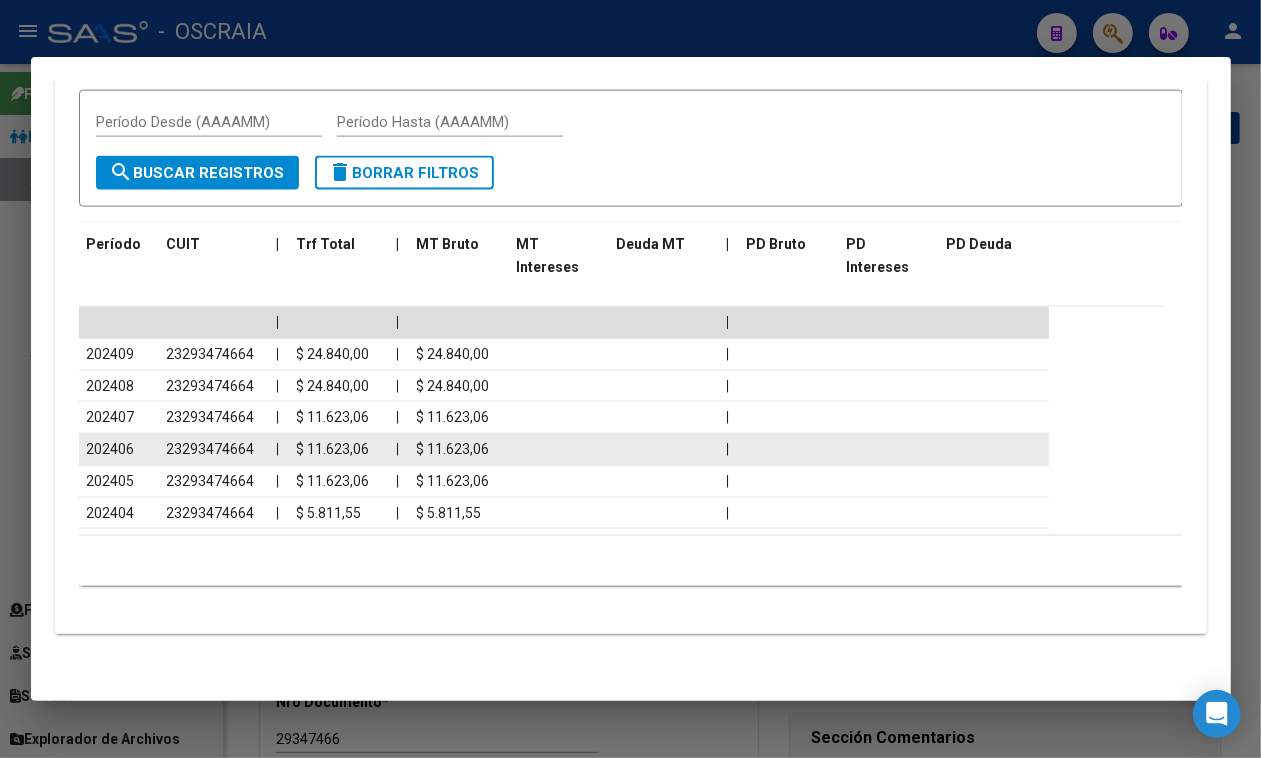 scroll, scrollTop: 1940, scrollLeft: 0, axis: vertical 